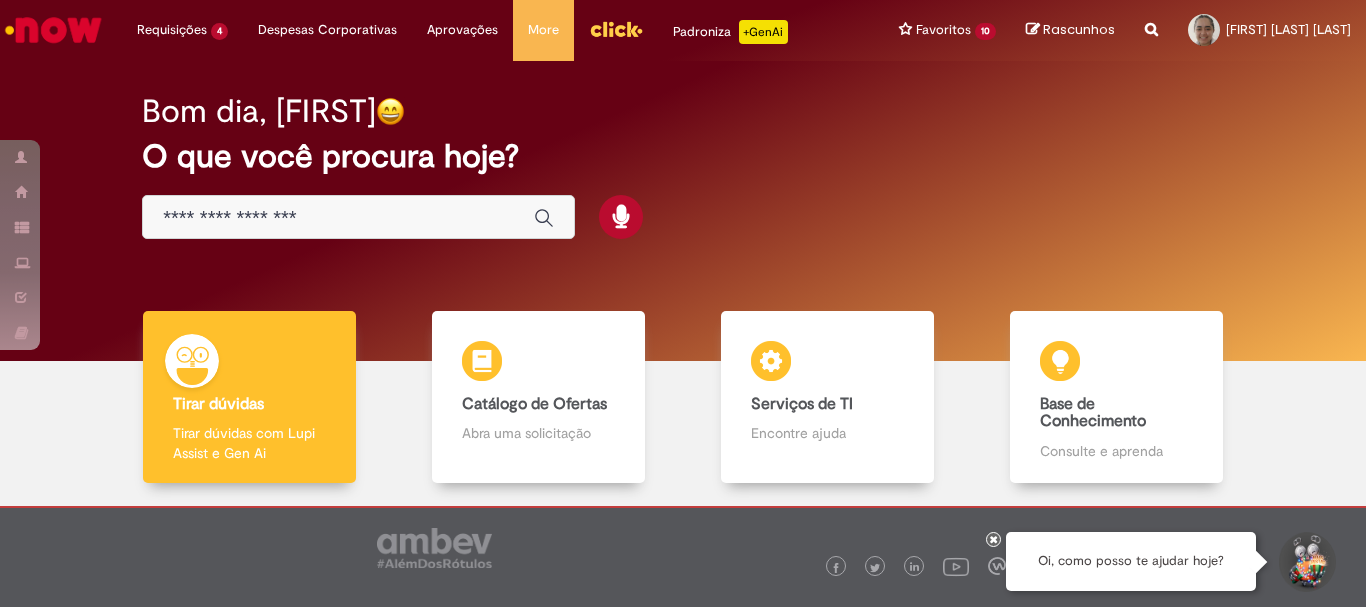 scroll, scrollTop: 0, scrollLeft: 0, axis: both 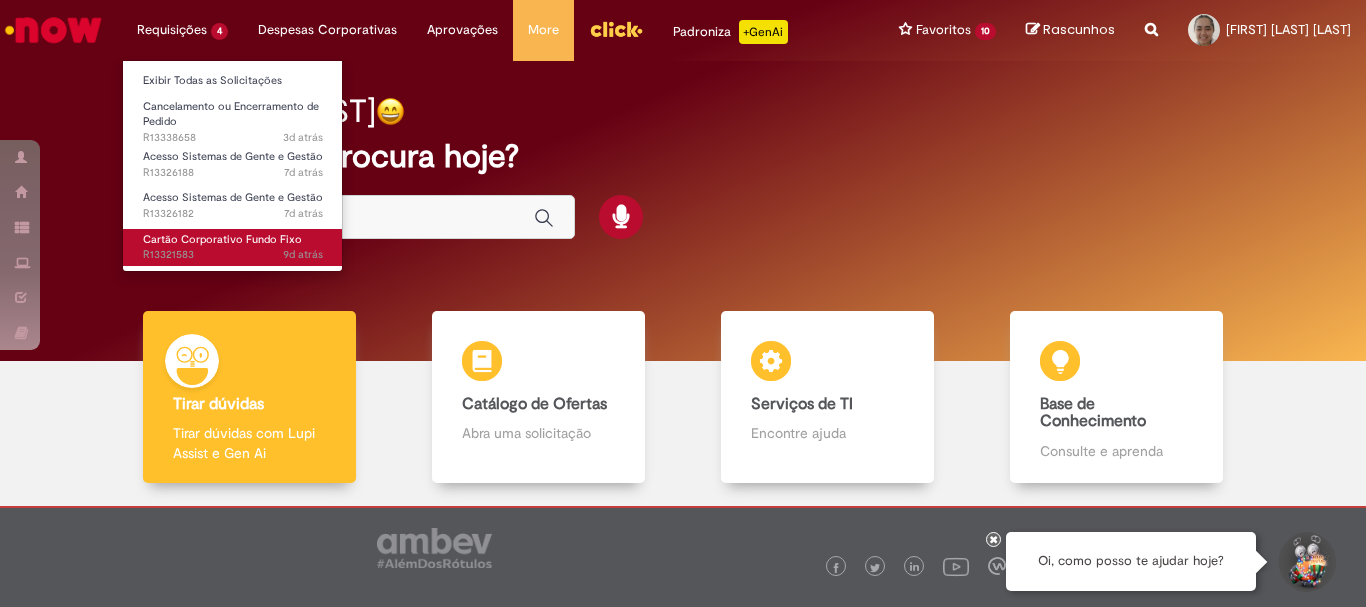 click on "Cartão Corporativo Fundo Fixo" at bounding box center [222, 239] 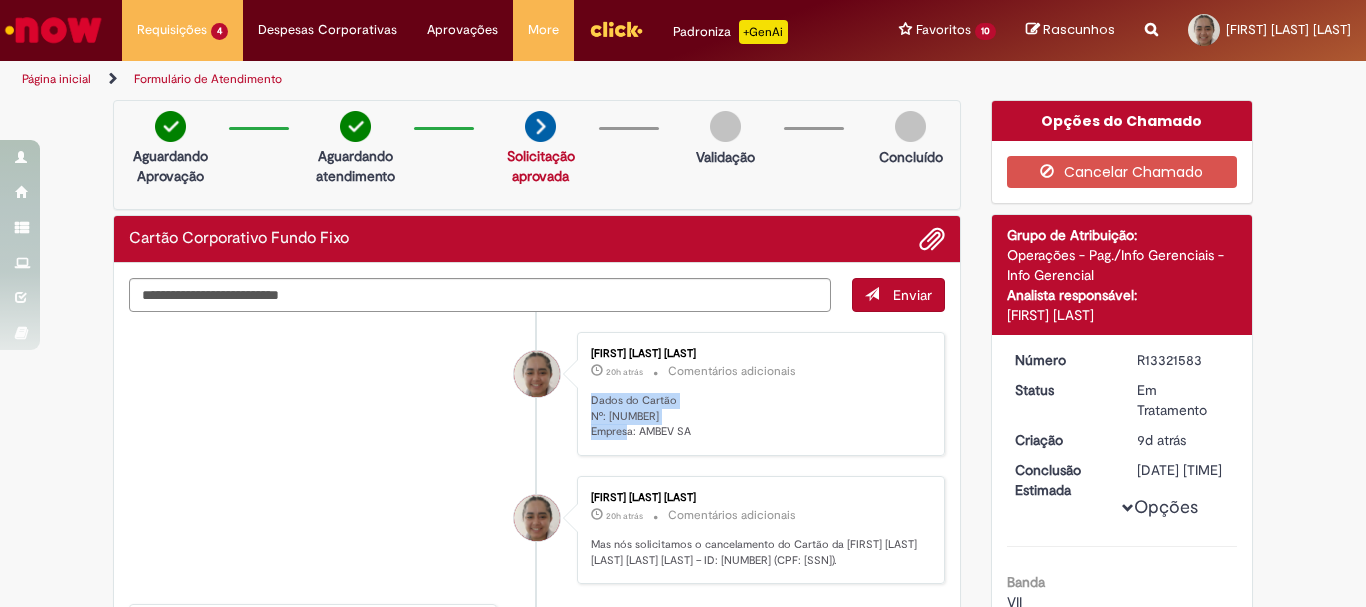 drag, startPoint x: 583, startPoint y: 399, endPoint x: 682, endPoint y: 513, distance: 150.98676 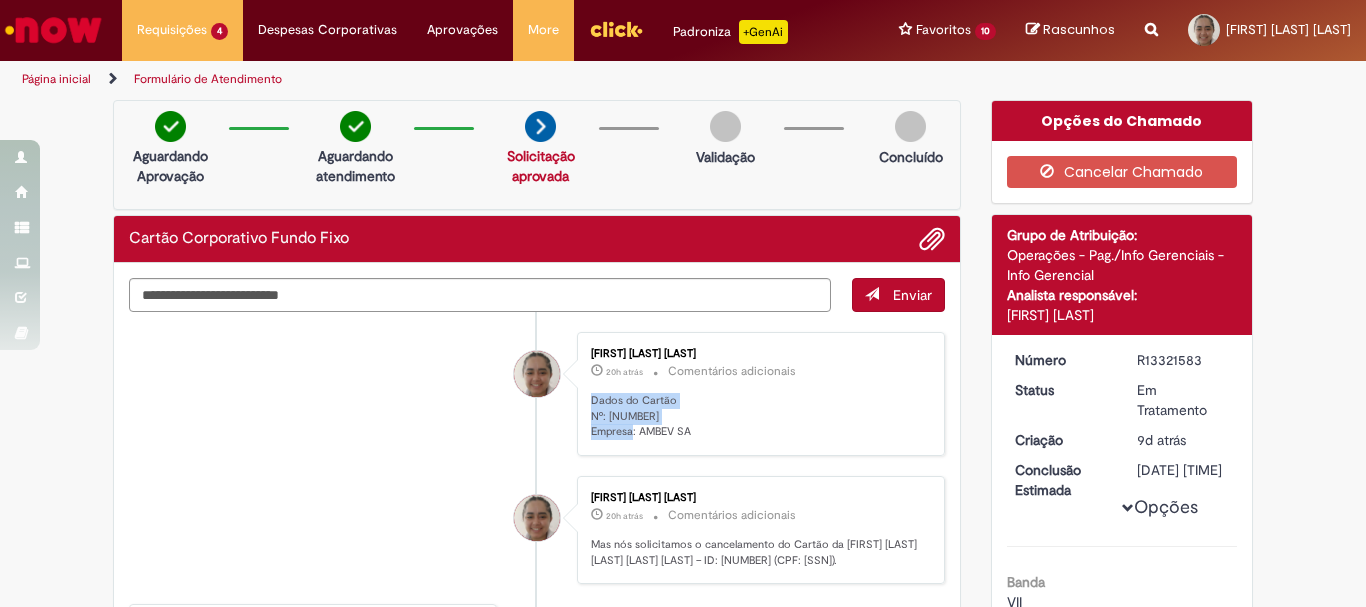 click on "Dados do Cartão
Nº: [CREDITCARD]
Empresa: AMBEV SA" at bounding box center [757, 416] 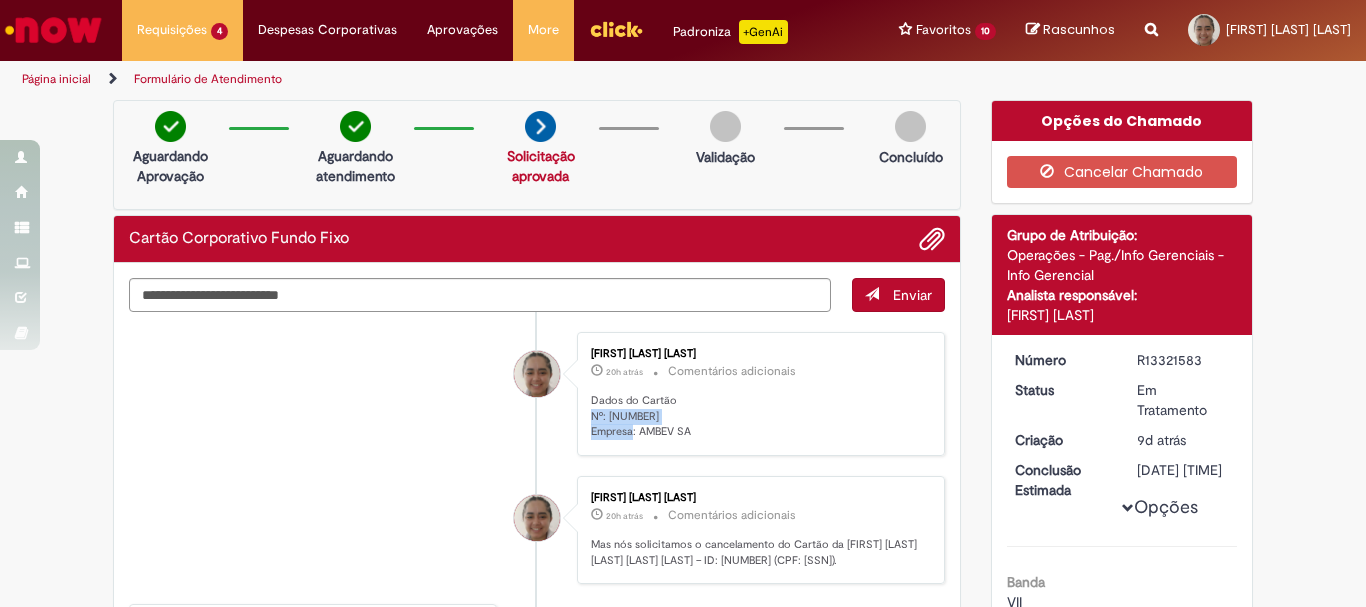 drag, startPoint x: 582, startPoint y: 416, endPoint x: 698, endPoint y: 416, distance: 116 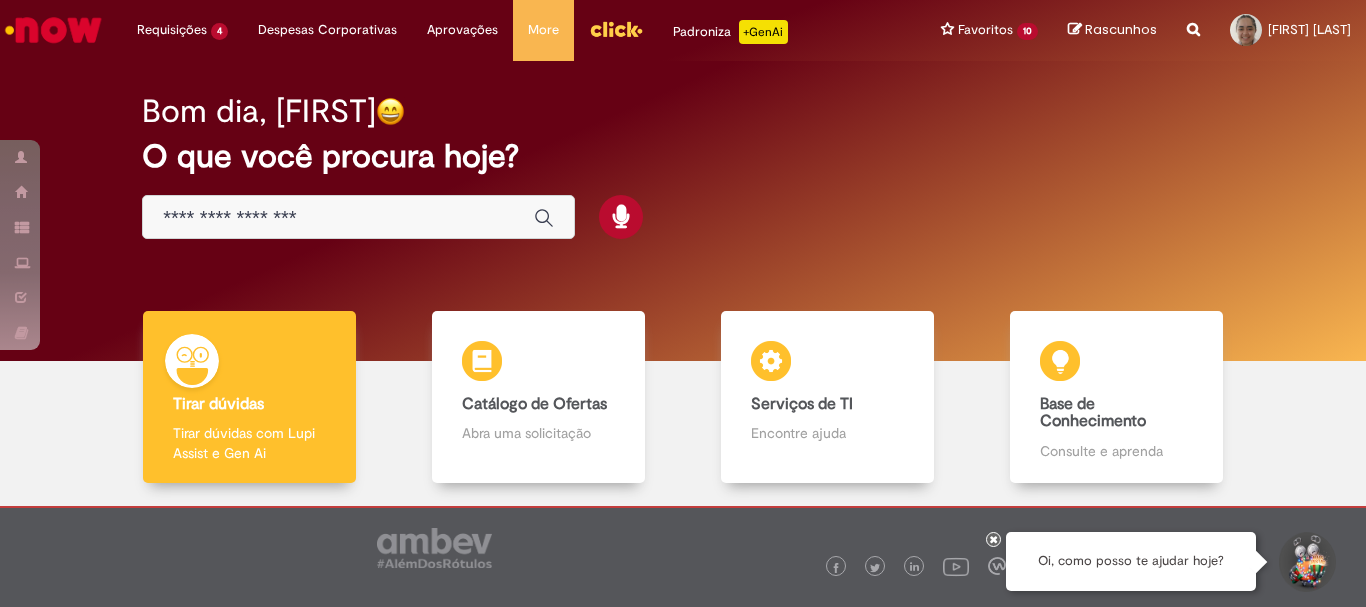 scroll, scrollTop: 0, scrollLeft: 0, axis: both 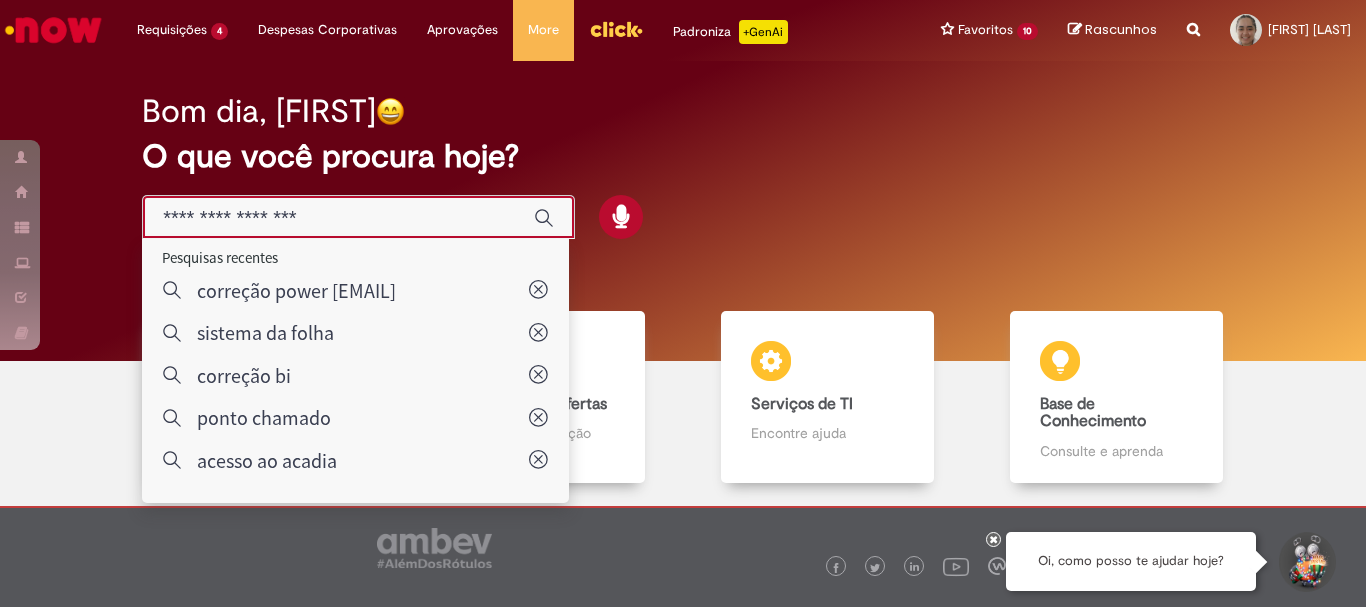 type on "*" 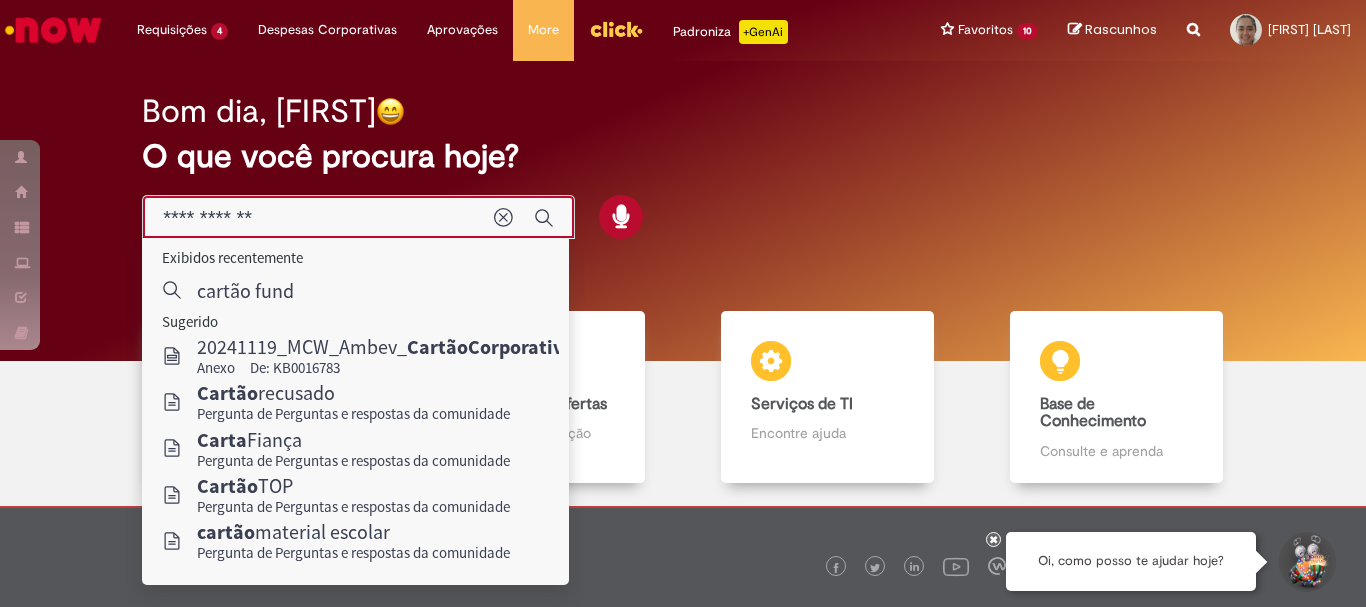 type on "**********" 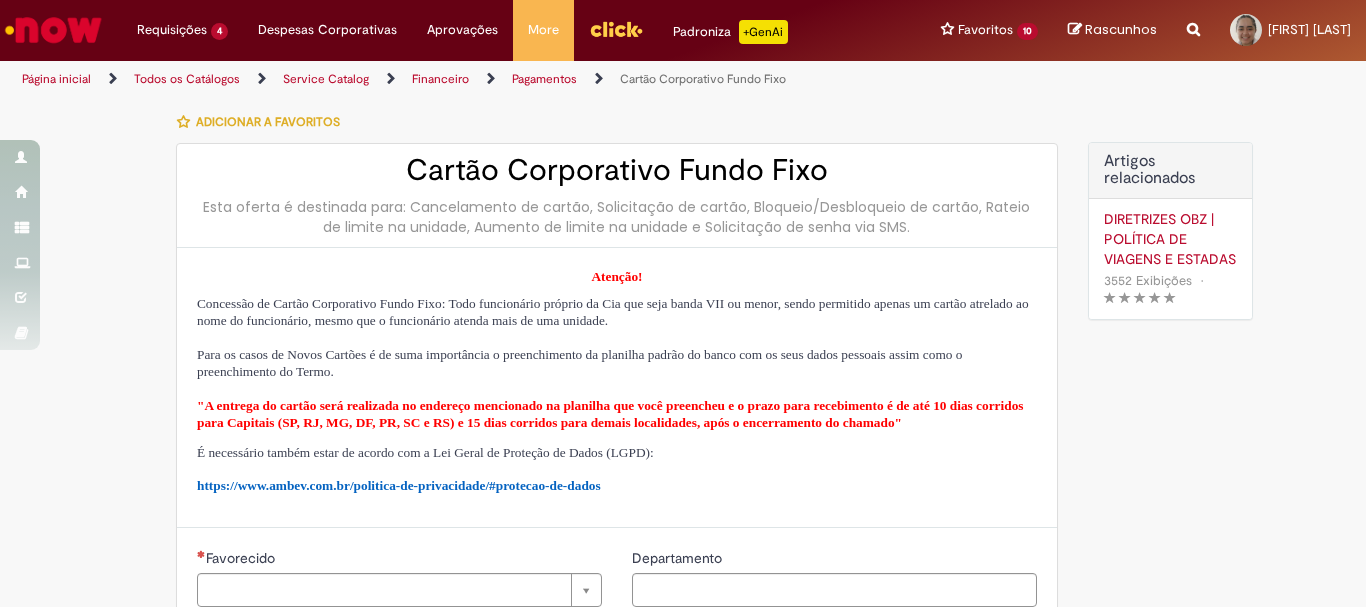 type on "********" 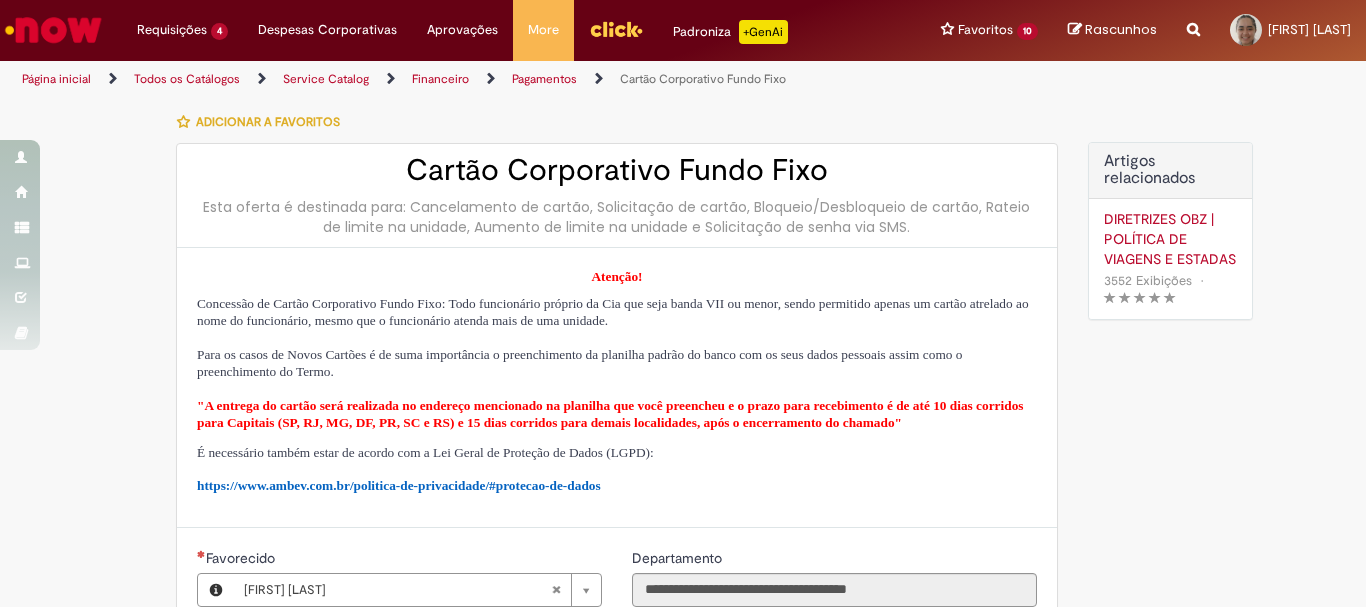 type on "**********" 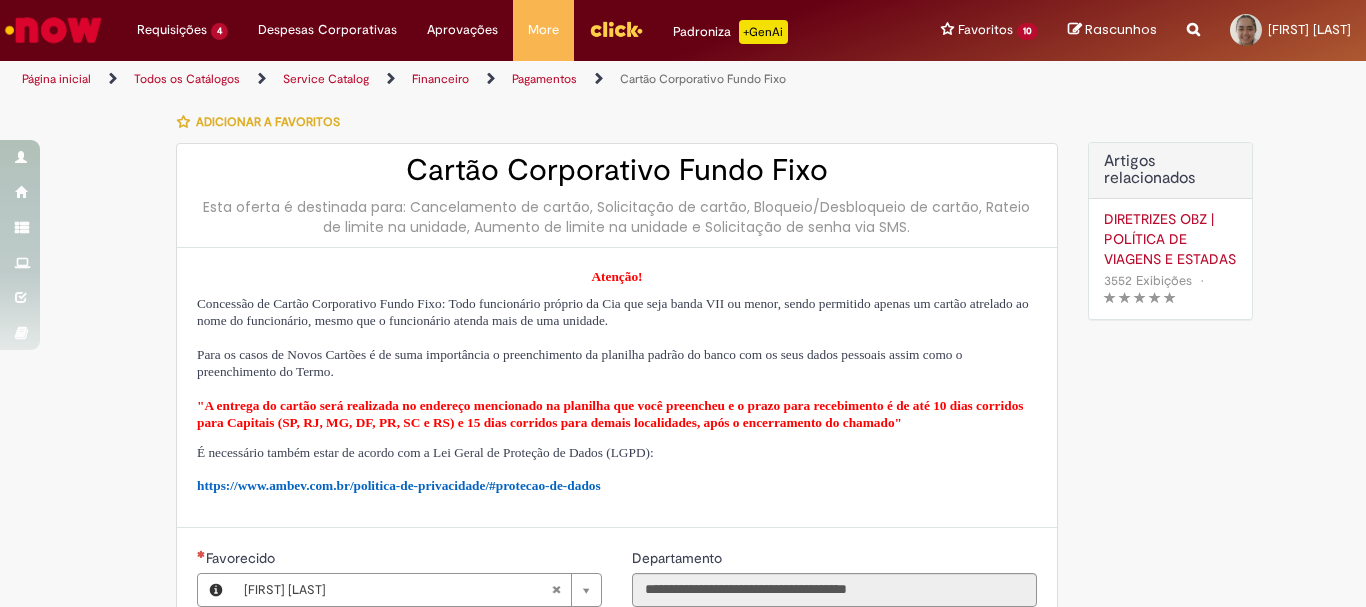 type on "**********" 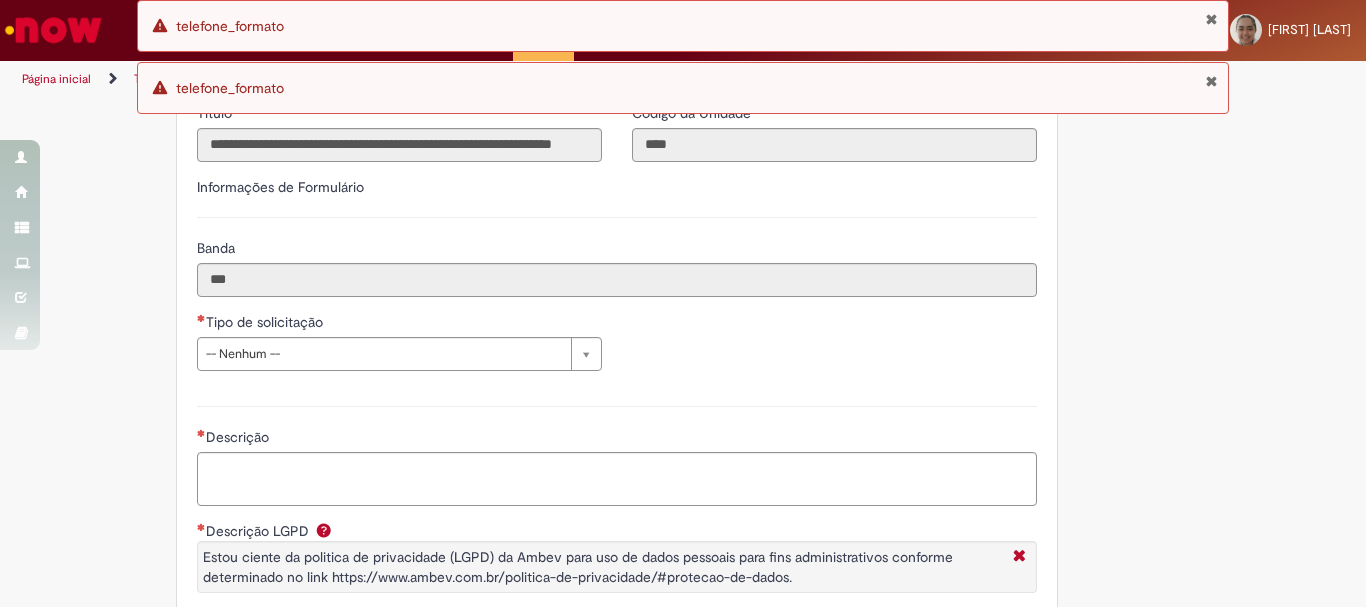 scroll, scrollTop: 501, scrollLeft: 0, axis: vertical 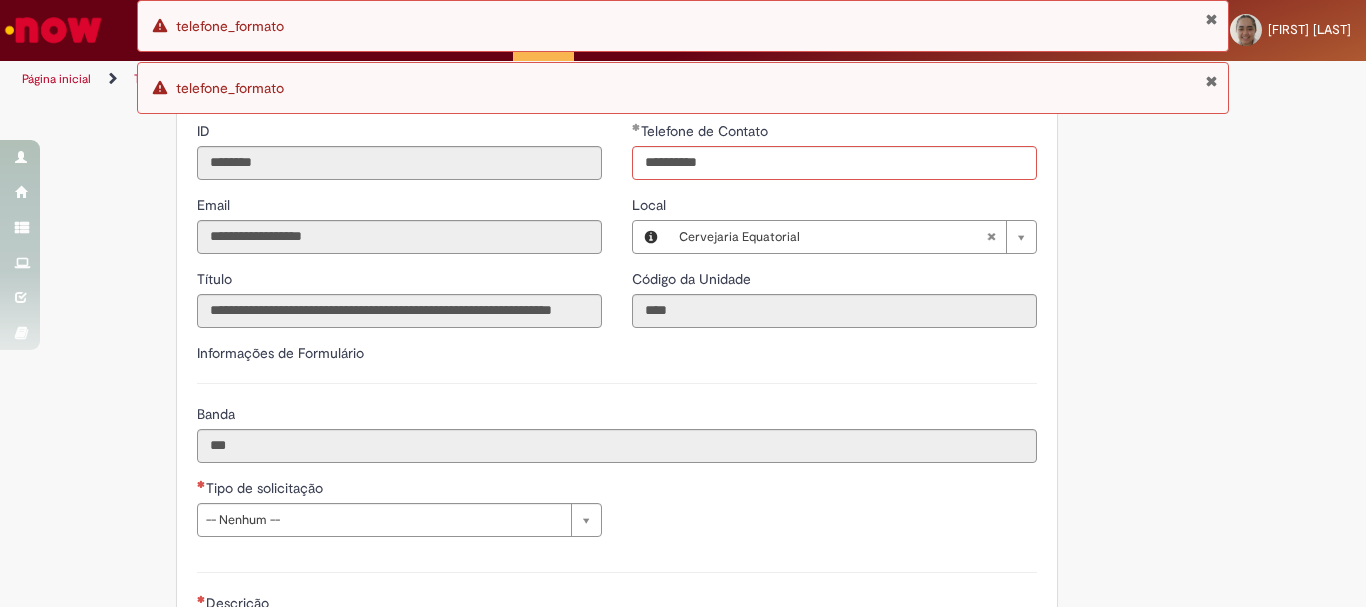 type on "**********" 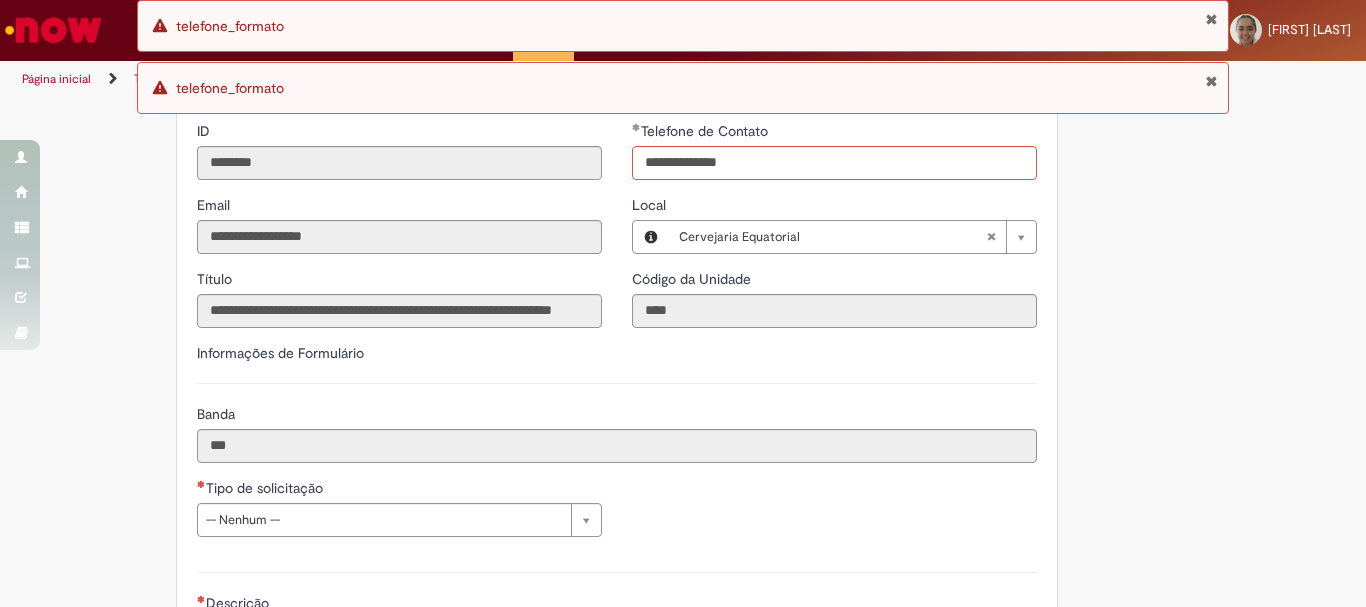 type 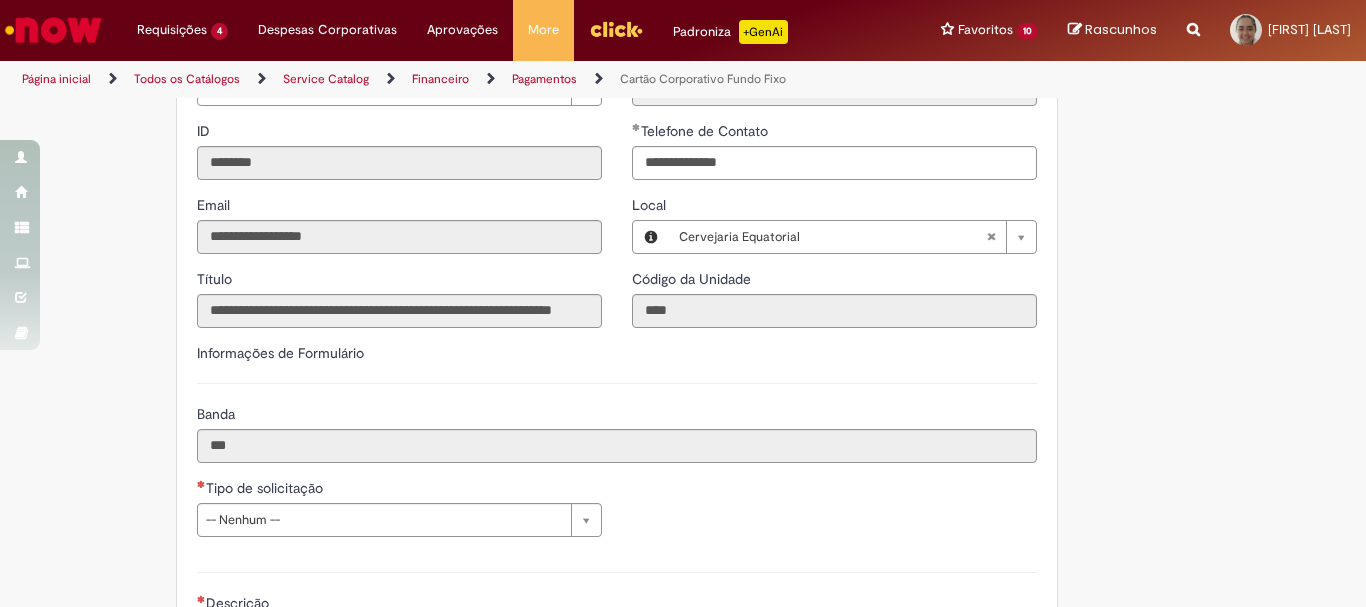 scroll, scrollTop: 584, scrollLeft: 0, axis: vertical 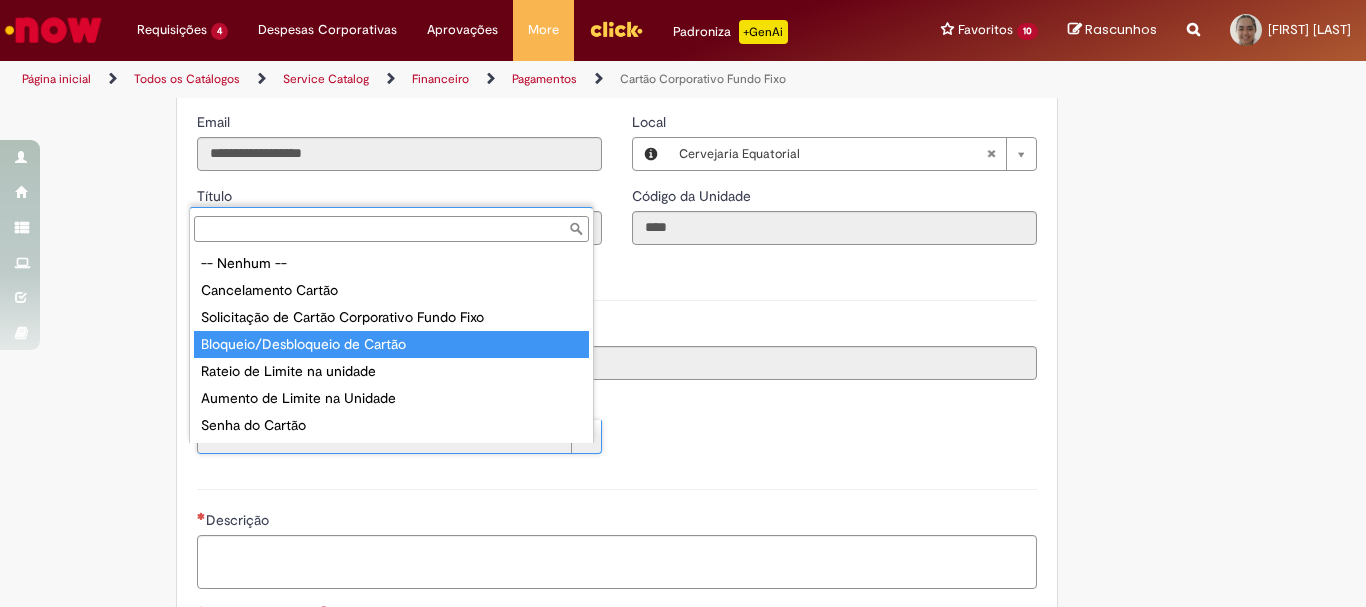 type on "**********" 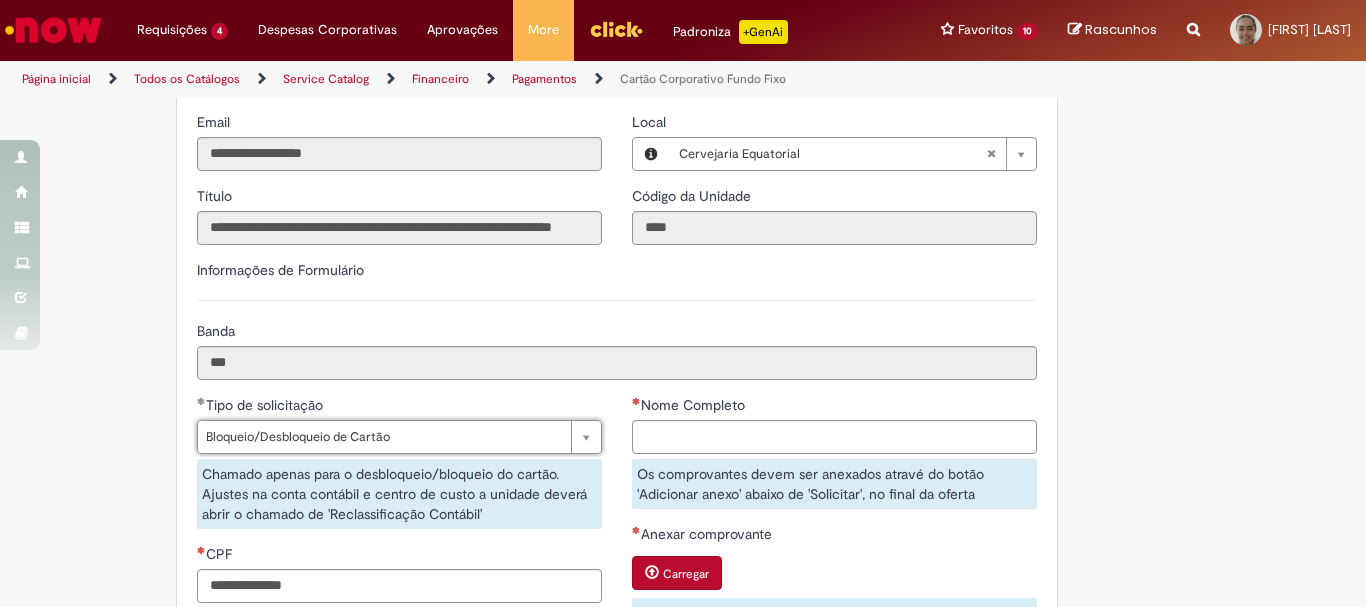 scroll, scrollTop: 834, scrollLeft: 0, axis: vertical 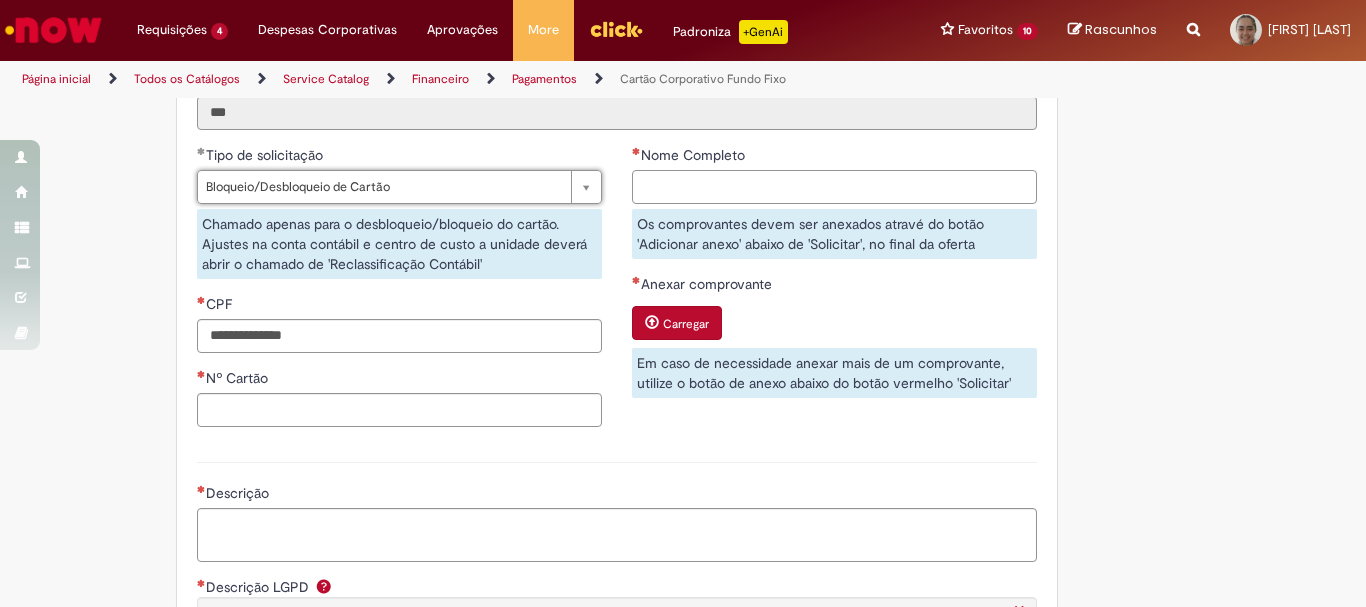 click on "Nome Completo" at bounding box center (834, 187) 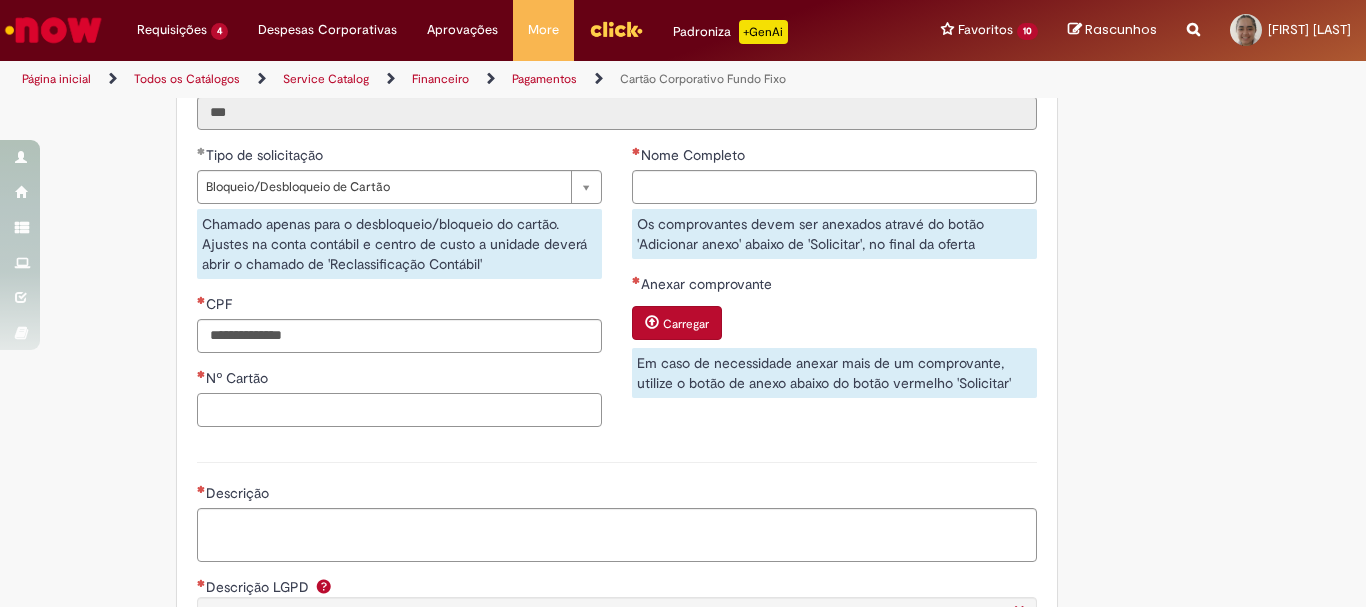 click on "Nº Cartão" at bounding box center [399, 410] 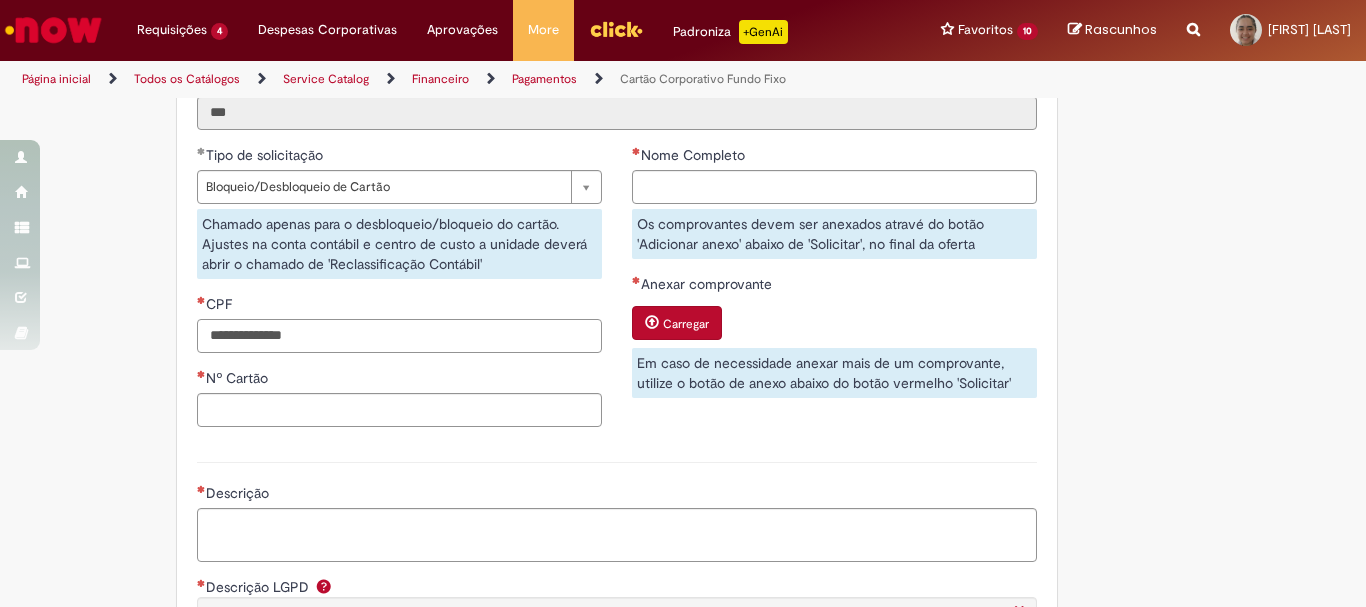 click on "CPF" at bounding box center [399, 336] 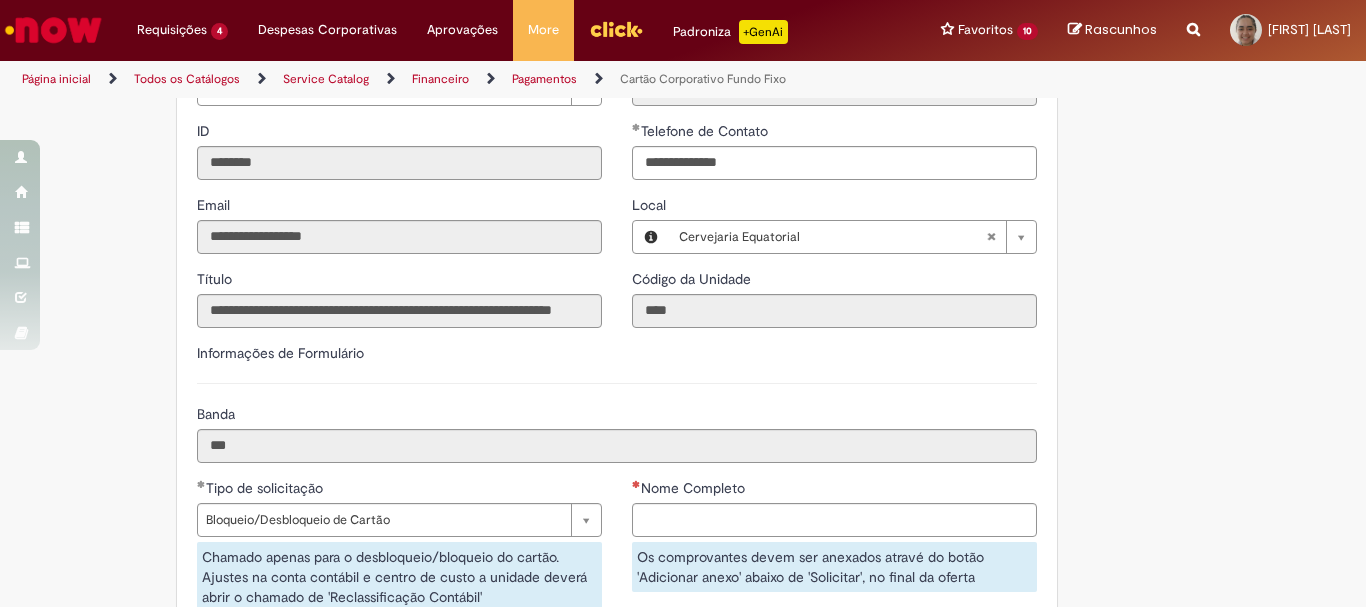 scroll, scrollTop: 584, scrollLeft: 0, axis: vertical 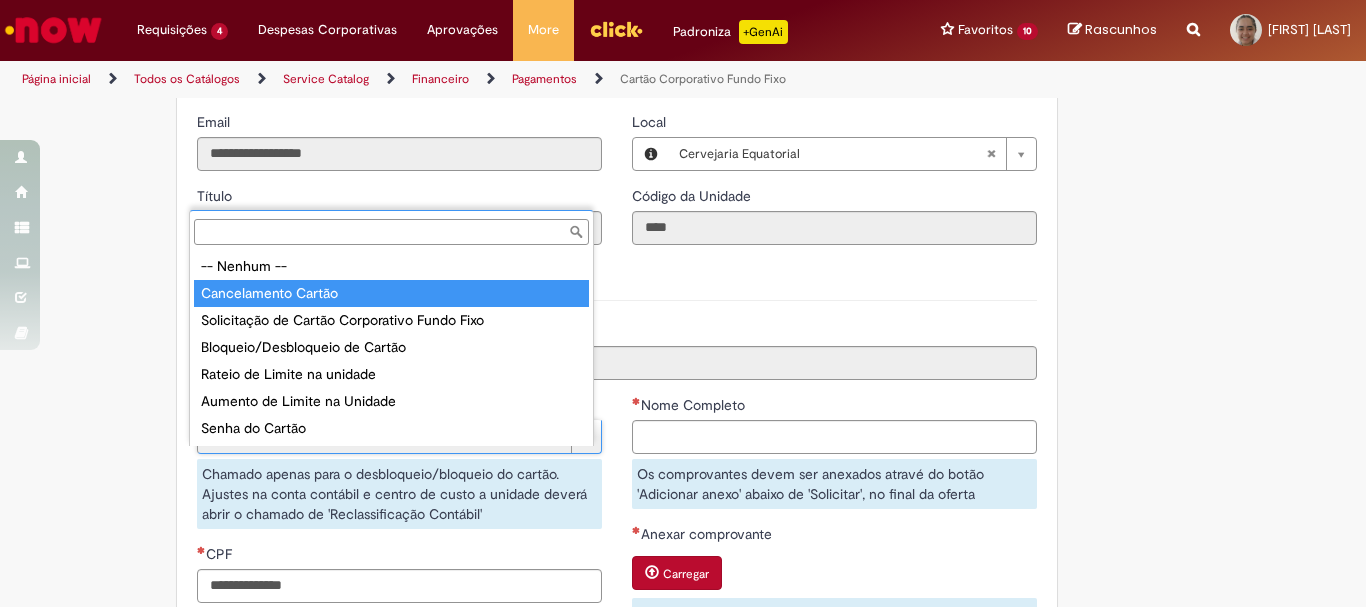 type on "**********" 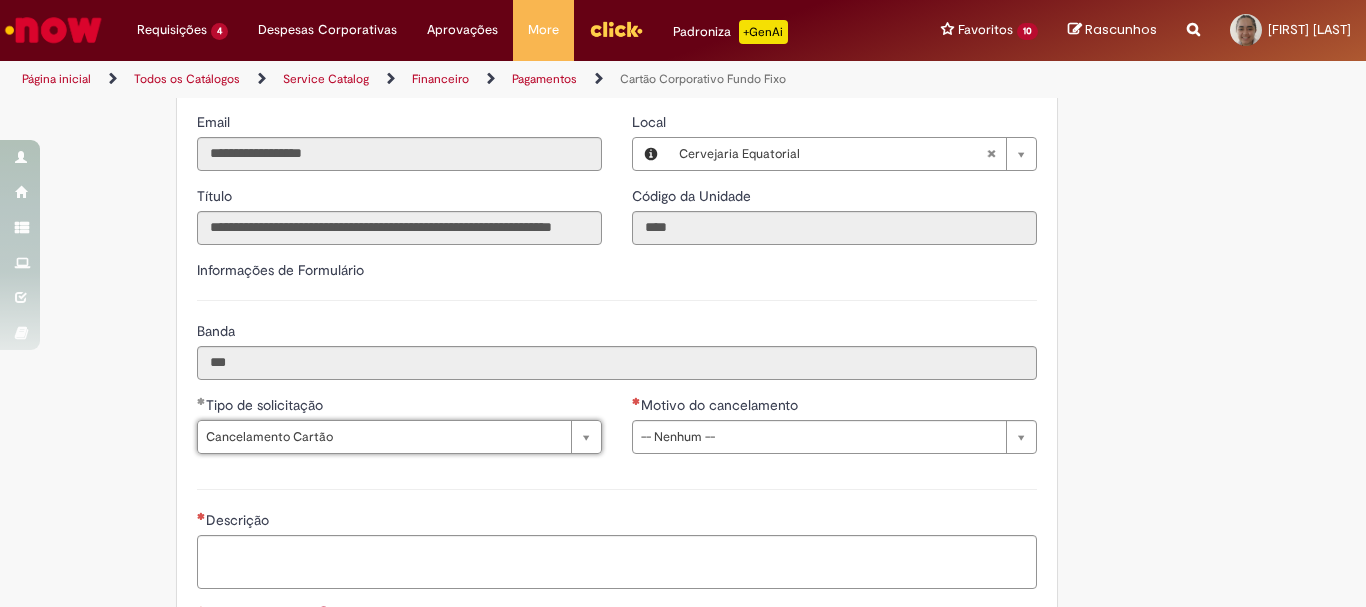 scroll, scrollTop: 0, scrollLeft: 137, axis: horizontal 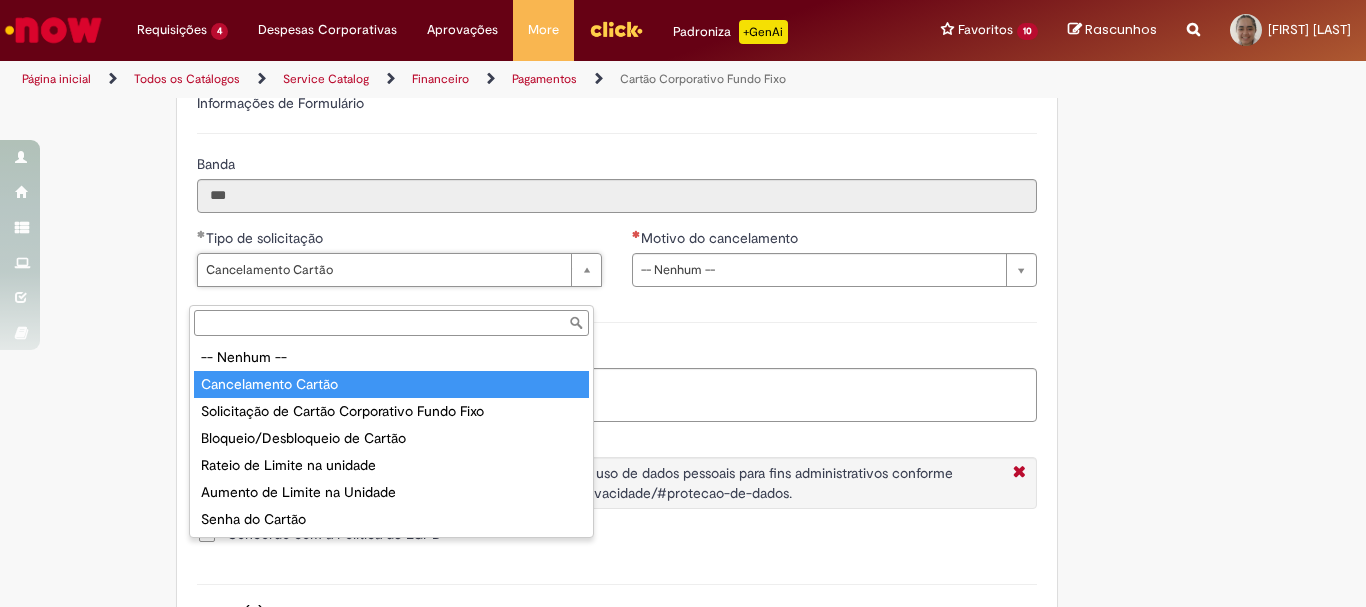 type on "**********" 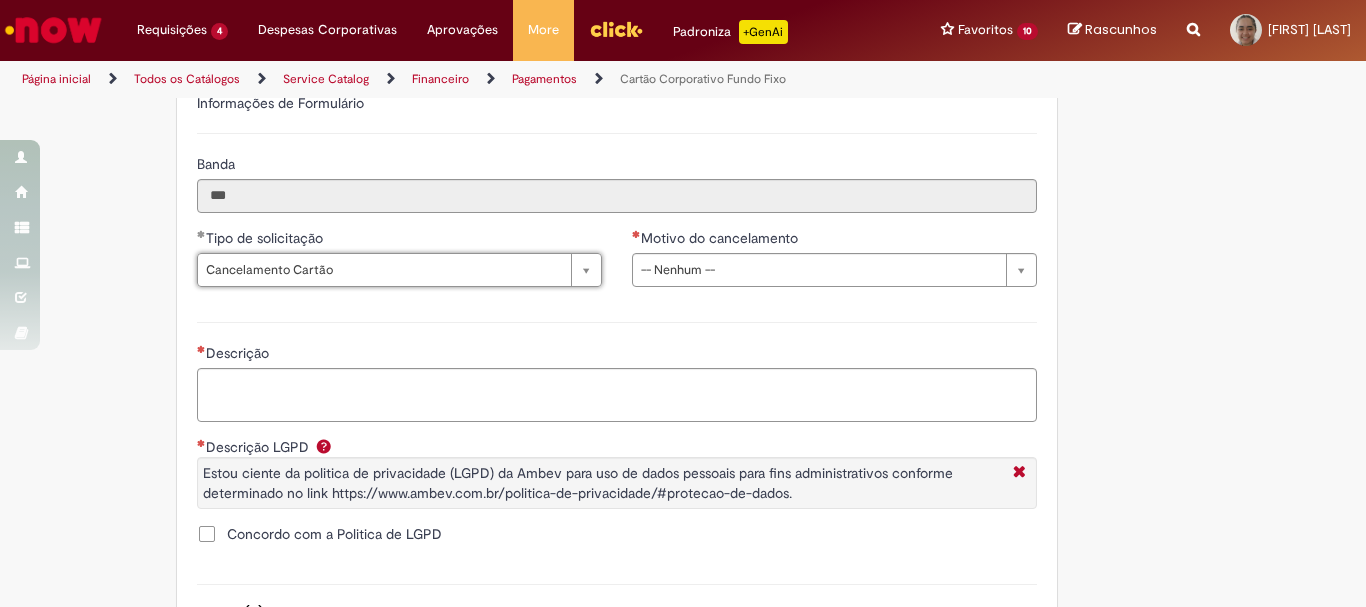scroll, scrollTop: 0, scrollLeft: 136, axis: horizontal 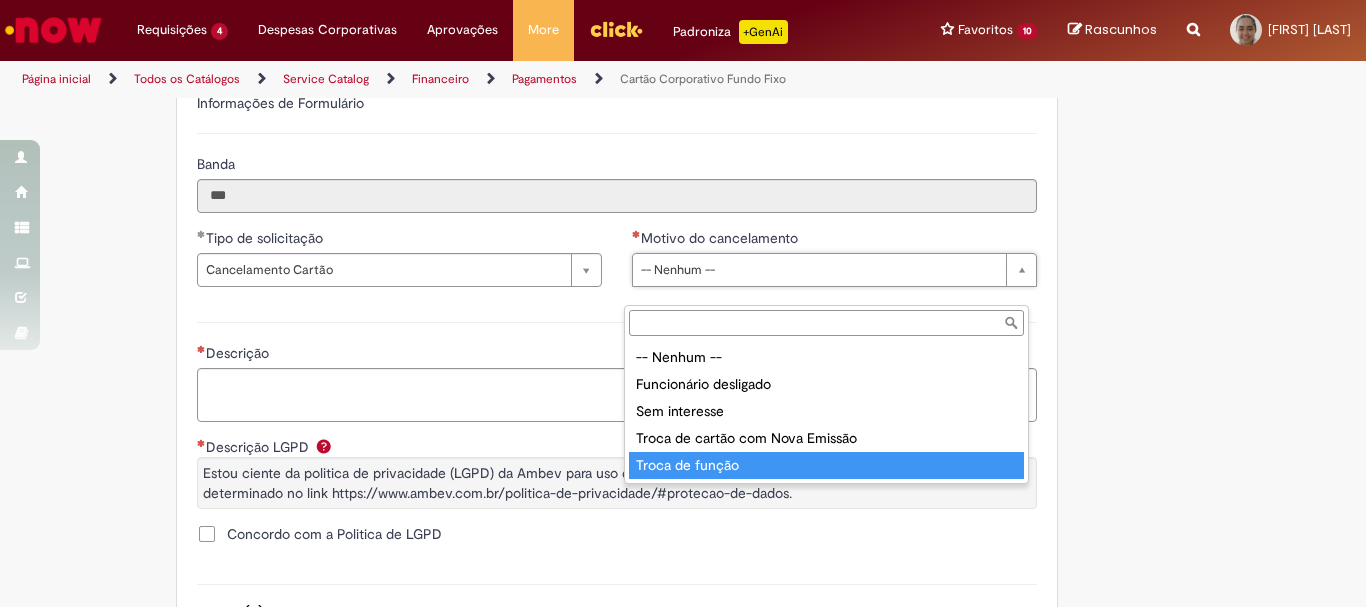 type on "**********" 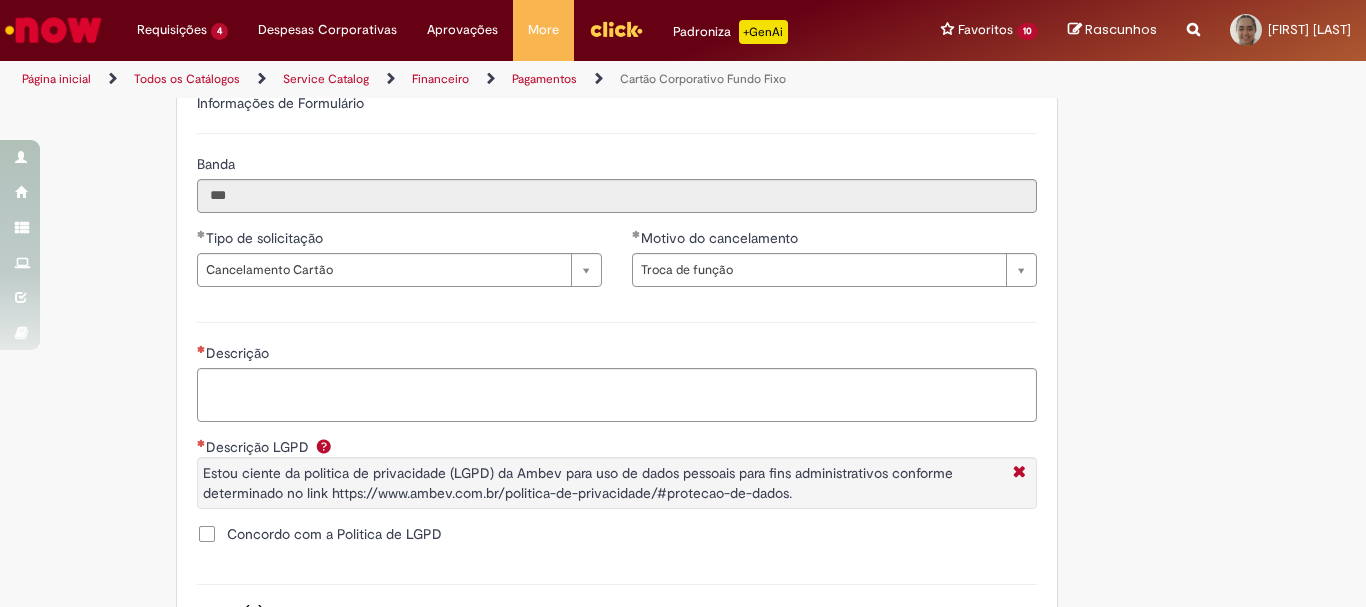 click on "Descrição" at bounding box center (617, 369) 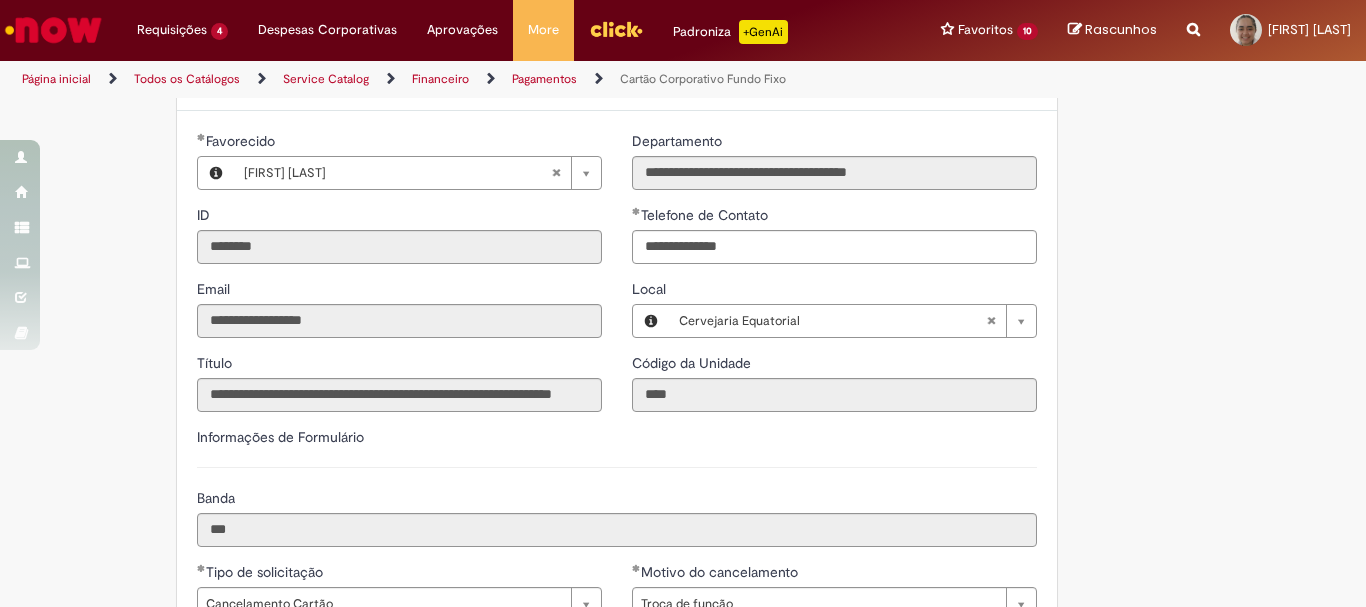 scroll, scrollTop: 334, scrollLeft: 0, axis: vertical 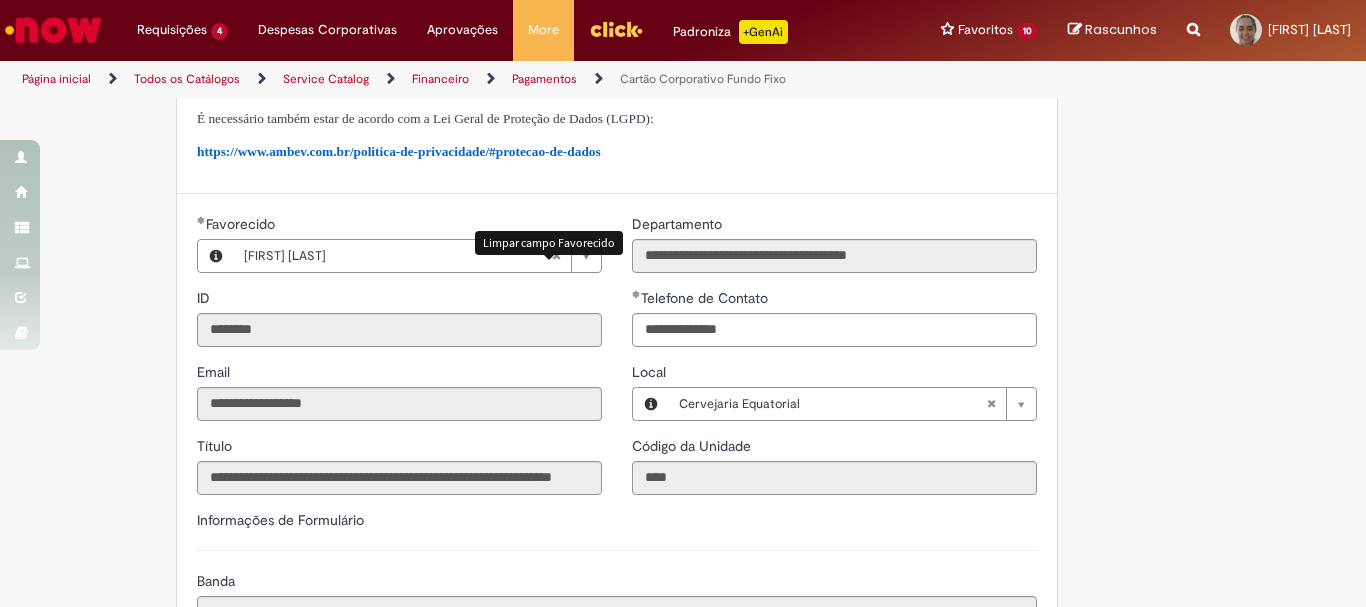 click at bounding box center (556, 256) 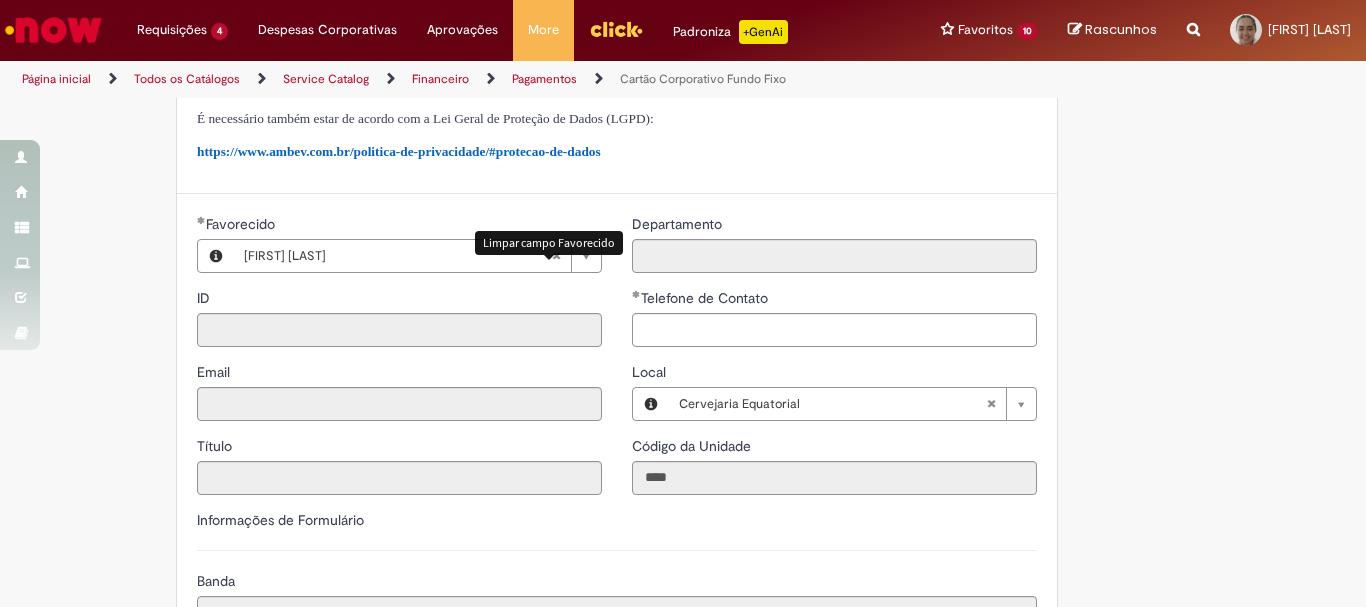 type 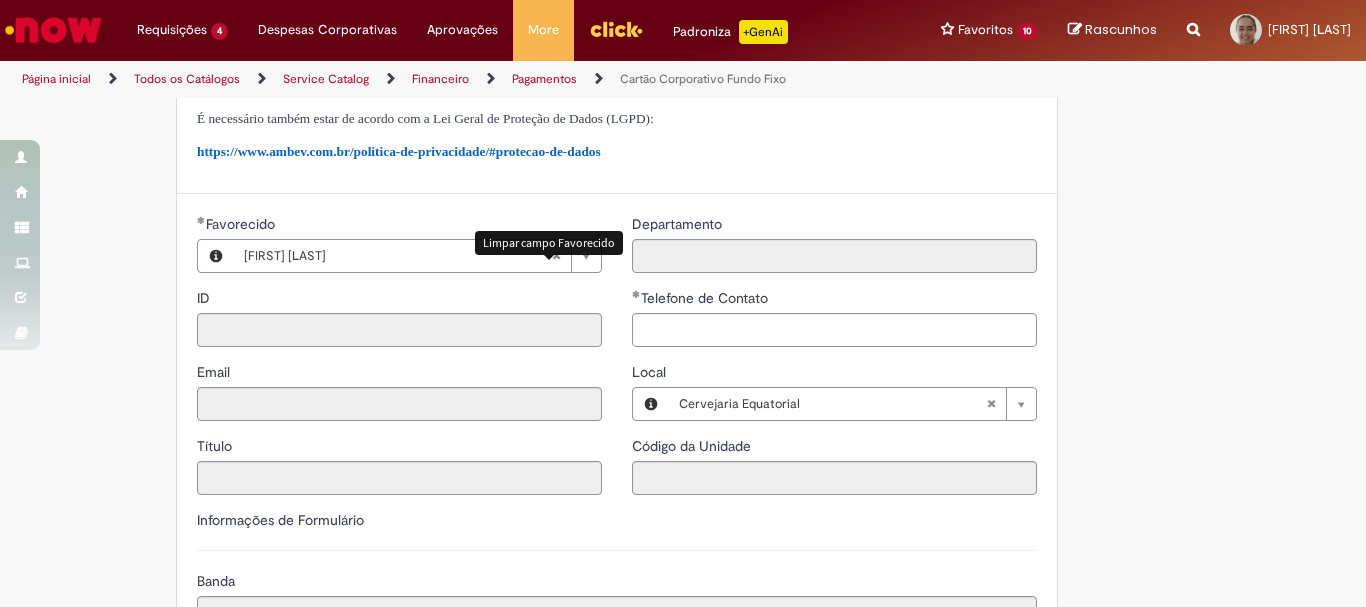 scroll, scrollTop: 0, scrollLeft: 0, axis: both 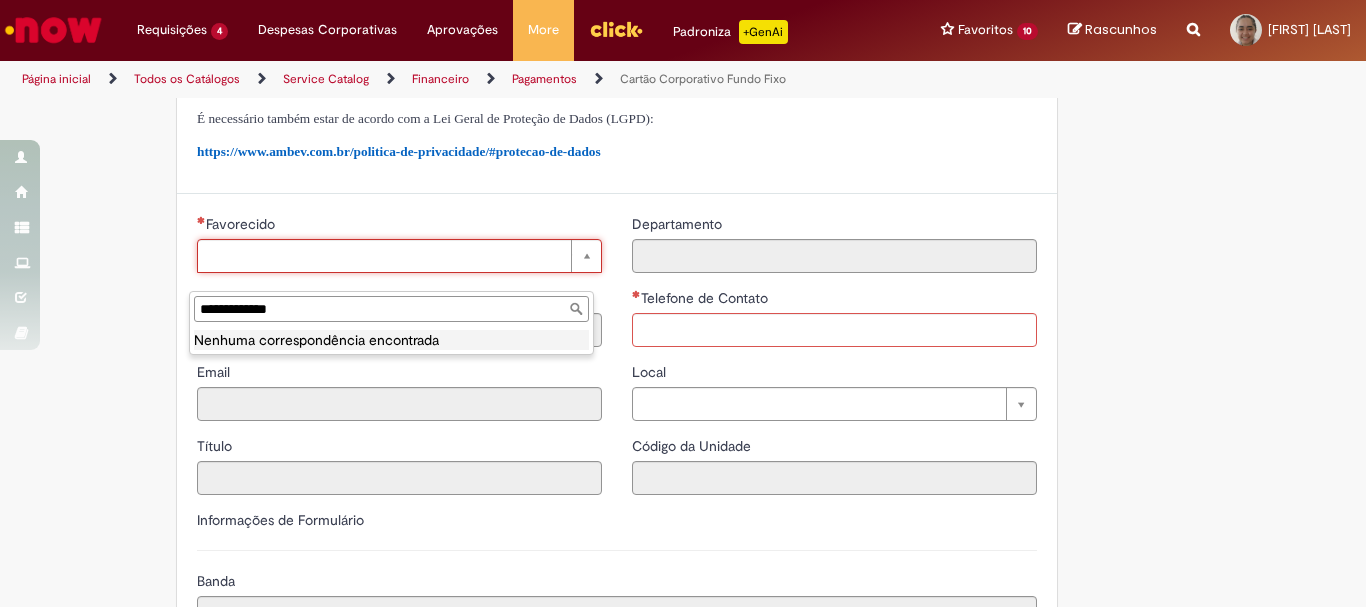 click on "**********" at bounding box center (391, 309) 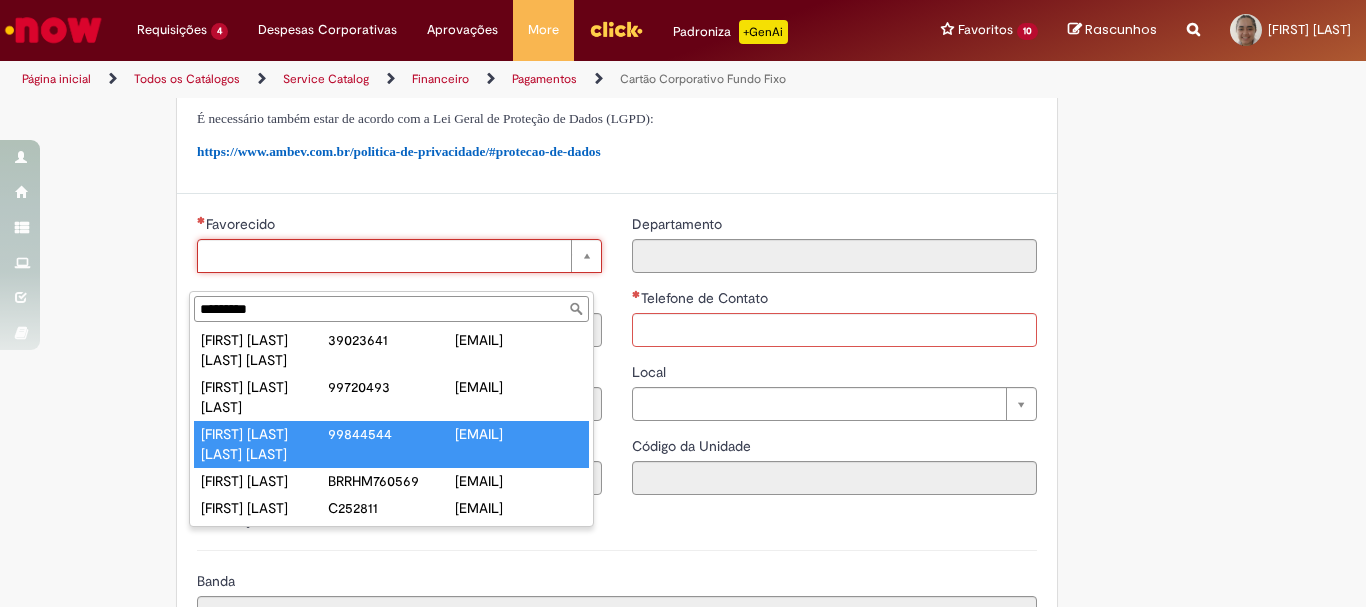 scroll, scrollTop: 0, scrollLeft: 0, axis: both 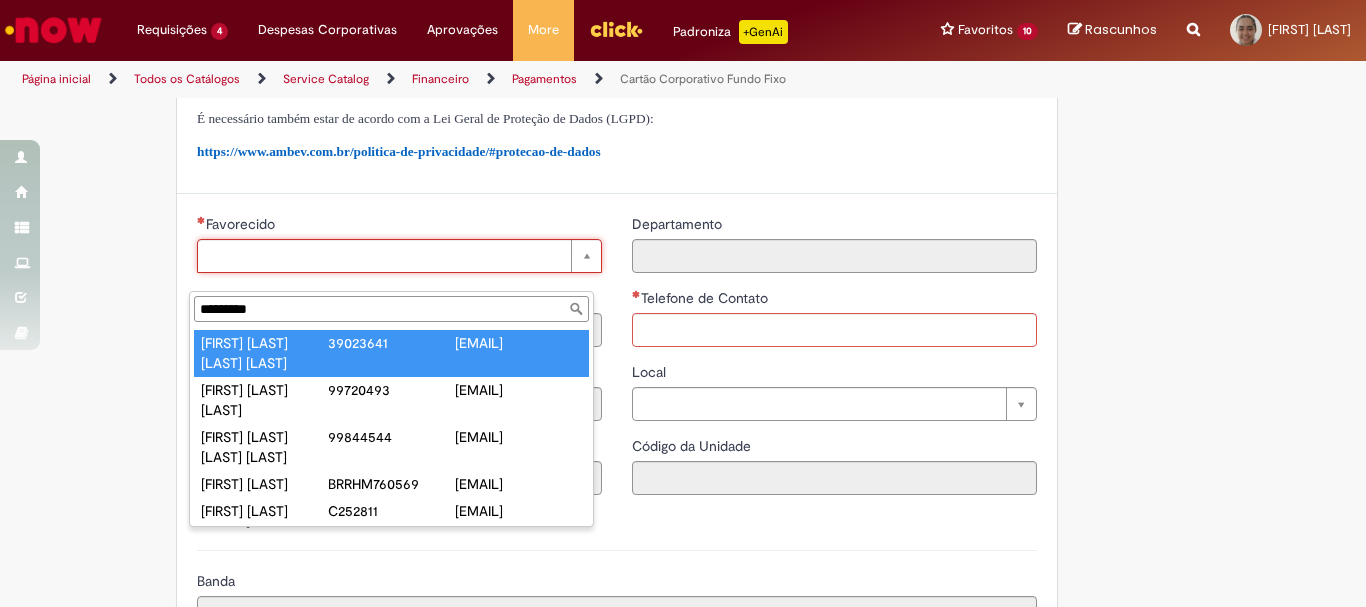 drag, startPoint x: 329, startPoint y: 310, endPoint x: 210, endPoint y: 310, distance: 119 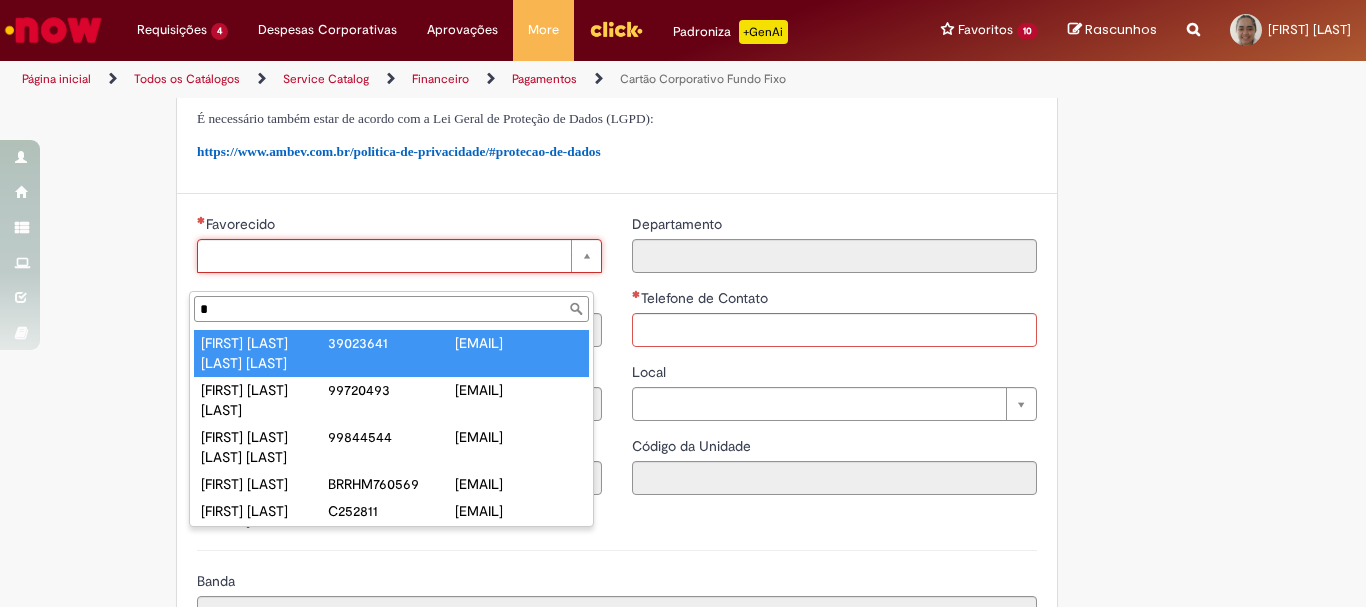 type 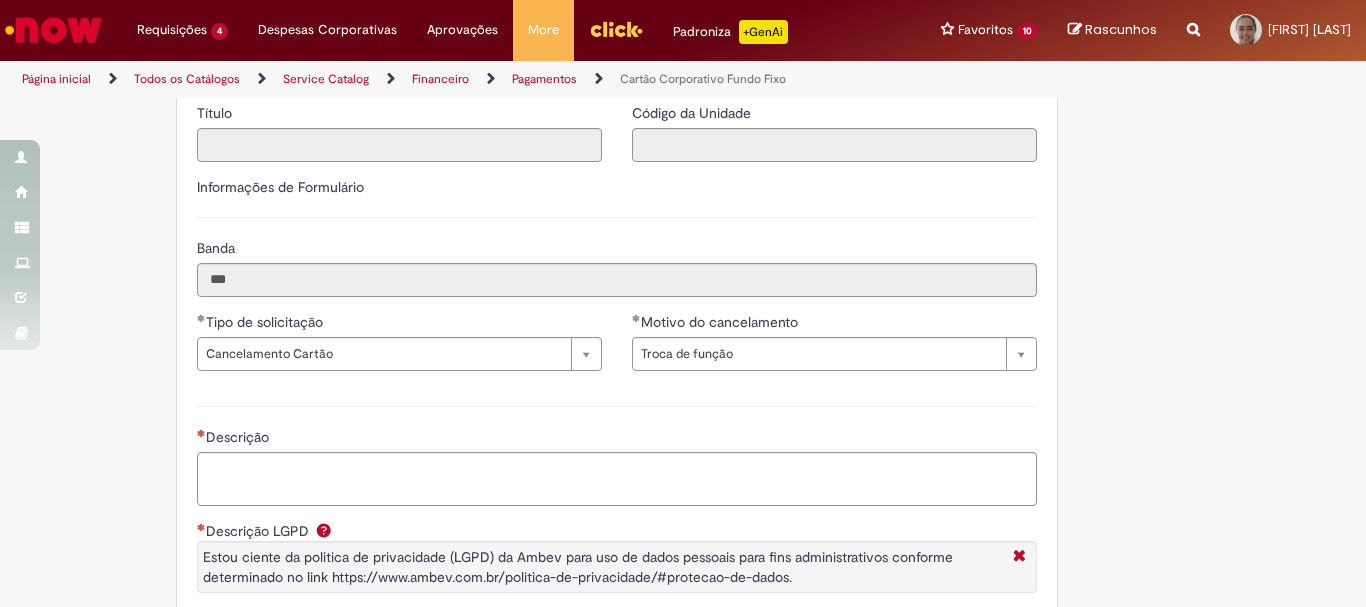 scroll, scrollTop: 417, scrollLeft: 0, axis: vertical 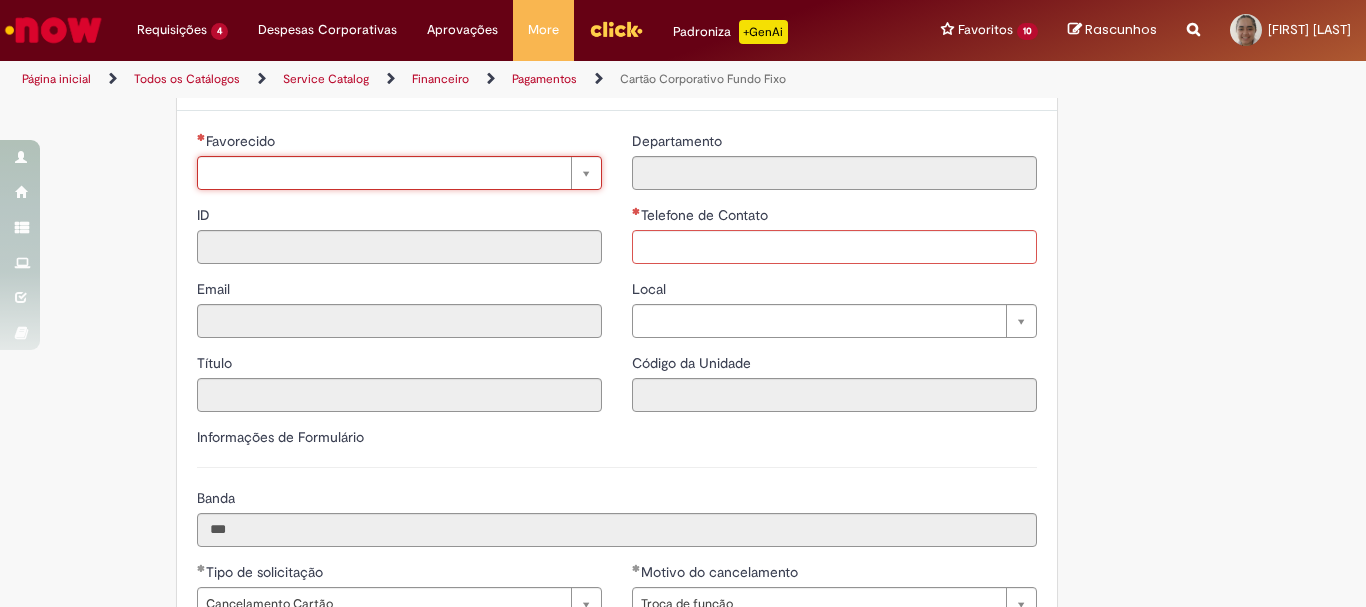 type on "*" 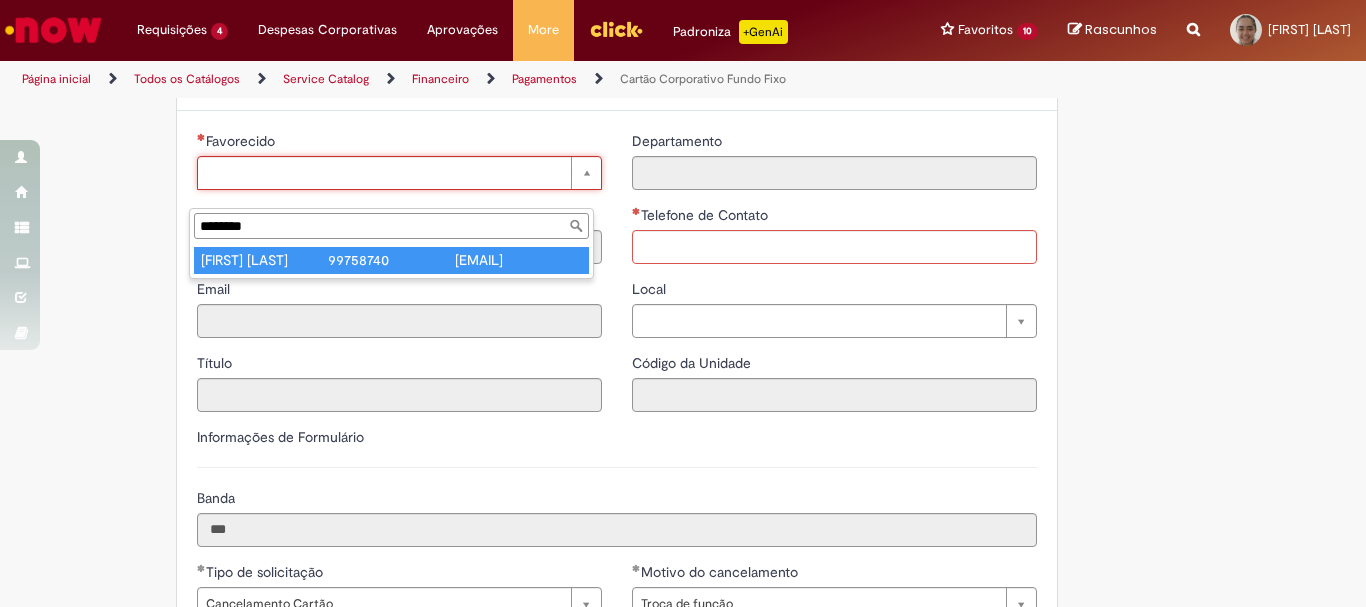 drag, startPoint x: 280, startPoint y: 221, endPoint x: 188, endPoint y: 217, distance: 92.086914 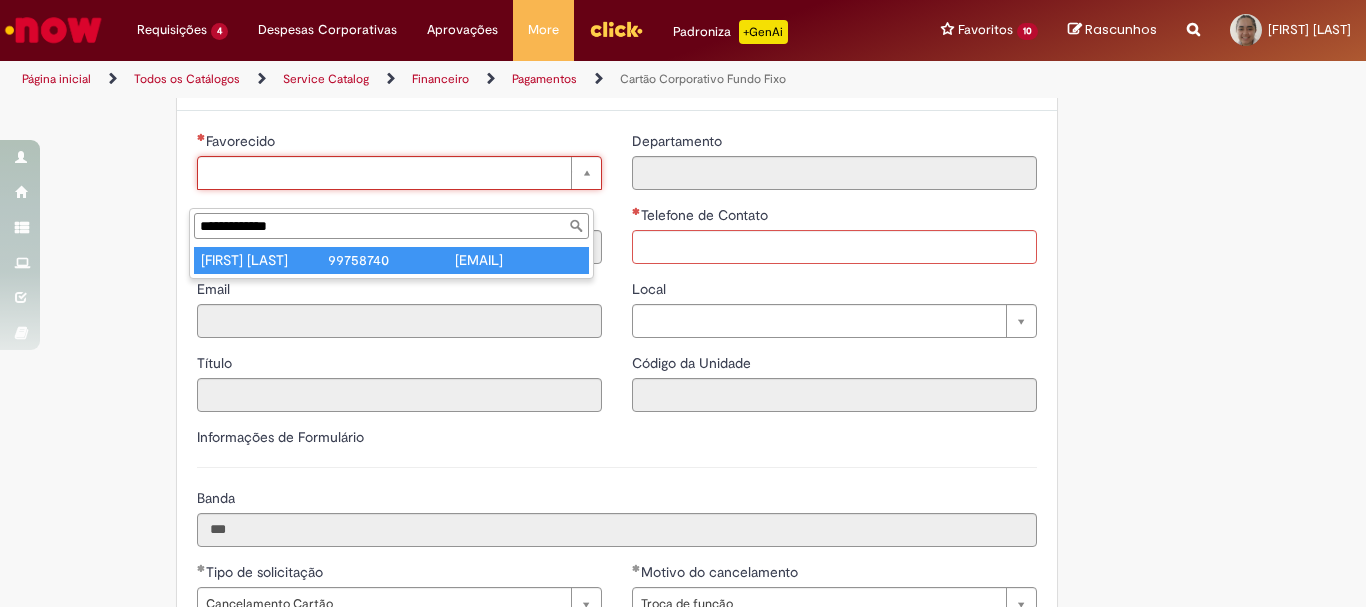 type on "**********" 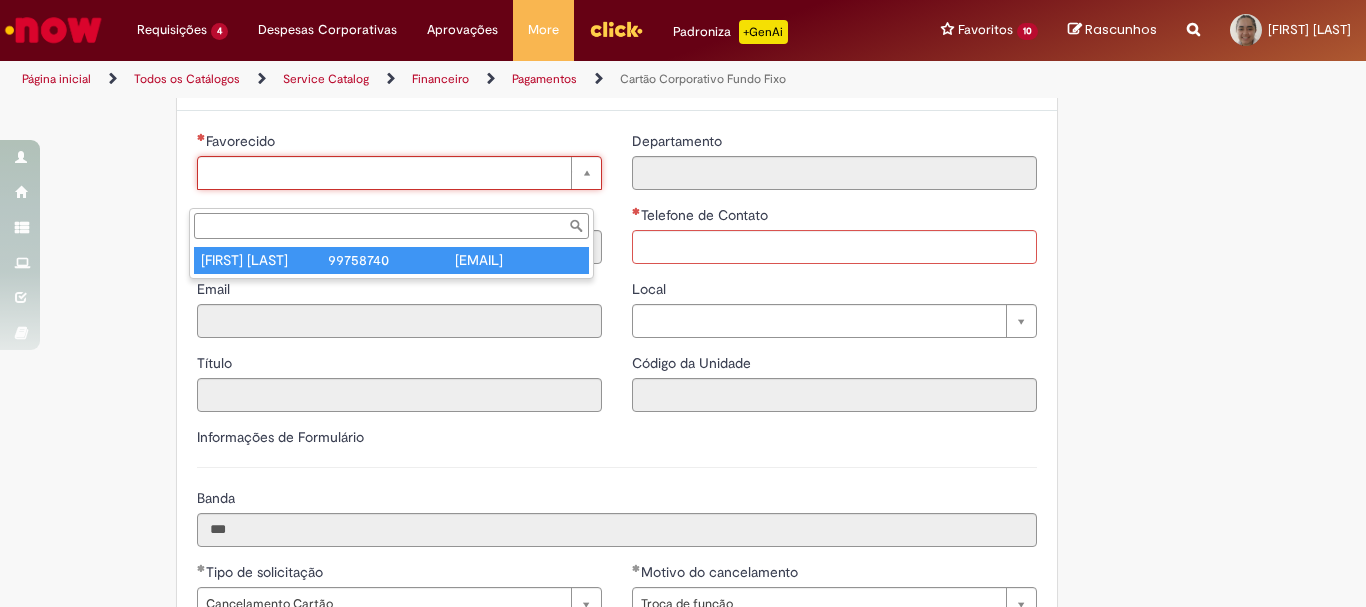 type on "********" 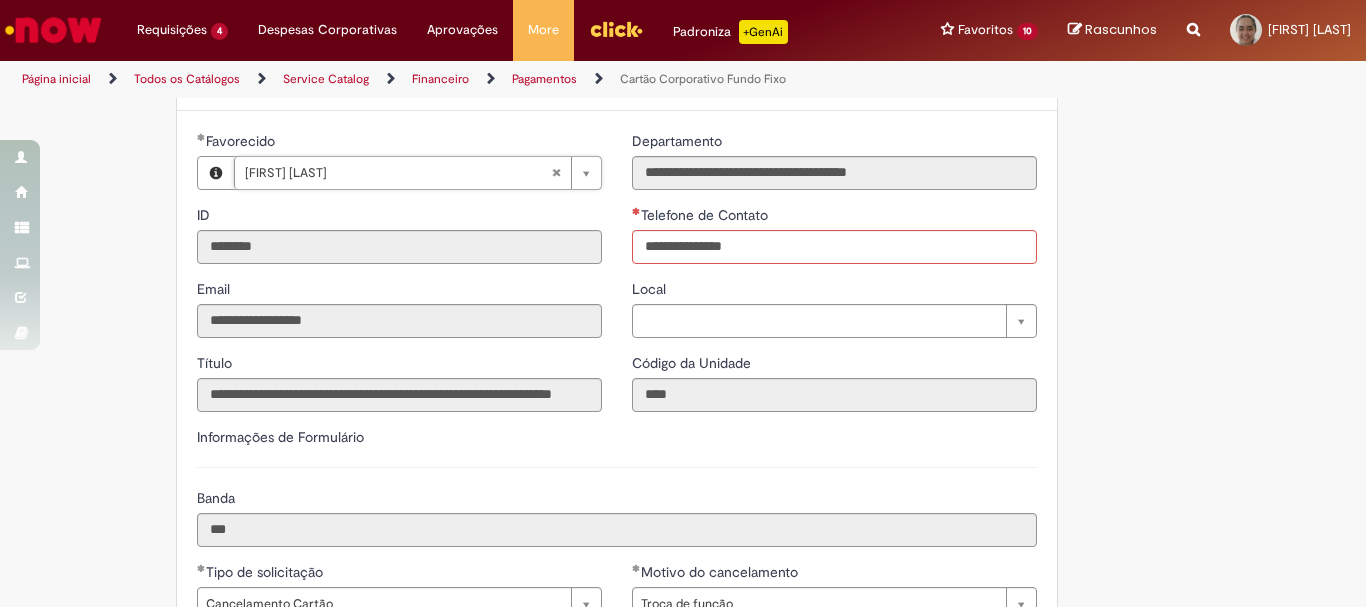 type 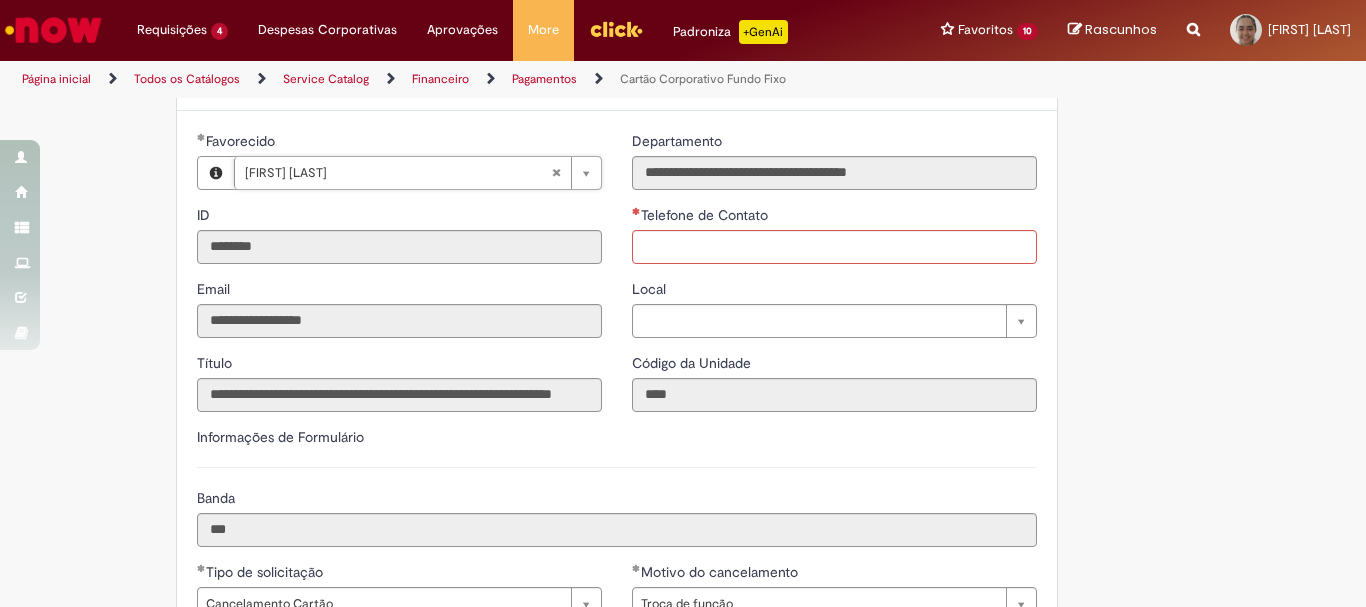type on "**********" 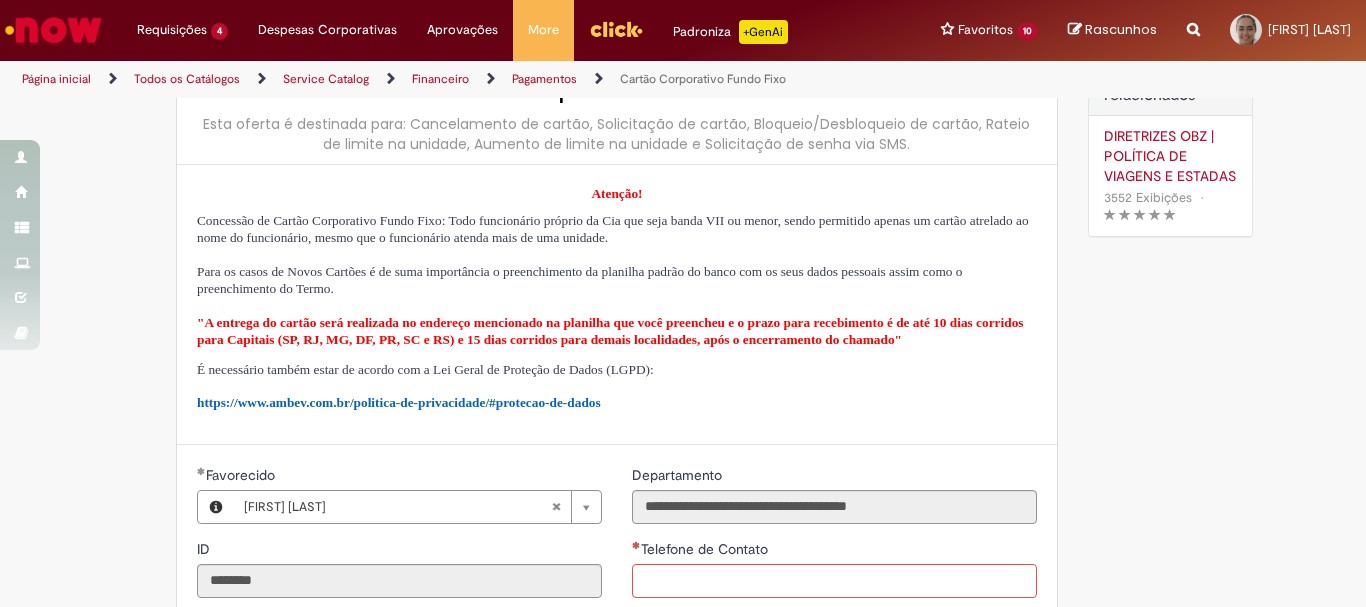 scroll, scrollTop: 0, scrollLeft: 0, axis: both 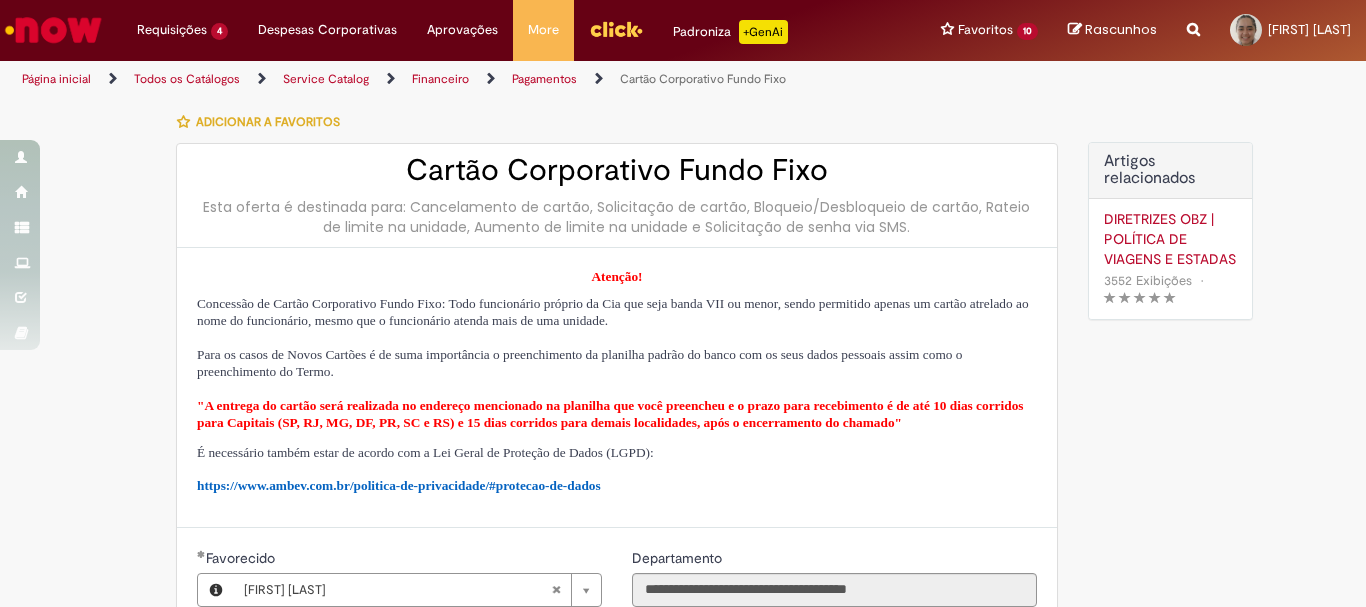 click on "Esta oferta é destinada para: Cancelamento de cartão, Solicitação de cartão, Bloqueio/Desbloqueio de cartão, Rateio de limite na unidade, Aumento de limite na unidade e Solicitação de senha via SMS." at bounding box center [617, 217] 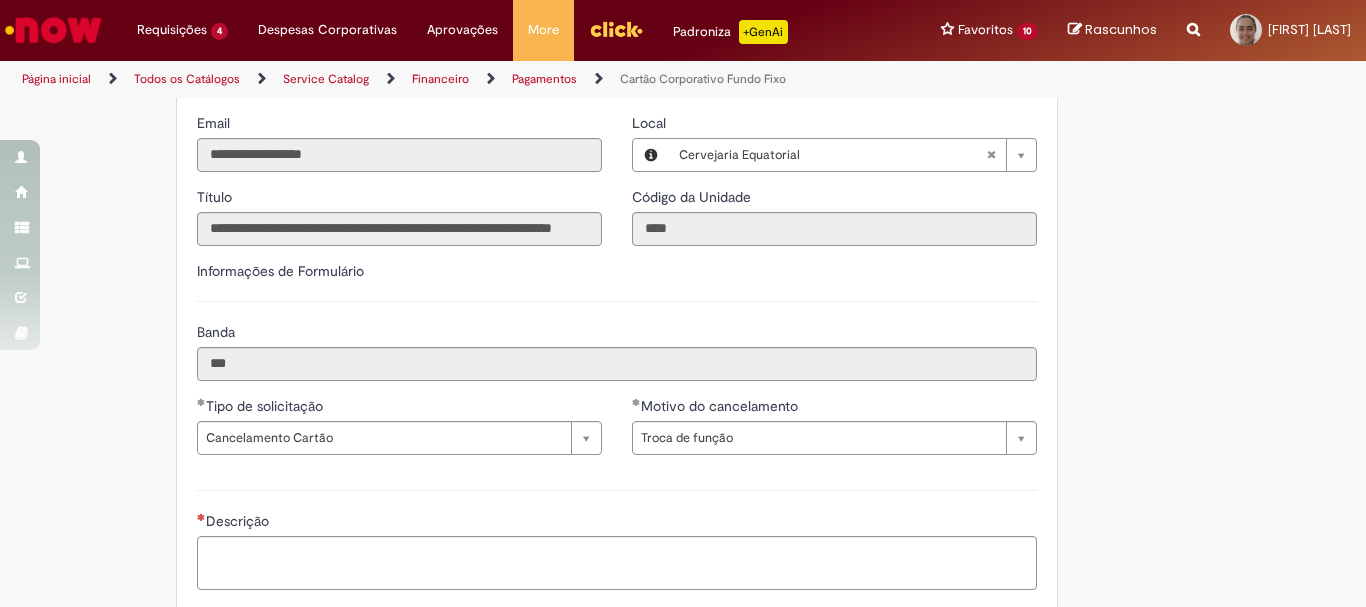 scroll, scrollTop: 500, scrollLeft: 0, axis: vertical 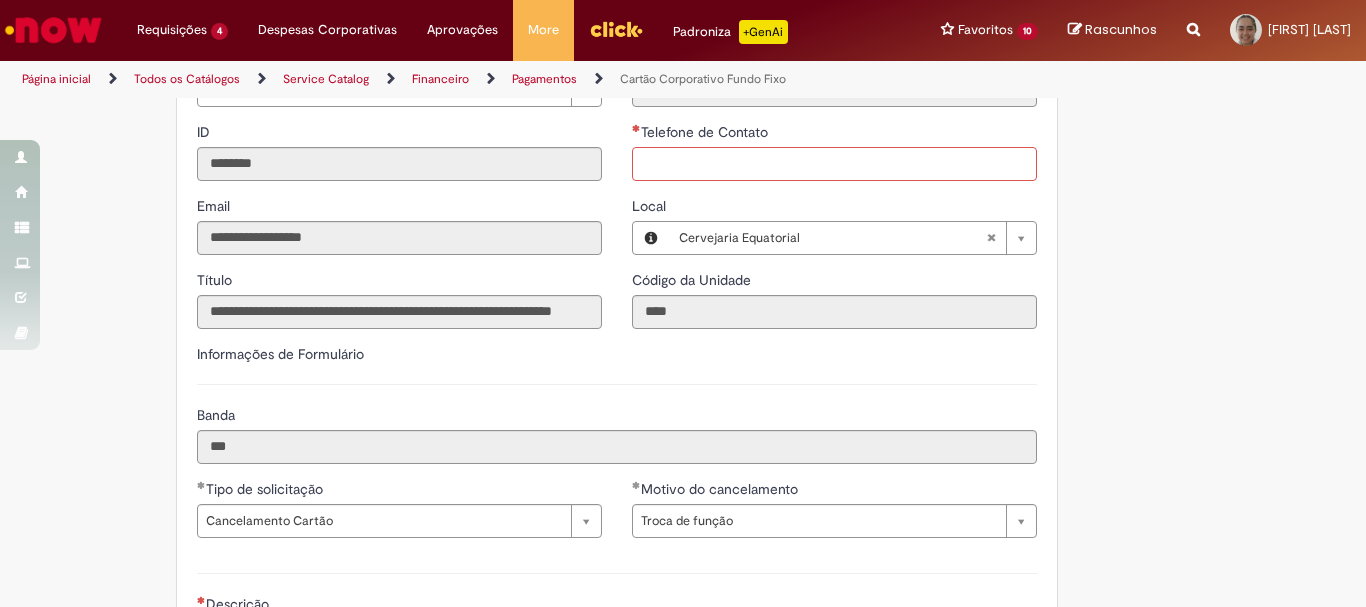 click on "Telefone de Contato" at bounding box center [834, 164] 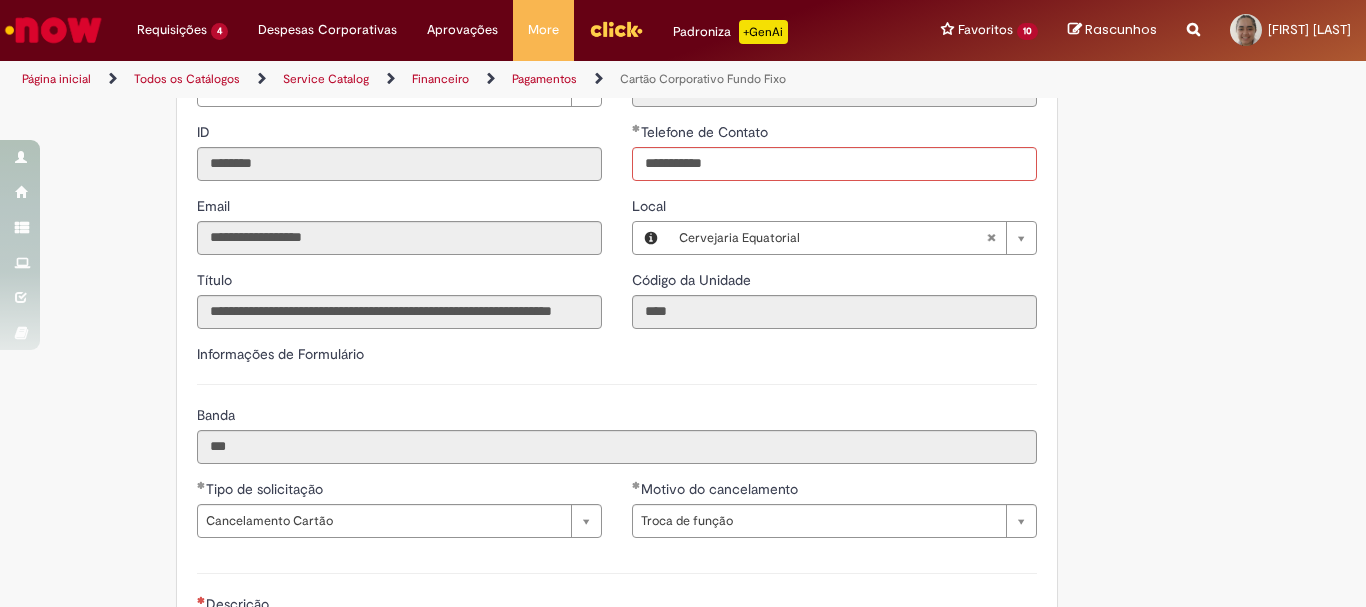 type on "**********" 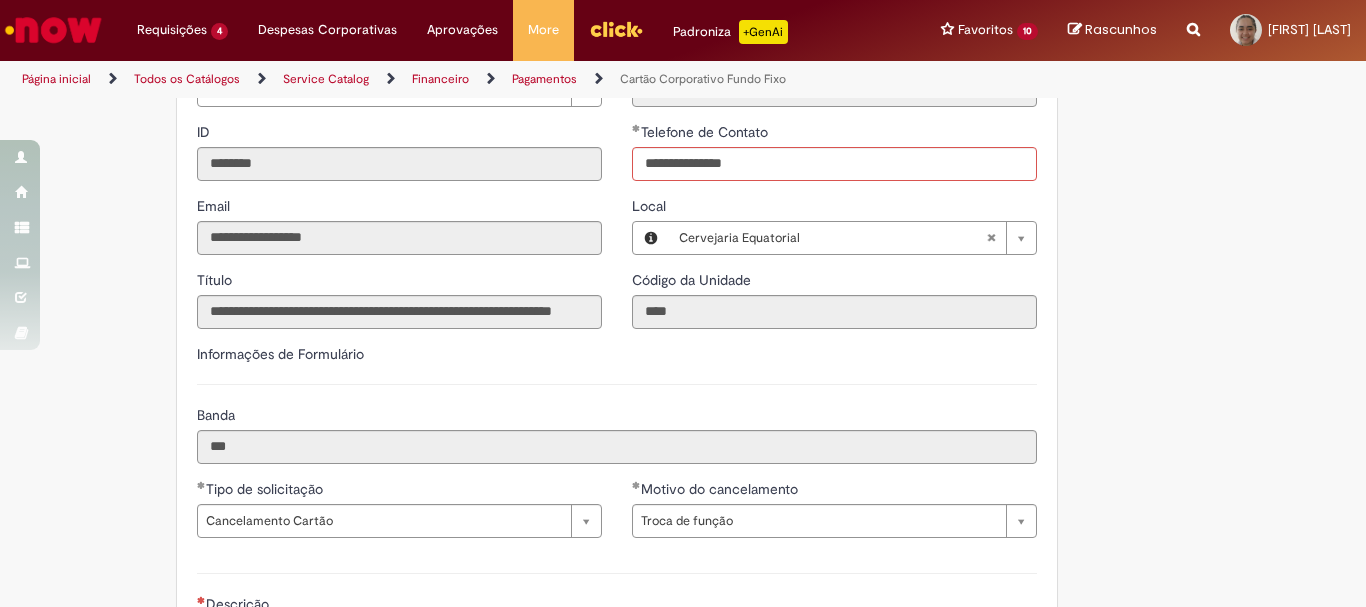 click on "Informações de Formulário" at bounding box center (617, 364) 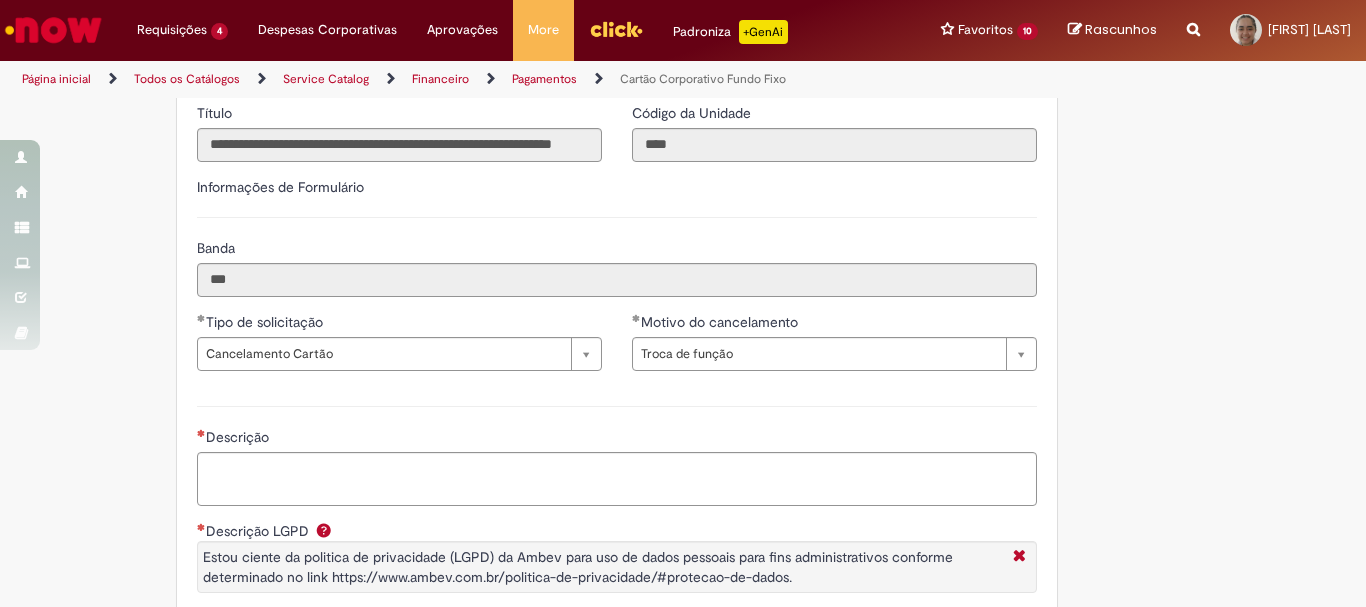 scroll, scrollTop: 750, scrollLeft: 0, axis: vertical 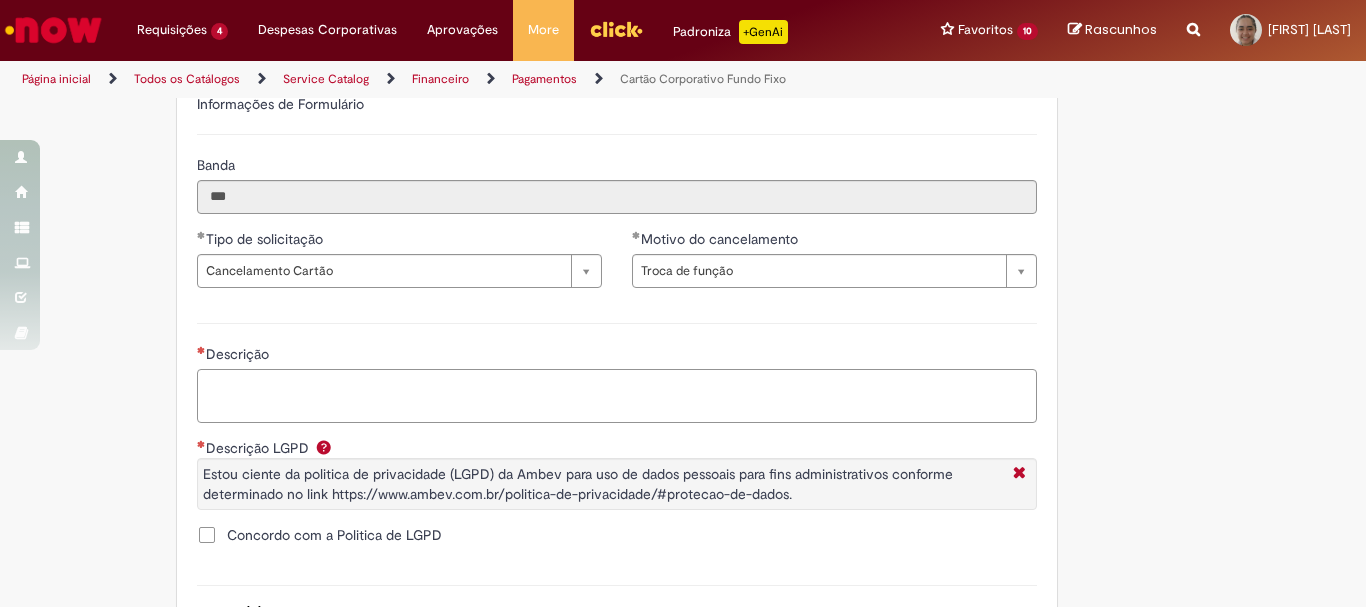 click on "Descrição" at bounding box center [617, 396] 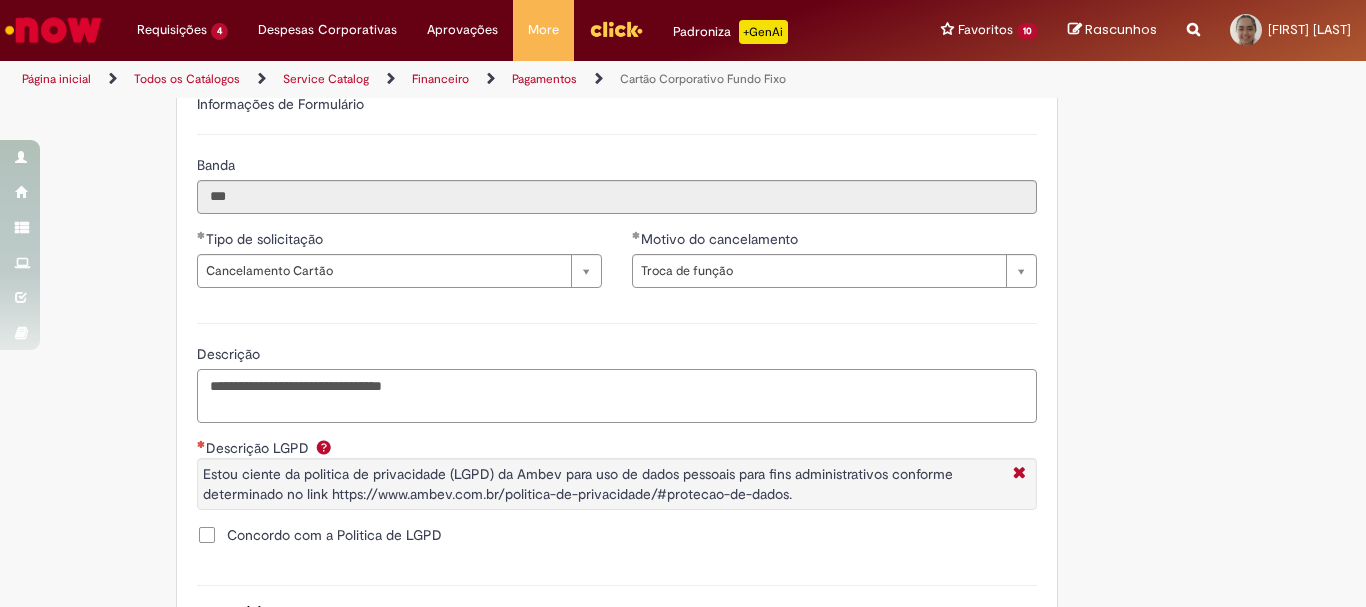 click on "**********" at bounding box center (617, 396) 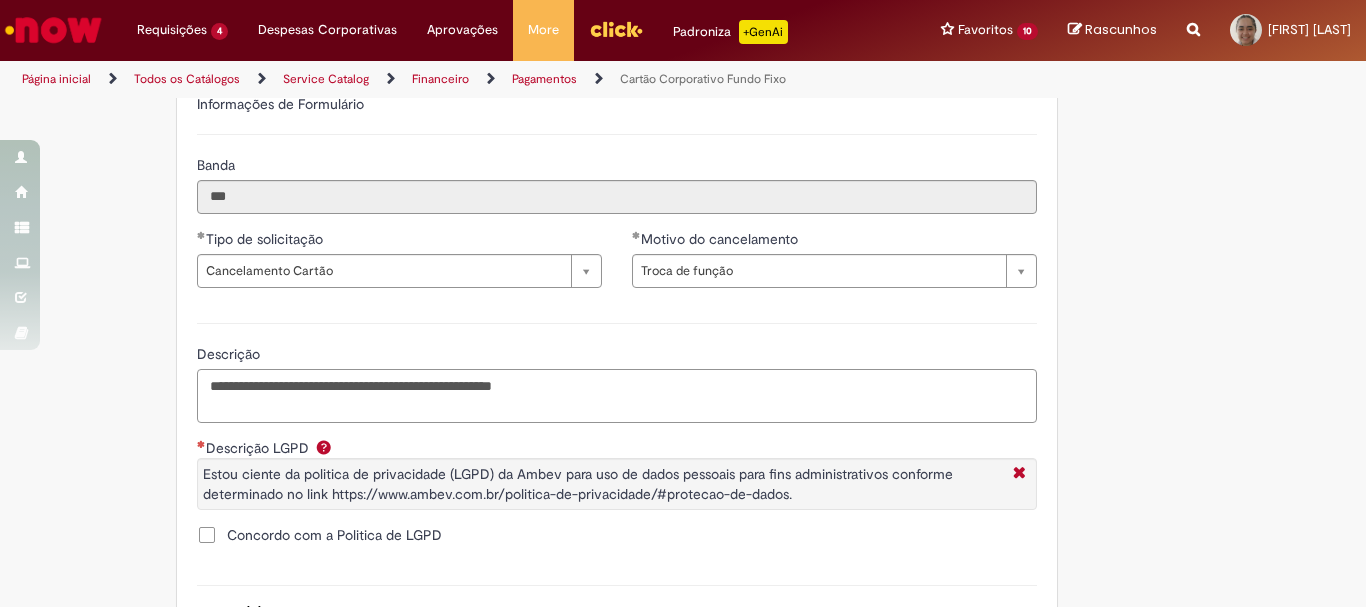 type on "**********" 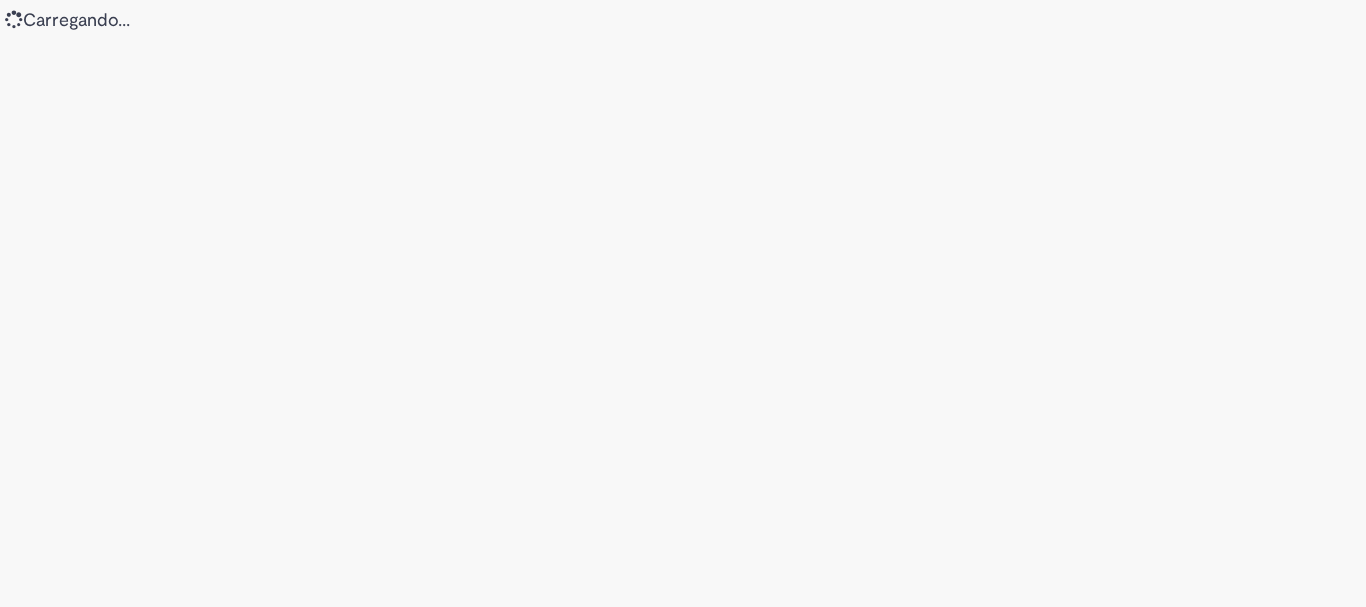 scroll, scrollTop: 0, scrollLeft: 0, axis: both 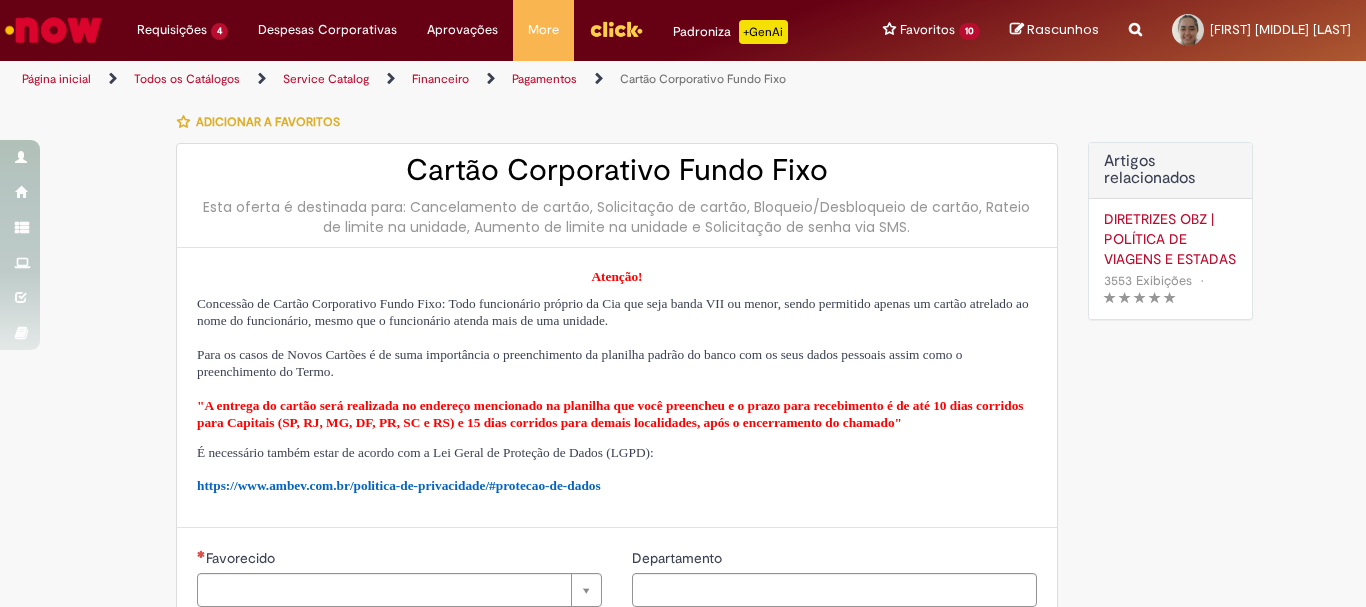 type on "********" 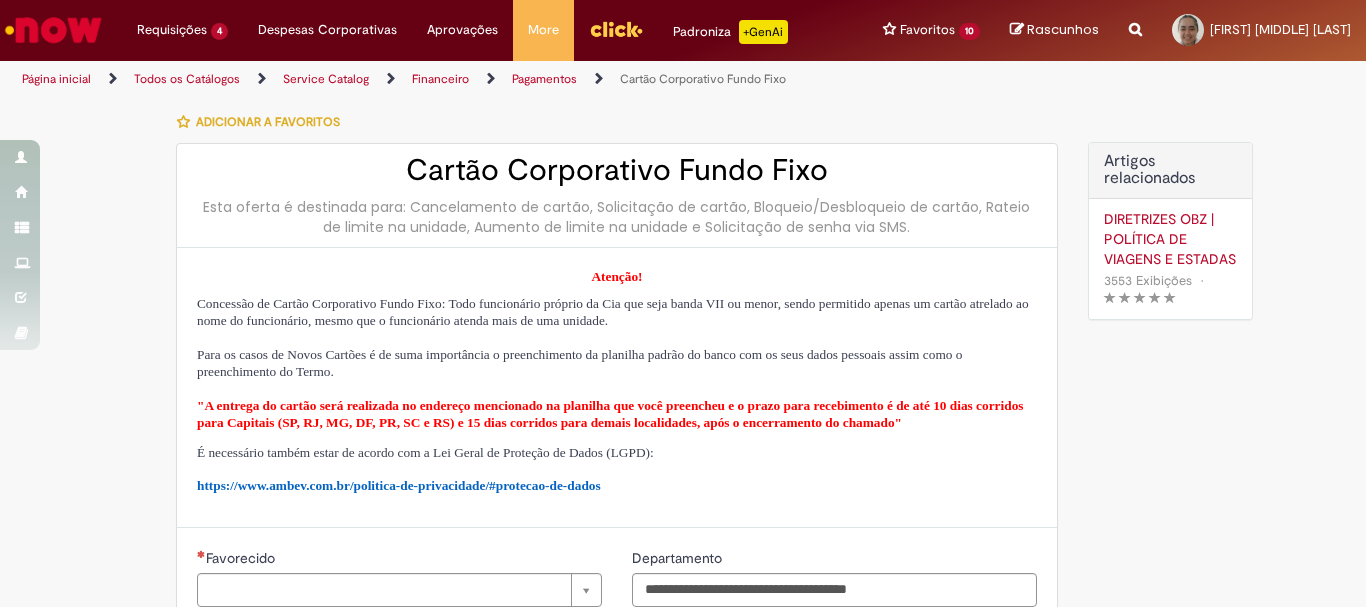 type on "**********" 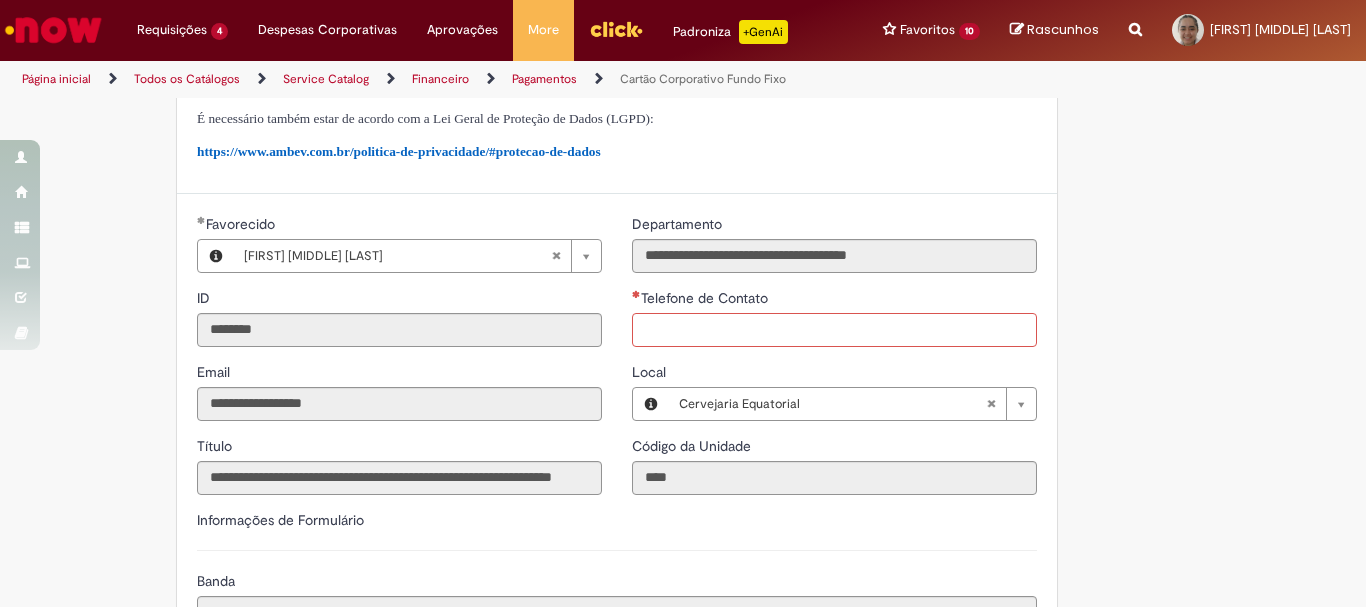type on "**********" 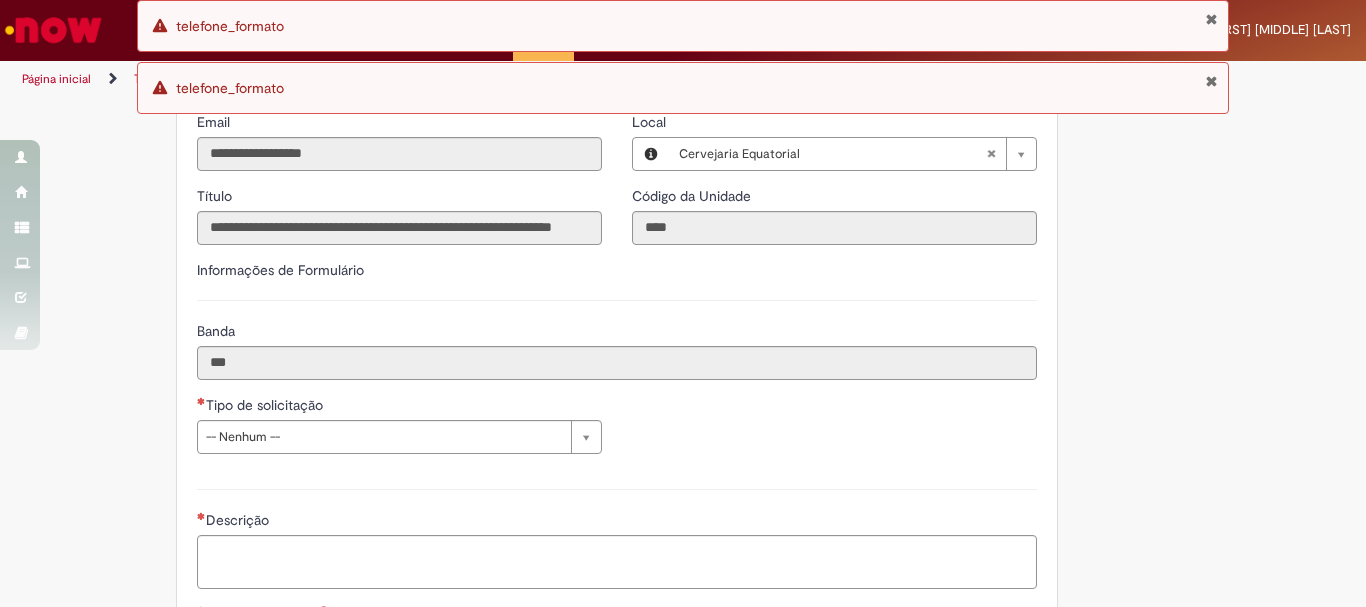 scroll, scrollTop: 334, scrollLeft: 0, axis: vertical 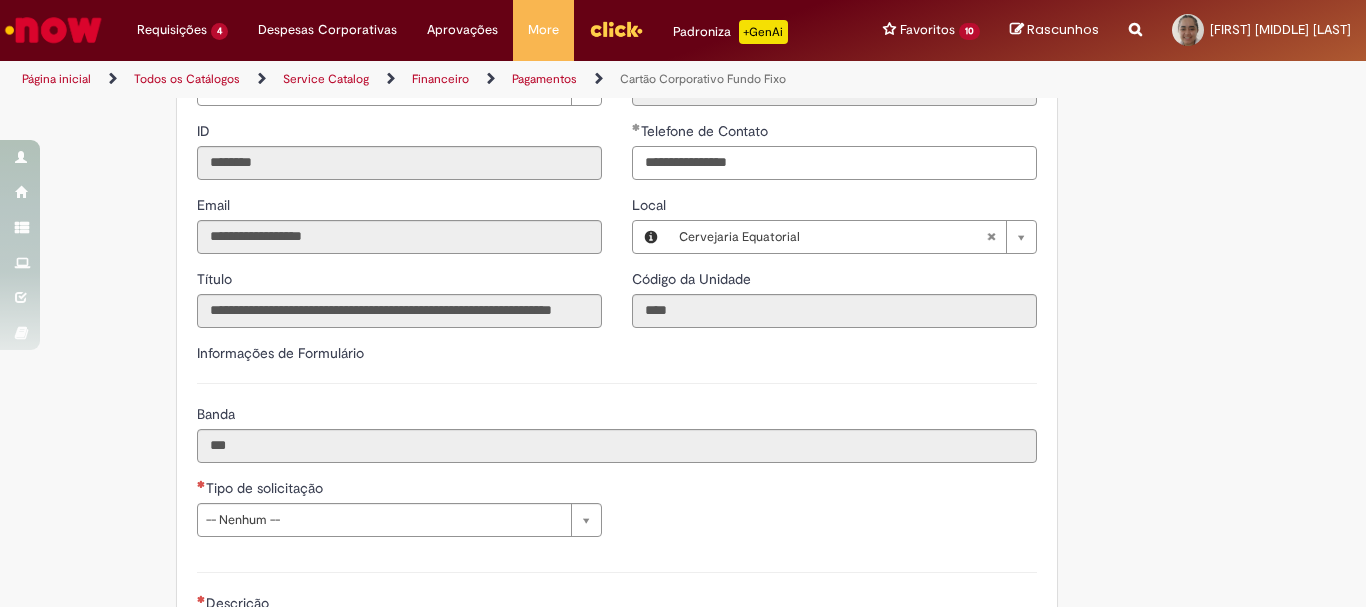 type on "**********" 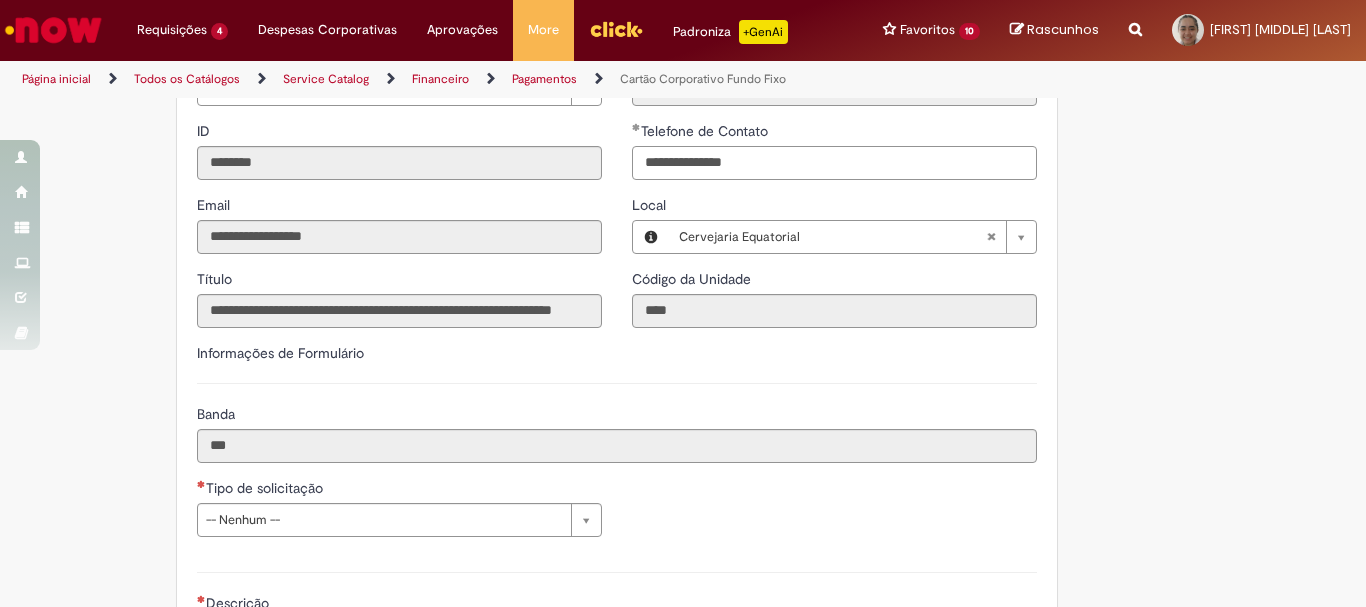 scroll, scrollTop: 667, scrollLeft: 0, axis: vertical 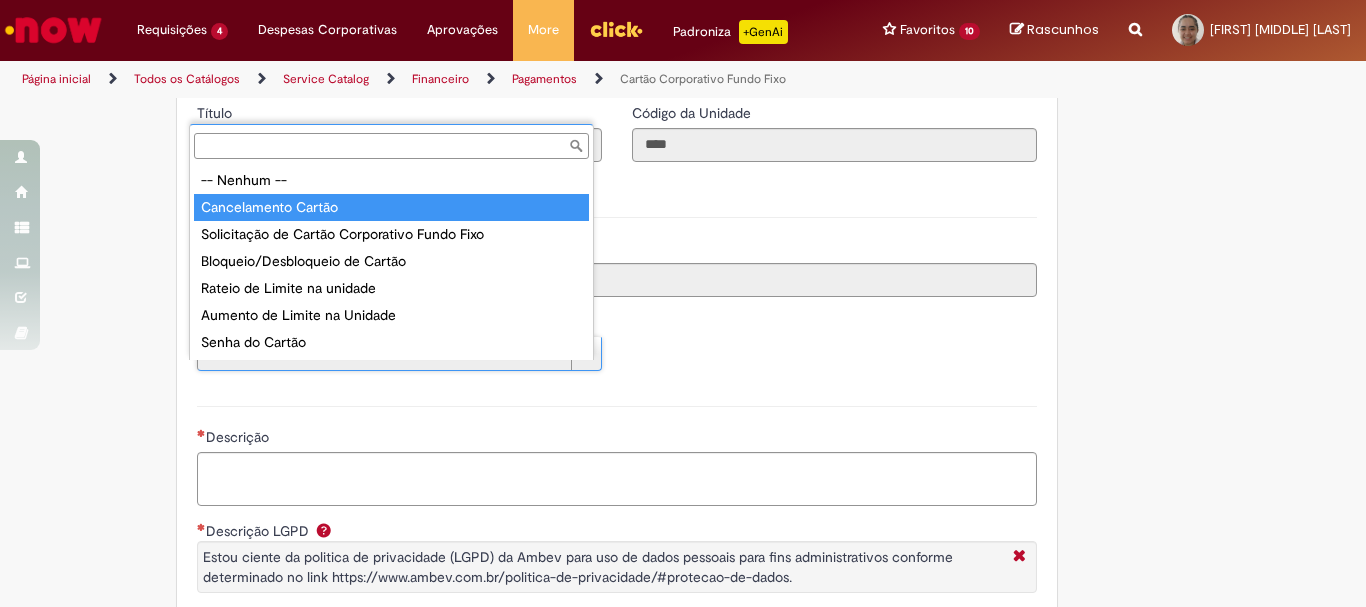 type on "**********" 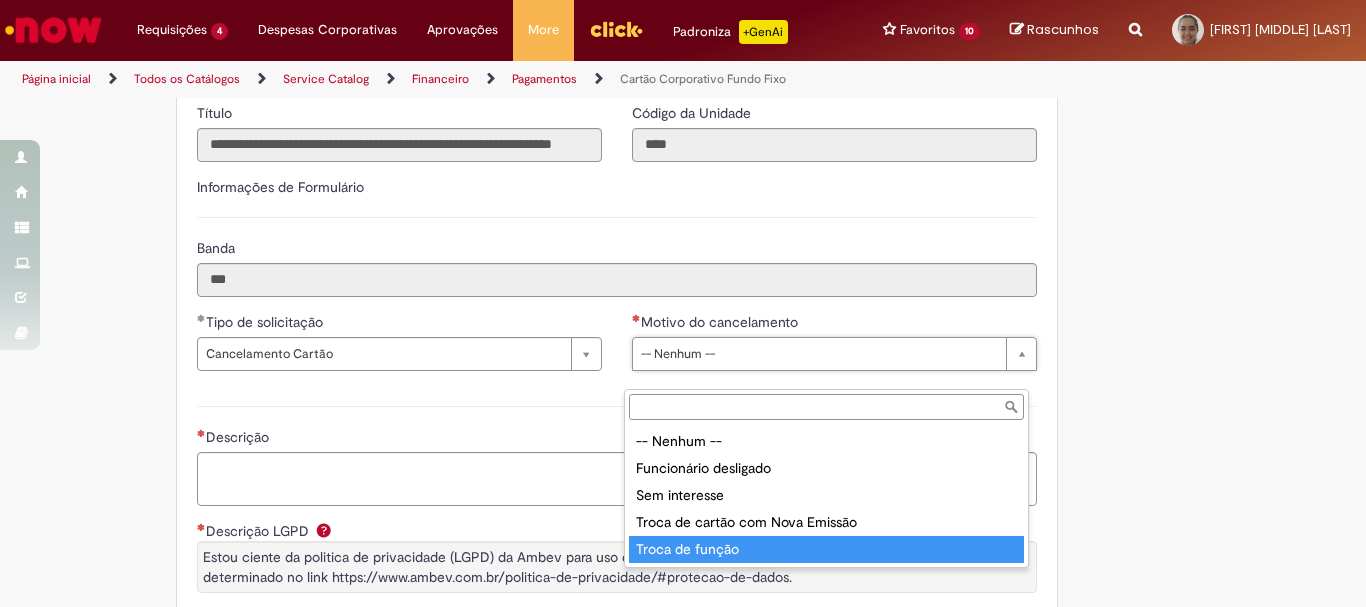 type on "**********" 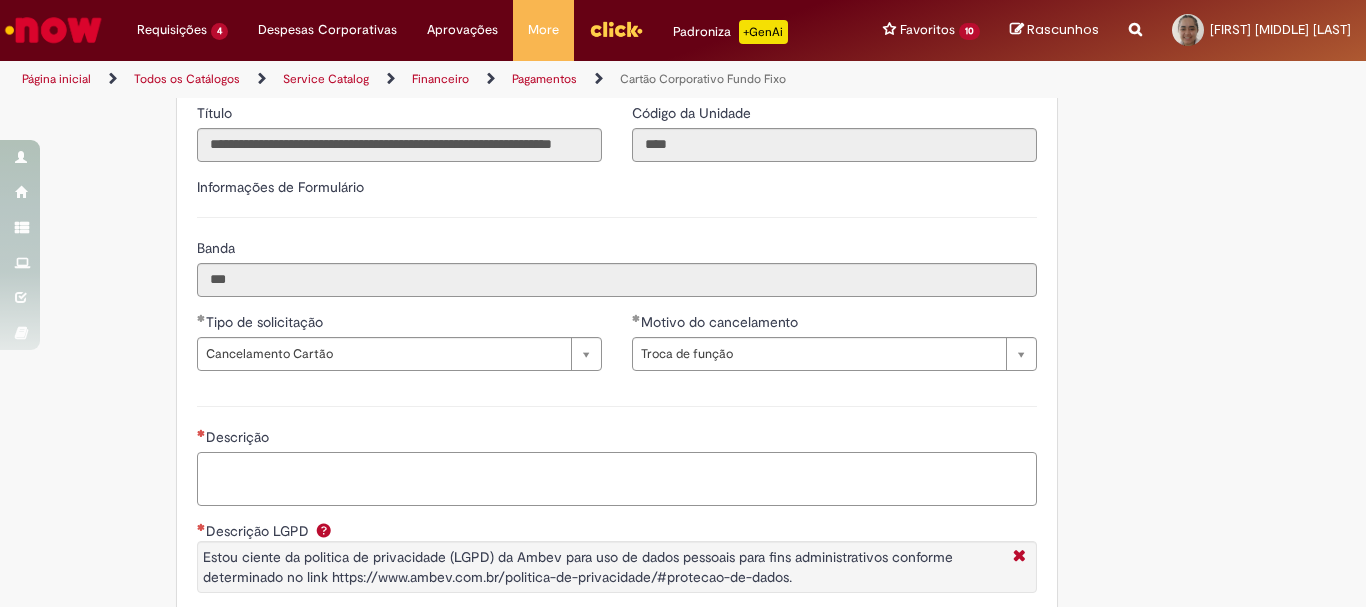 click on "Descrição" at bounding box center (617, 479) 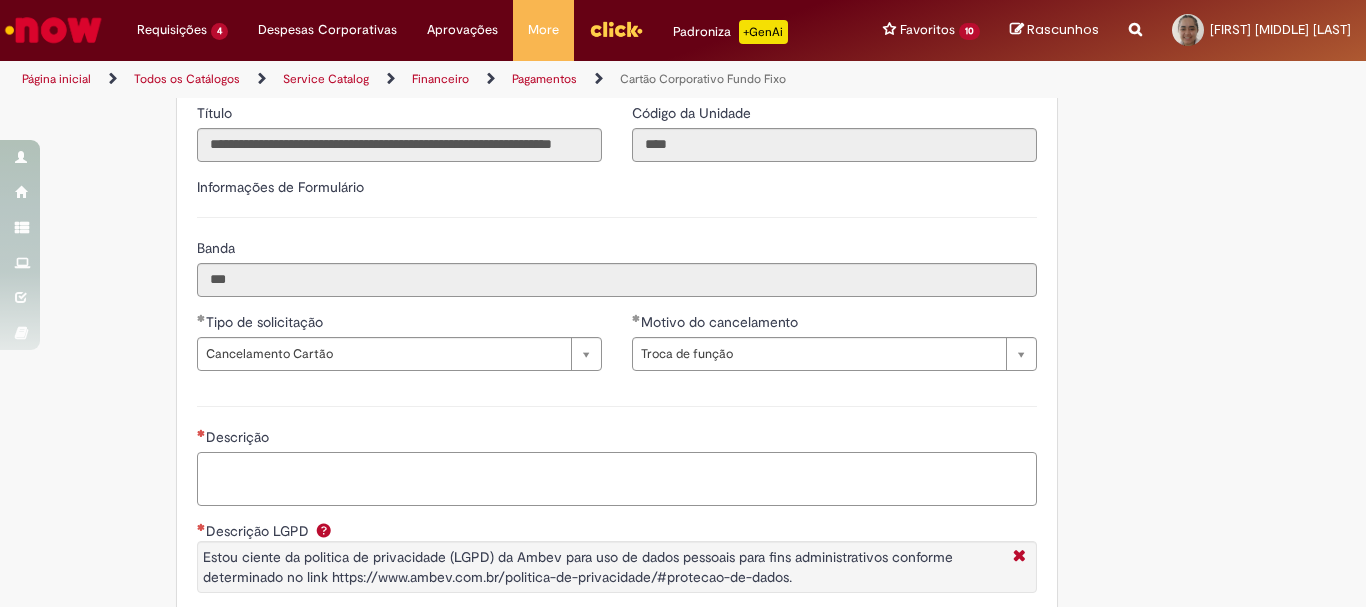 click on "Descrição" at bounding box center (617, 479) 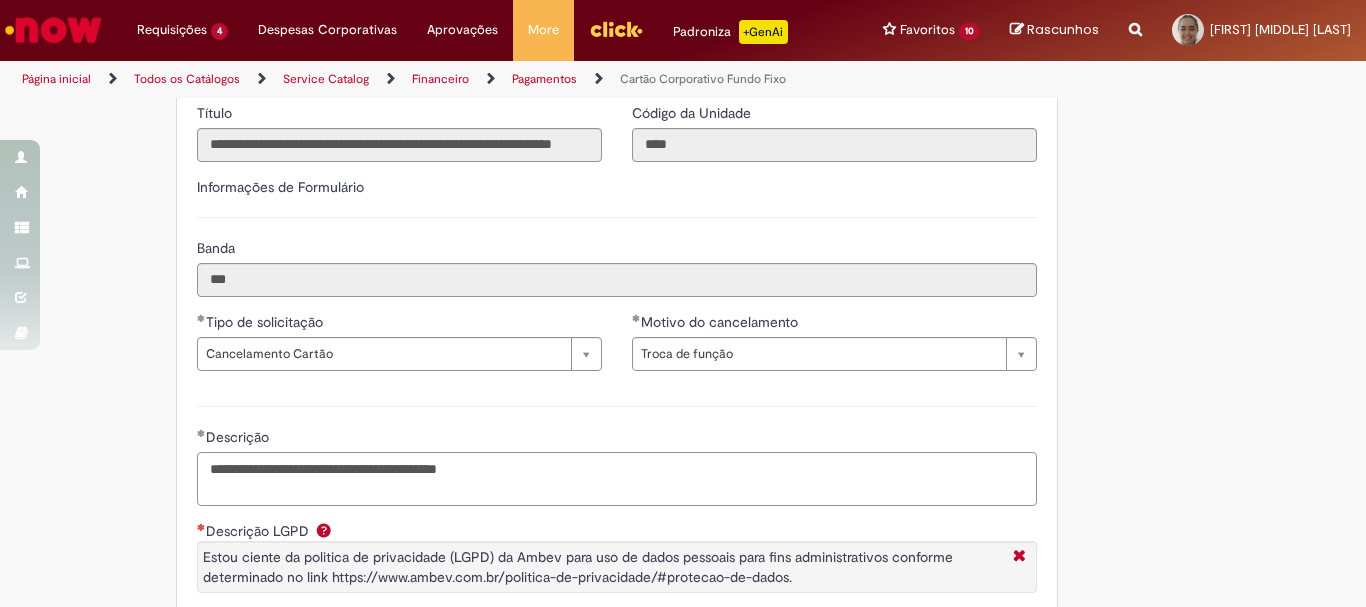 click on "**********" at bounding box center [617, 479] 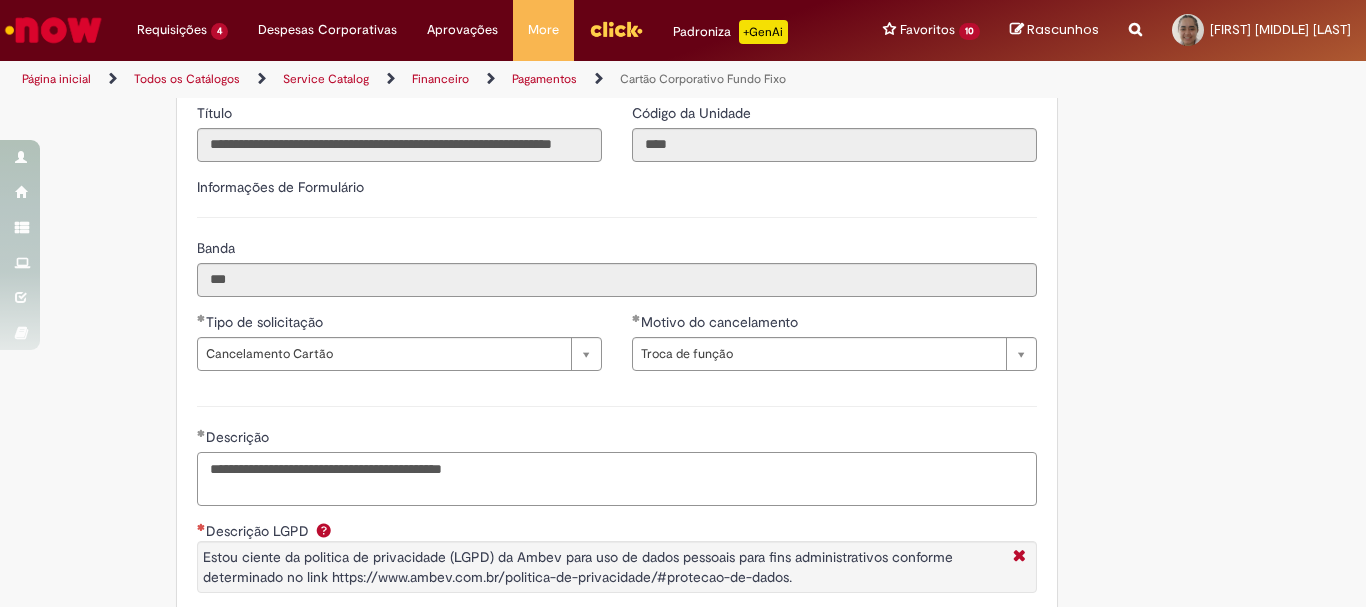 click on "**********" at bounding box center (617, 479) 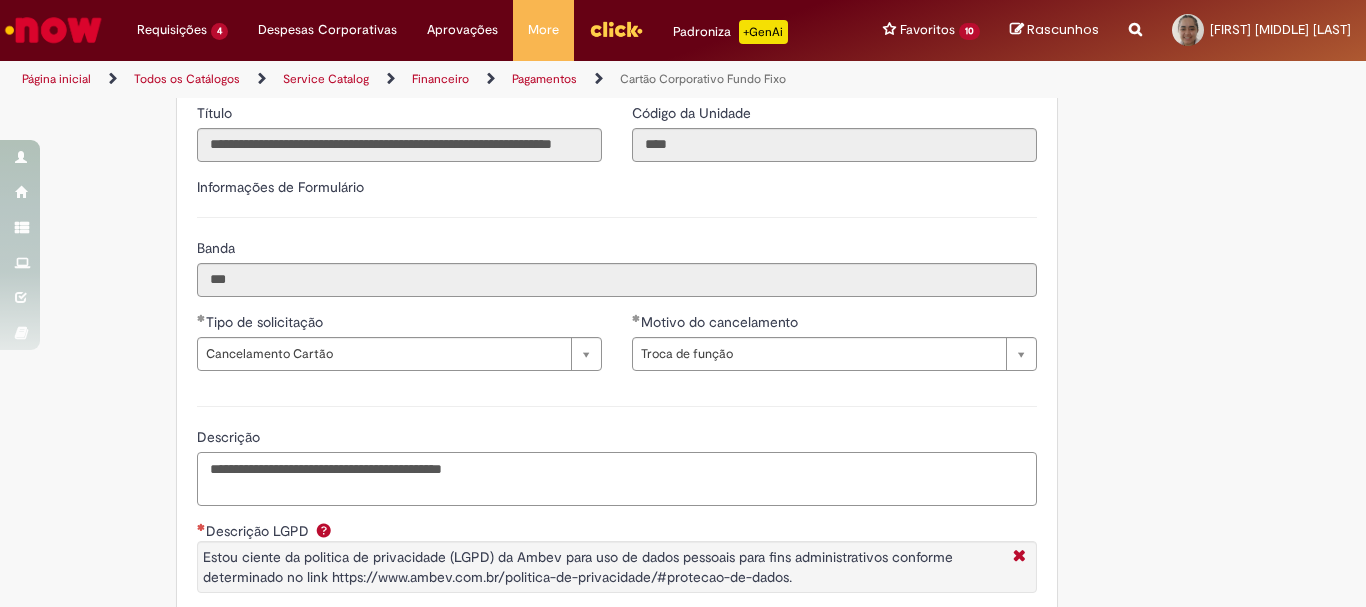 paste on "**********" 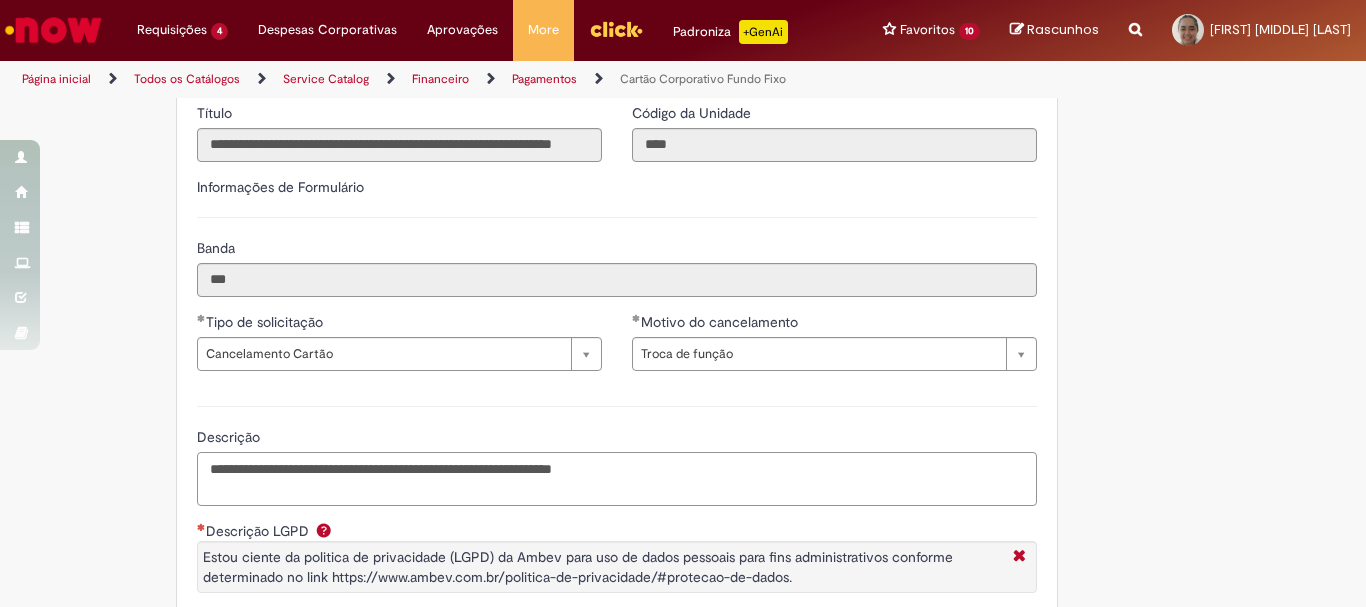 paste on "**********" 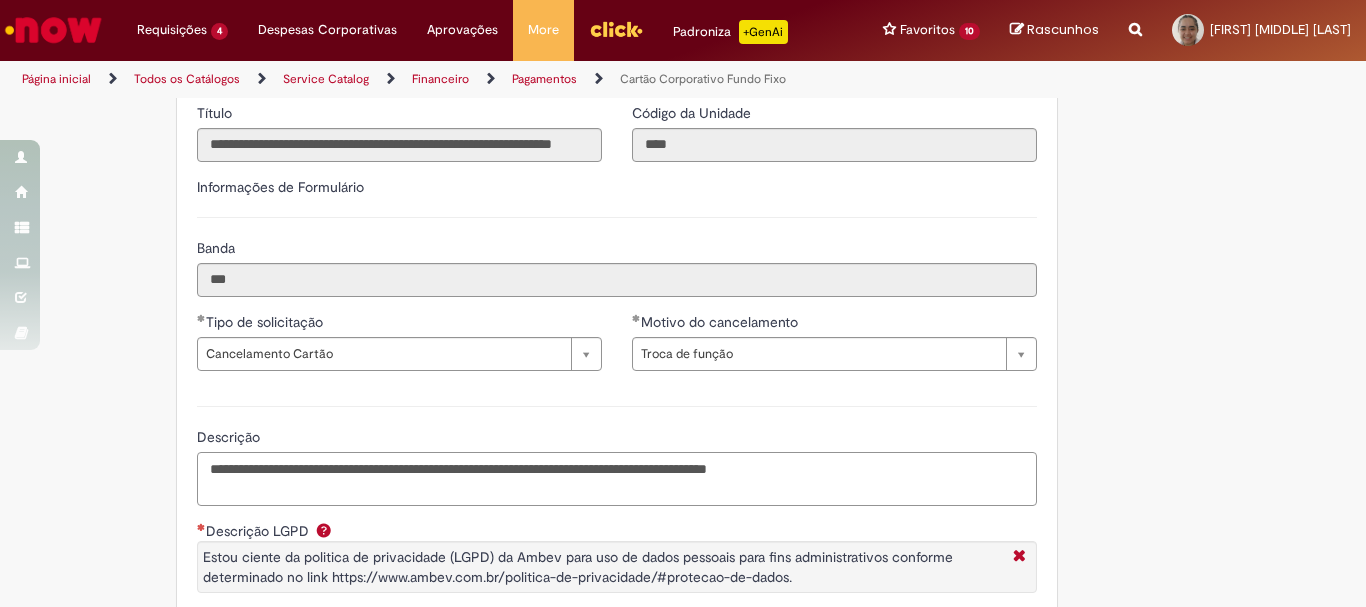 paste on "**********" 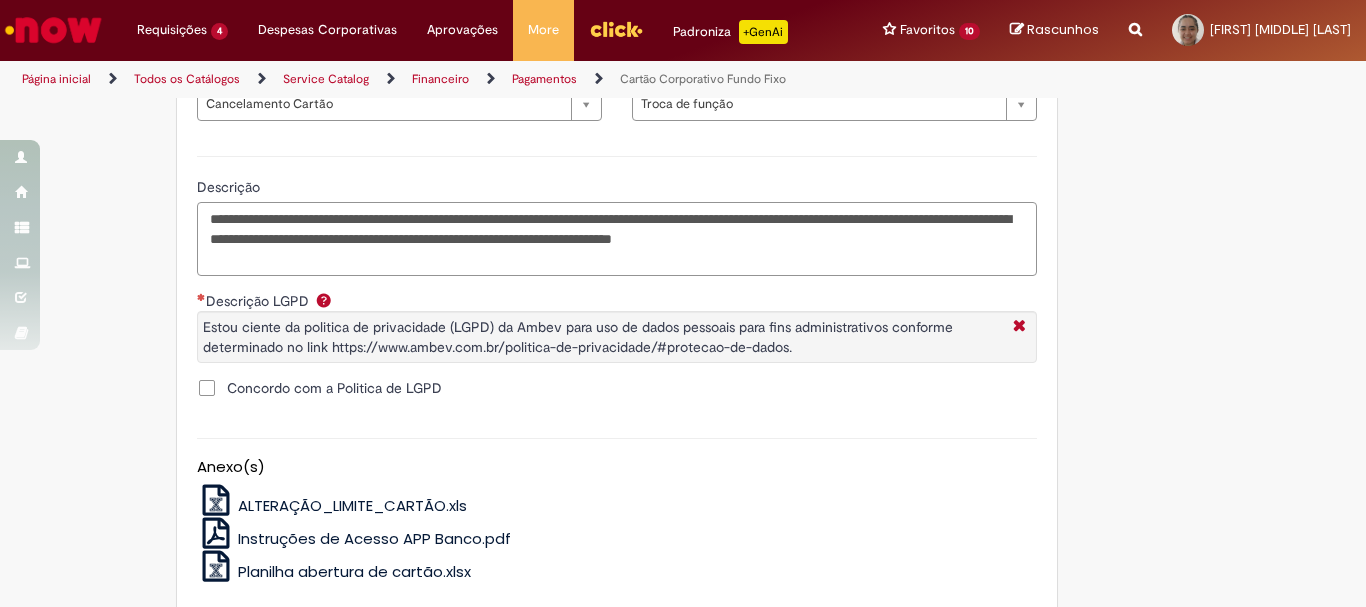 scroll, scrollTop: 1084, scrollLeft: 0, axis: vertical 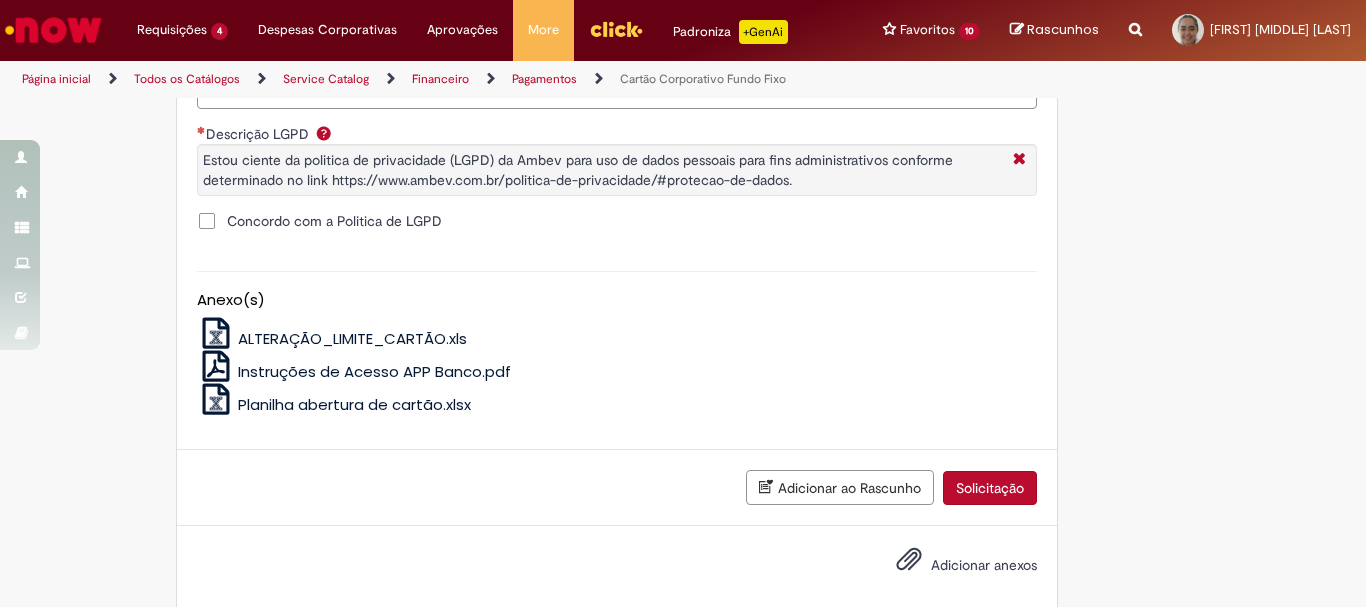 type on "**********" 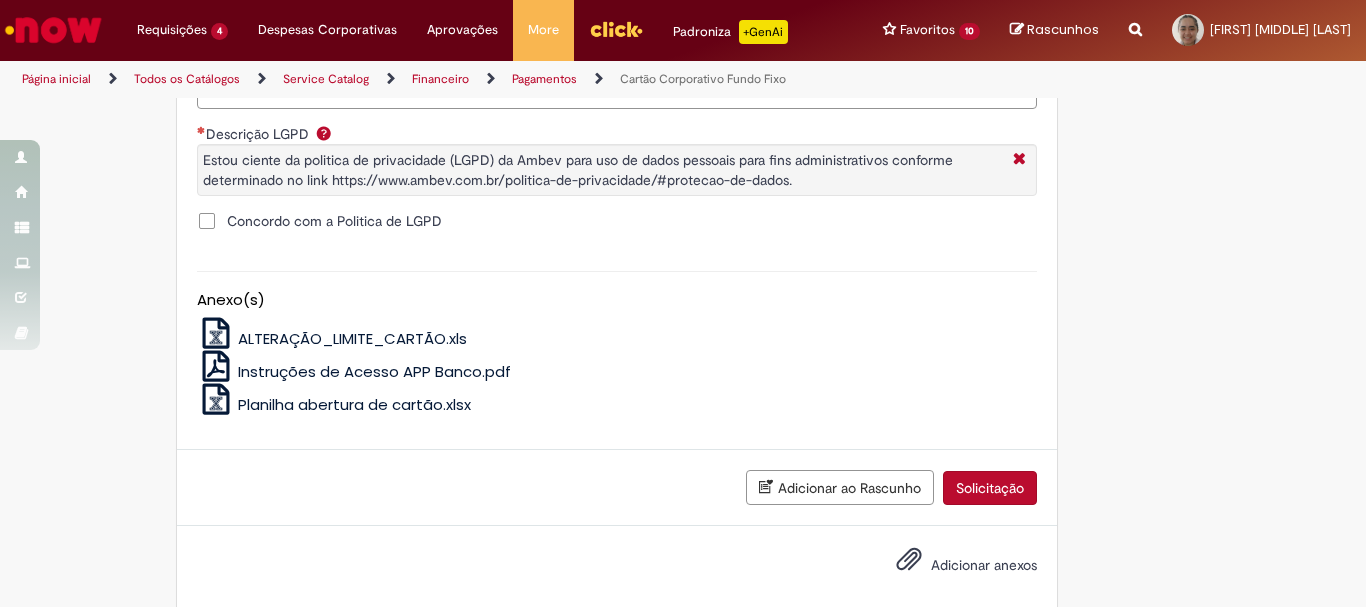 click on "Concordo com a Politica de LGPD" at bounding box center (334, 221) 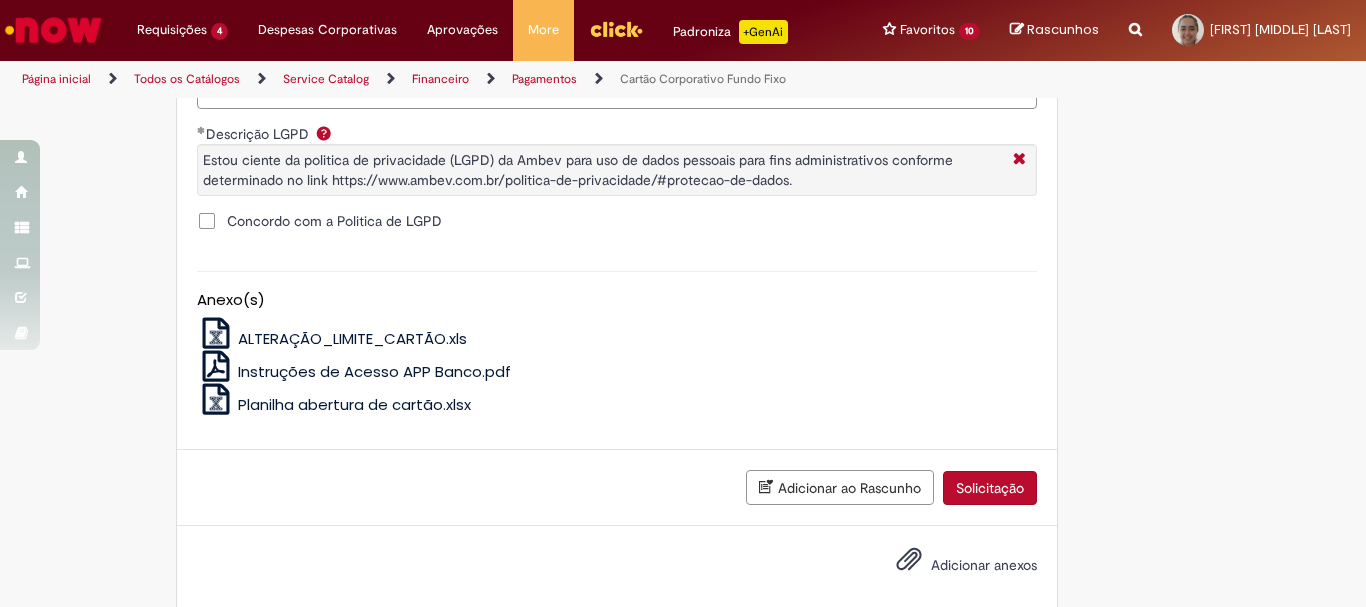 click at bounding box center (909, 560) 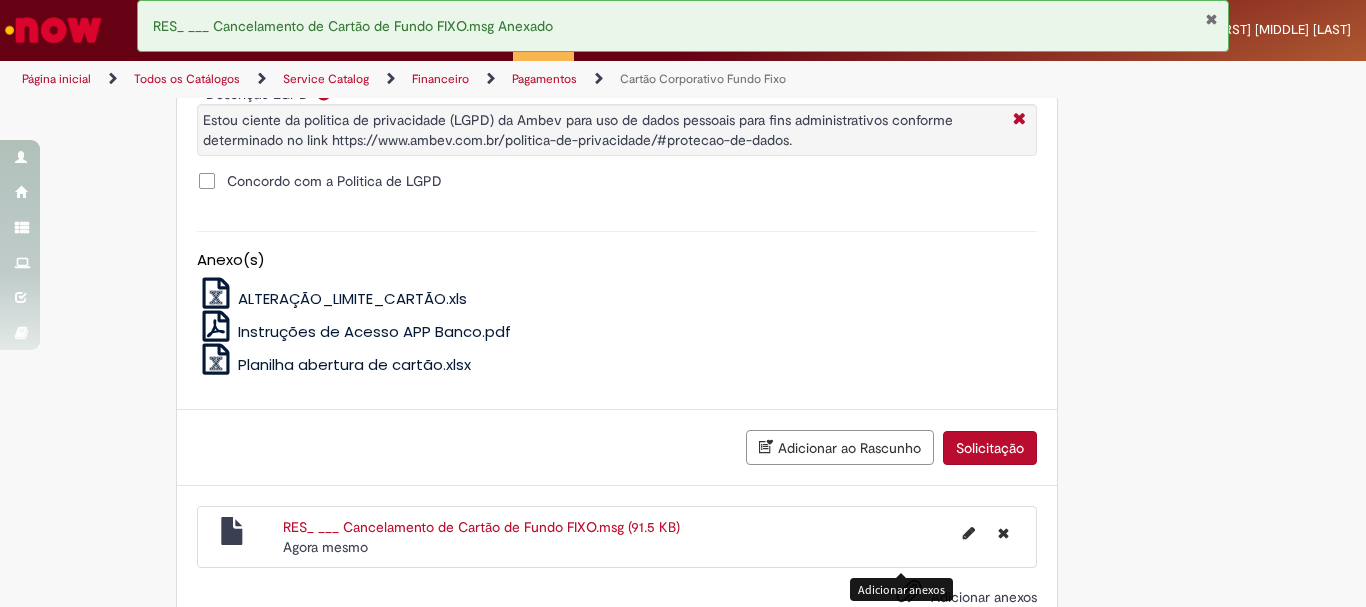 scroll, scrollTop: 1207, scrollLeft: 0, axis: vertical 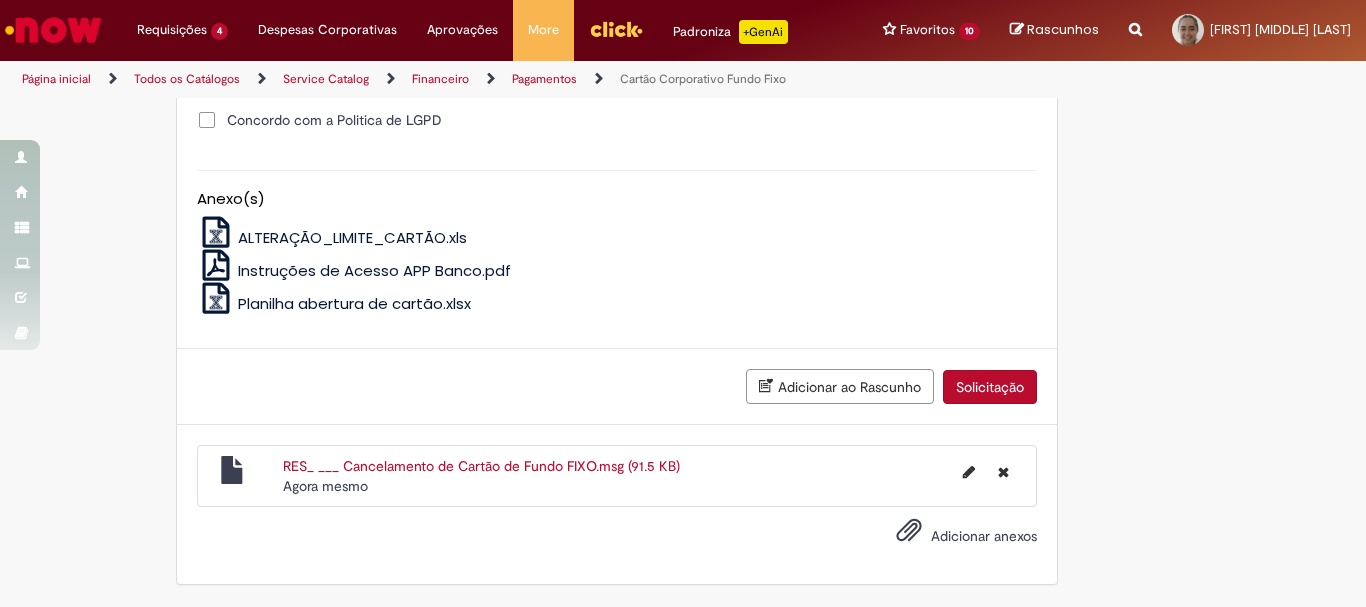 click on "Solicitação" at bounding box center (990, 387) 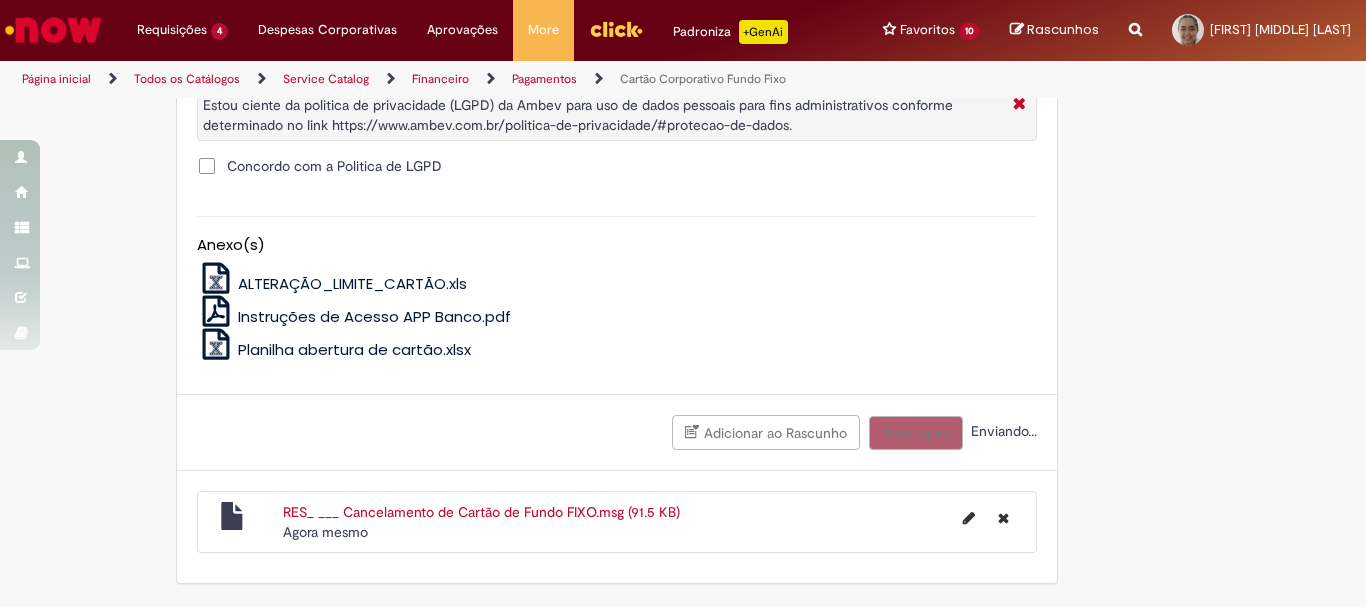 scroll, scrollTop: 1161, scrollLeft: 0, axis: vertical 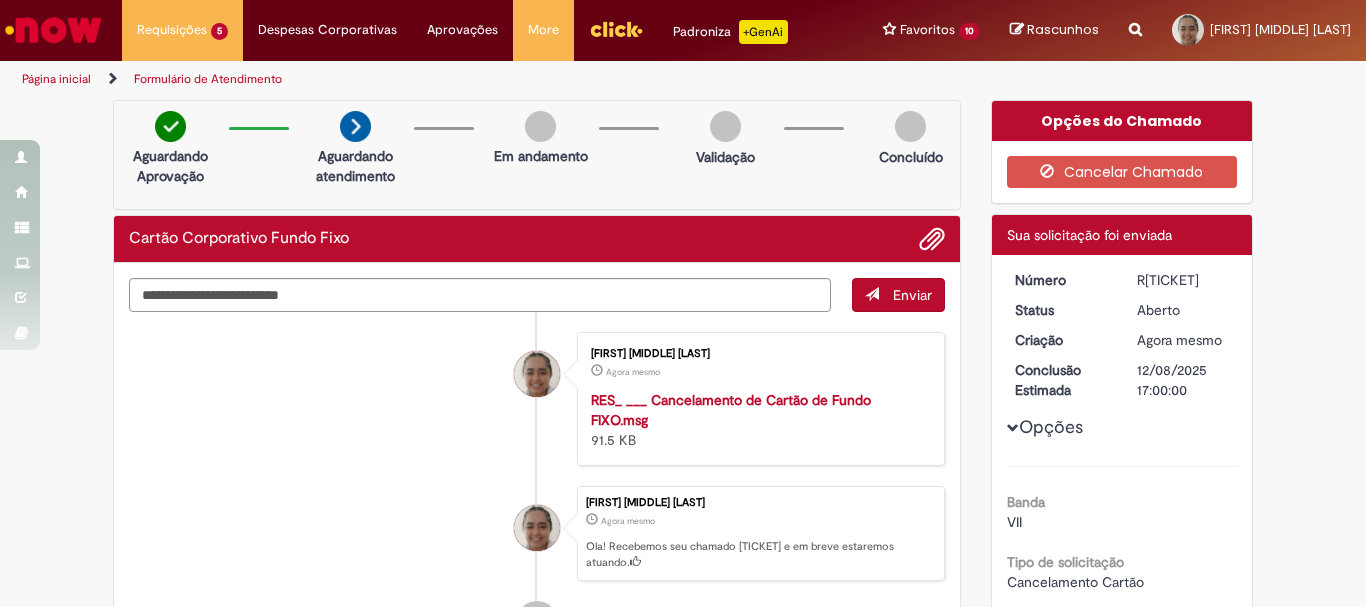 drag, startPoint x: 1202, startPoint y: 276, endPoint x: 1126, endPoint y: 278, distance: 76.02631 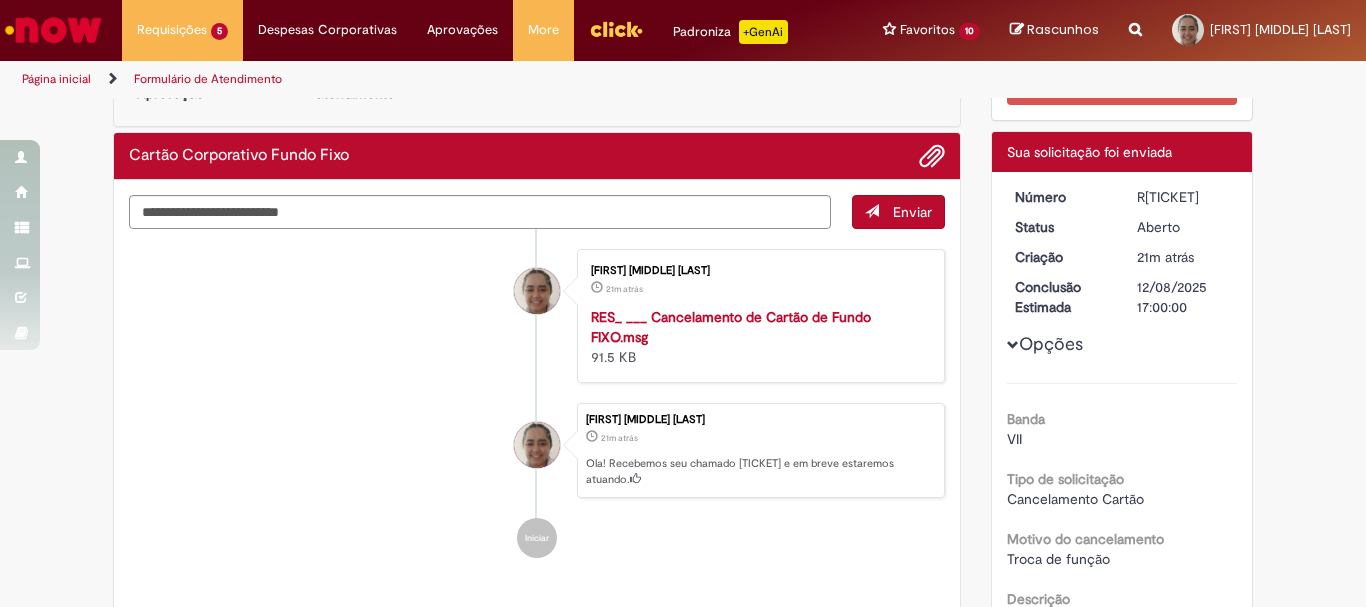 scroll, scrollTop: 0, scrollLeft: 0, axis: both 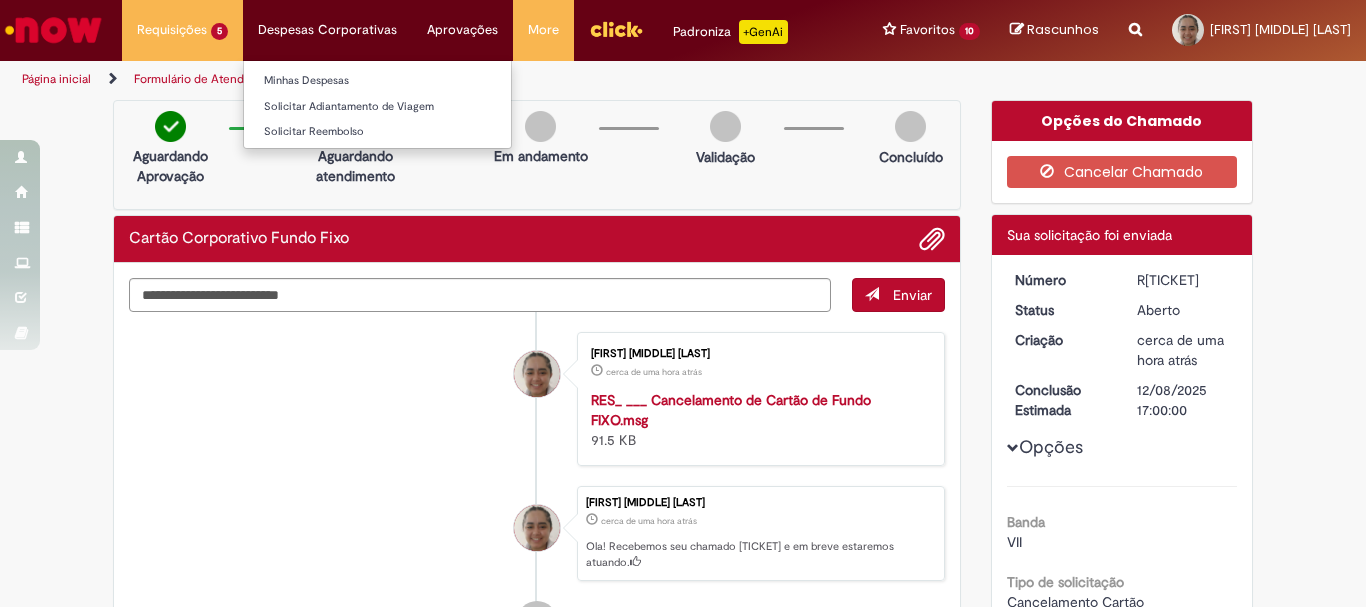 click on "Despesas Corporativas
Minhas Despesas
Solicitar Adiantamento de Viagem
Solicitar Reembolso" at bounding box center (182, 30) 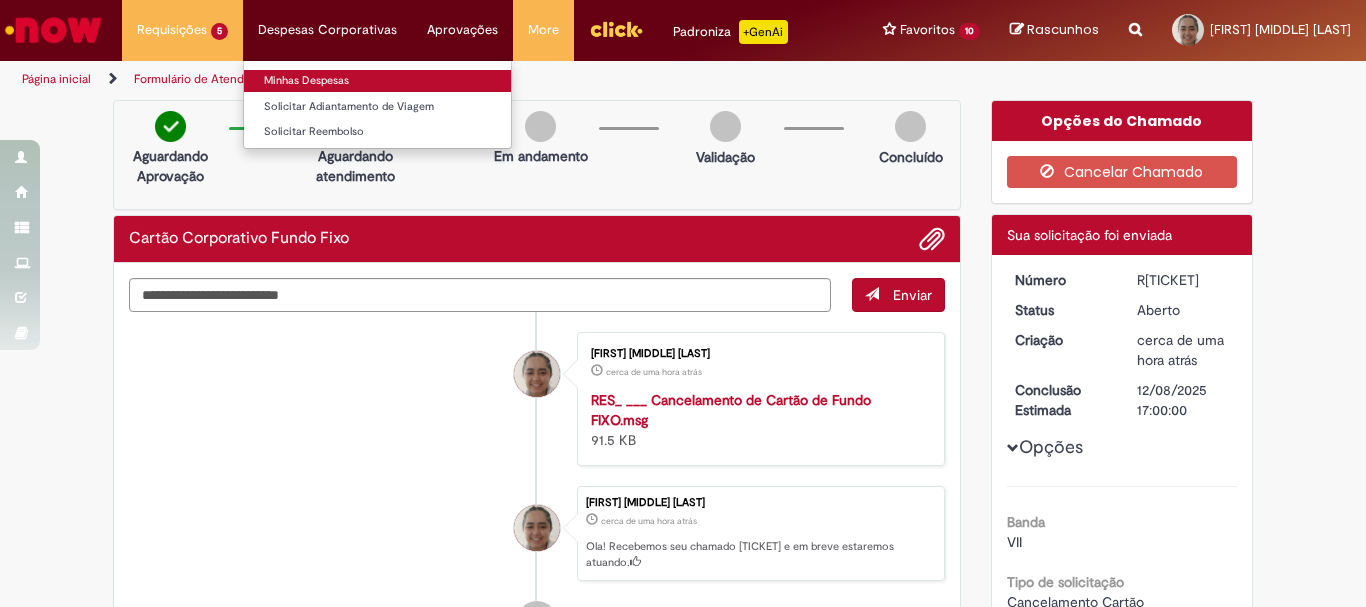 click on "Minhas Despesas" at bounding box center [377, 81] 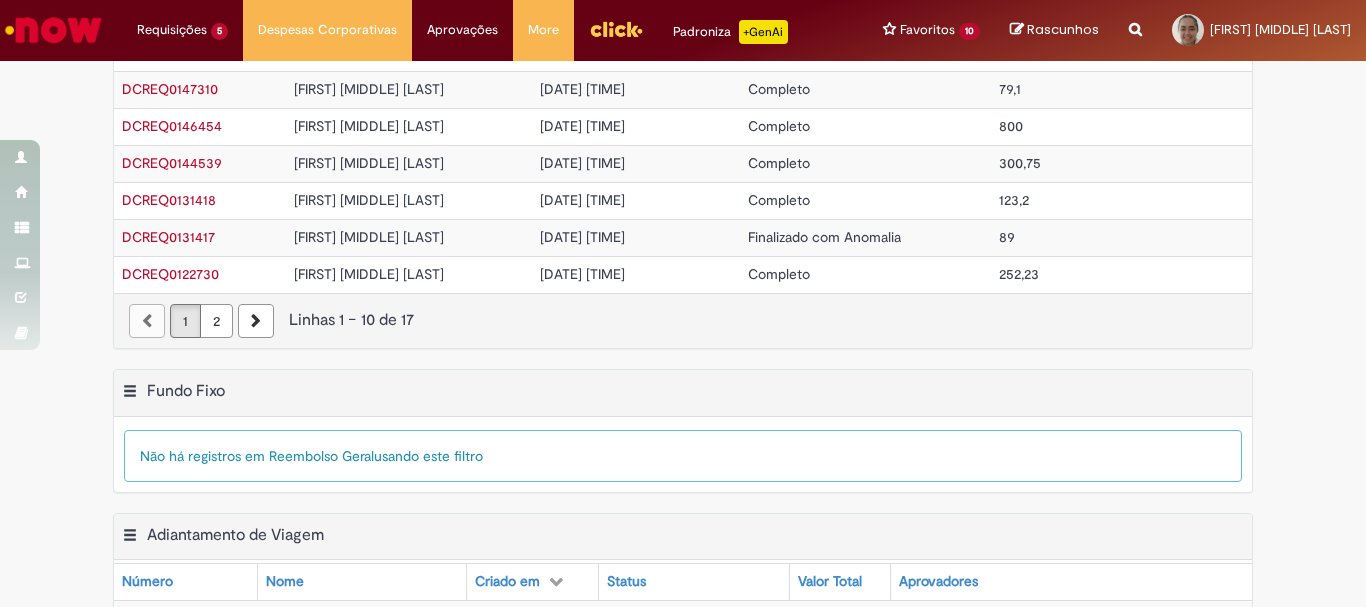 scroll, scrollTop: 0, scrollLeft: 0, axis: both 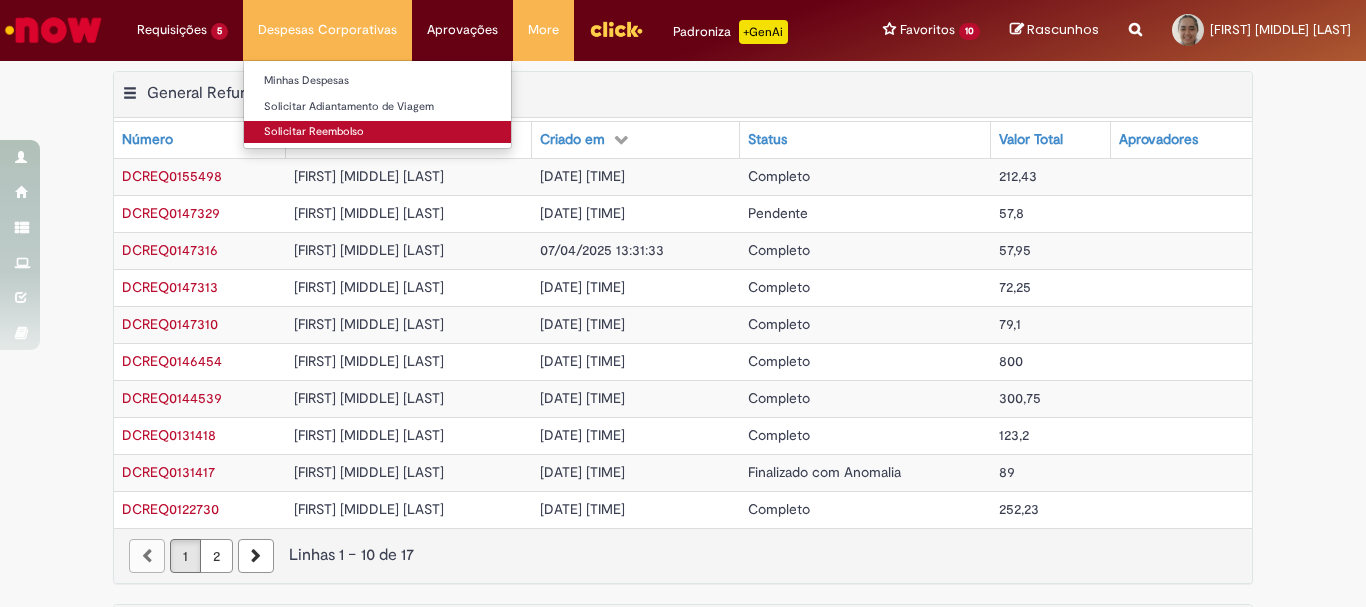 click on "Solicitar Reembolso" at bounding box center (377, 132) 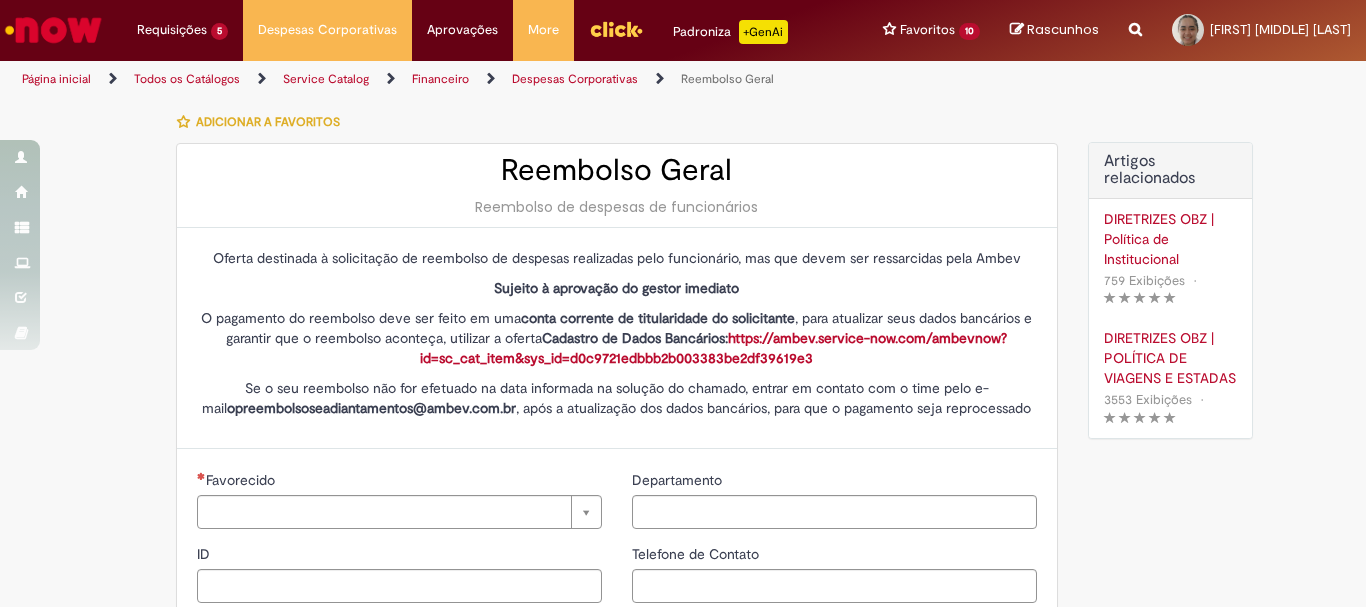 type on "********" 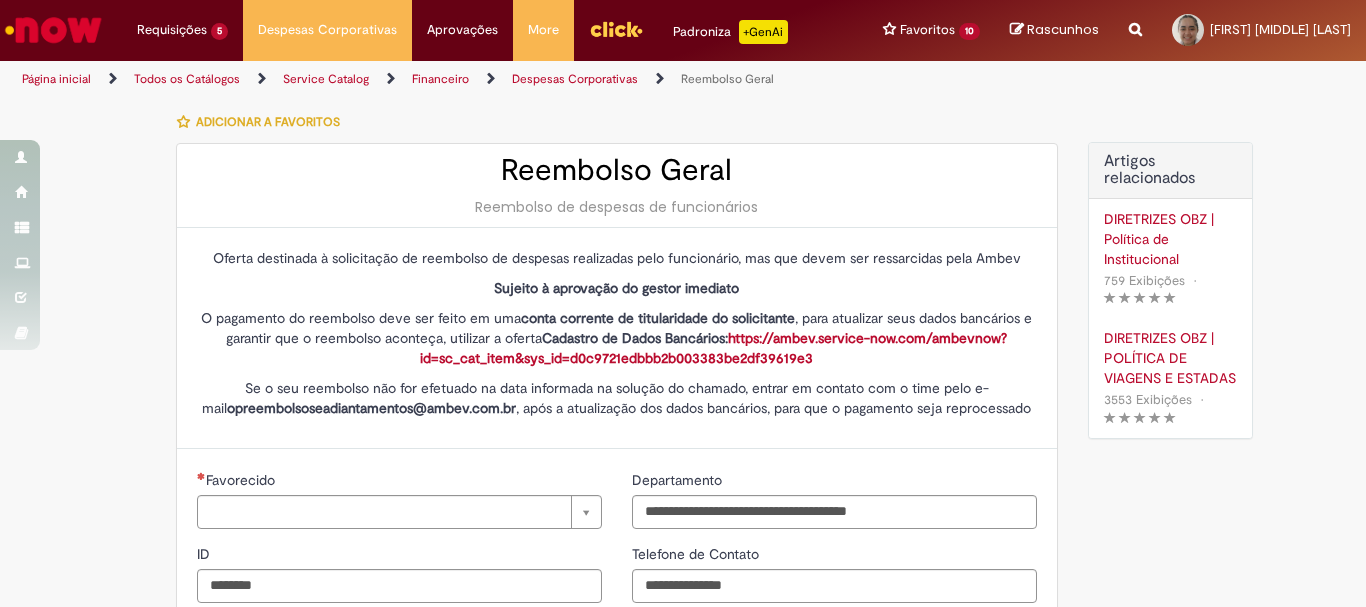 type 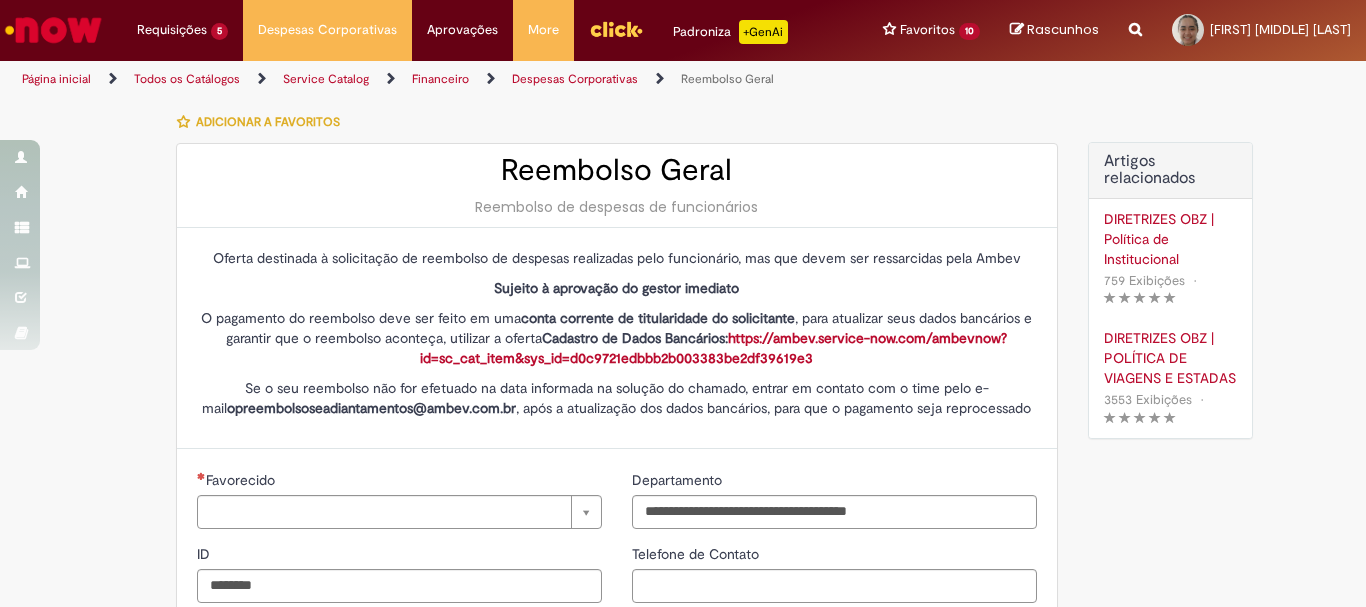 type on "**********" 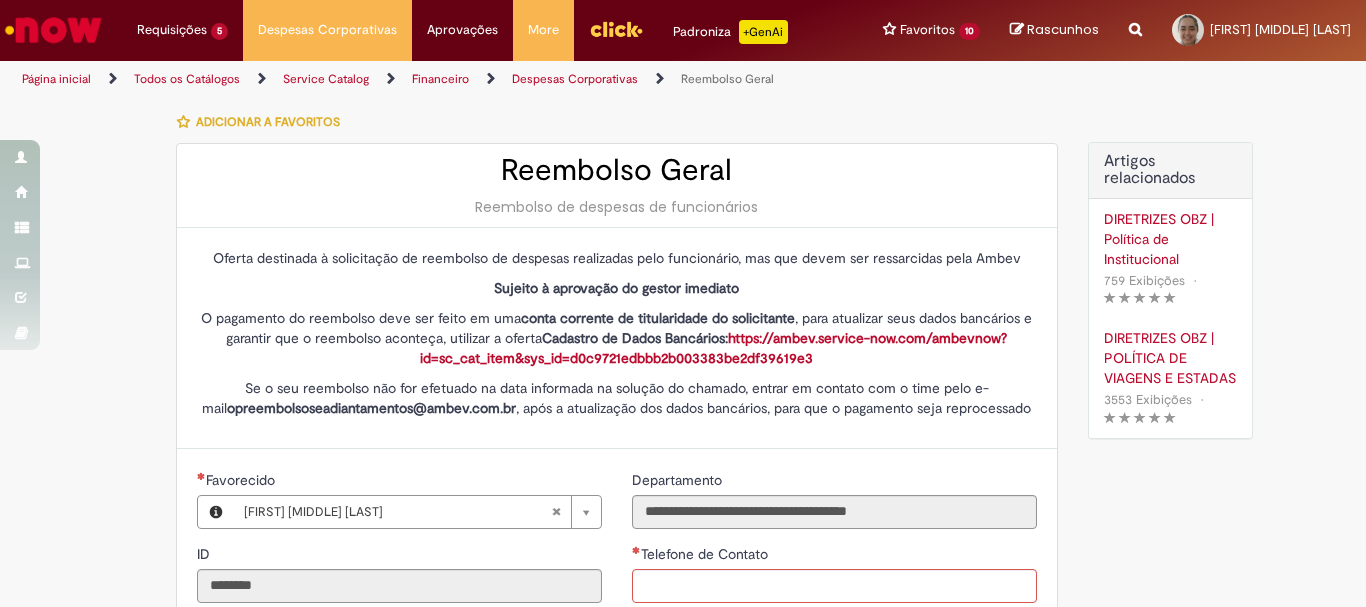 type on "**********" 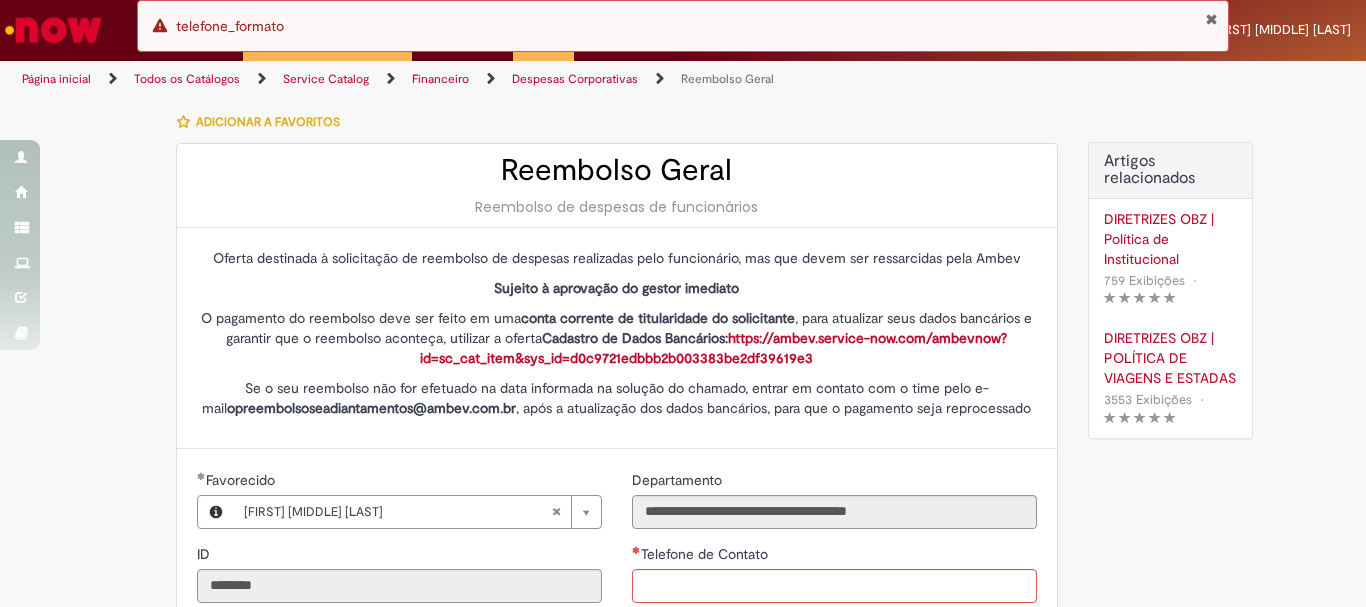 scroll, scrollTop: 250, scrollLeft: 0, axis: vertical 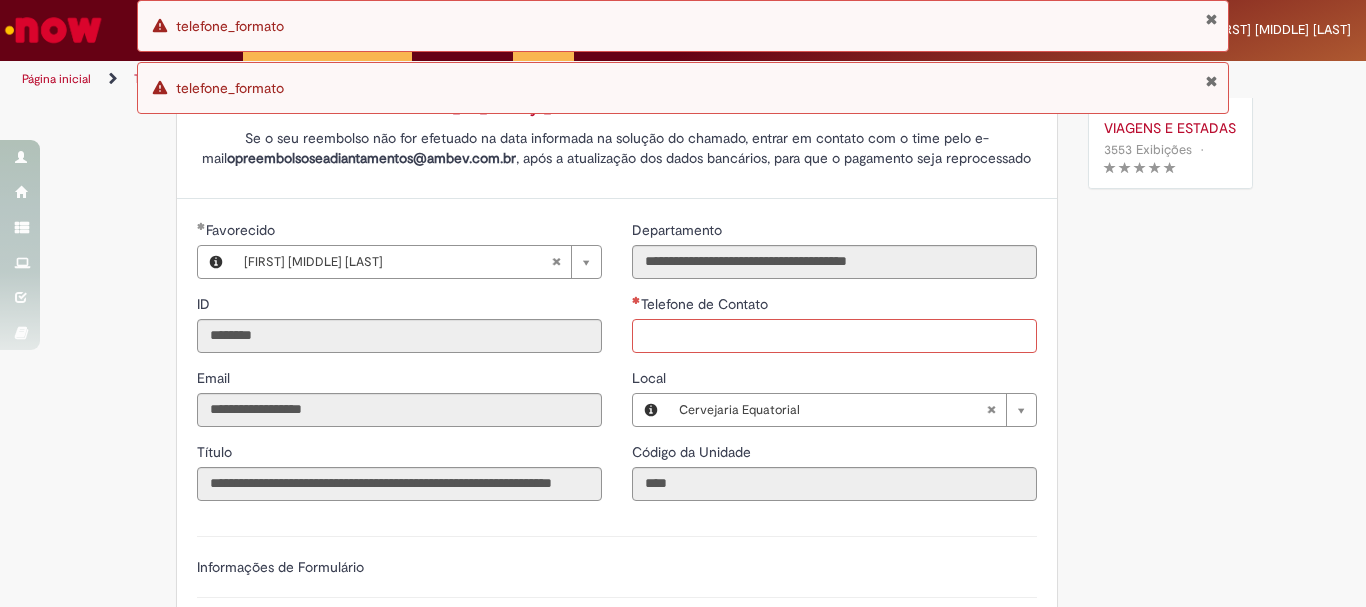 click on "Telefone de Contato" at bounding box center [834, 336] 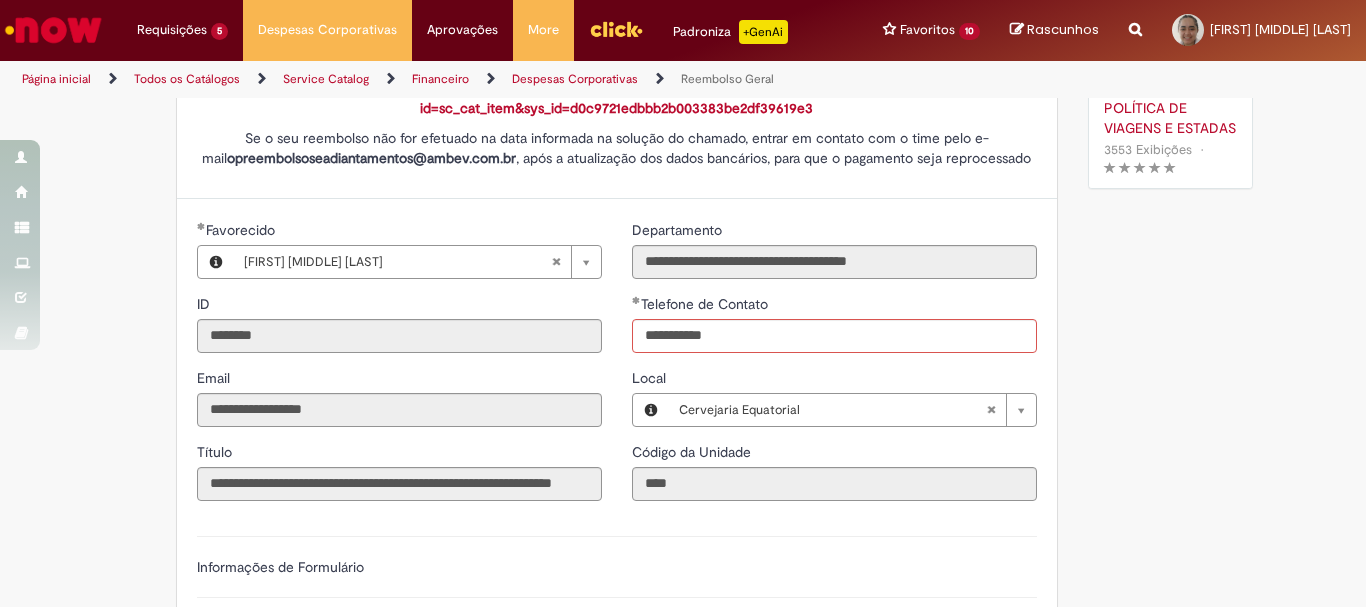 type on "**********" 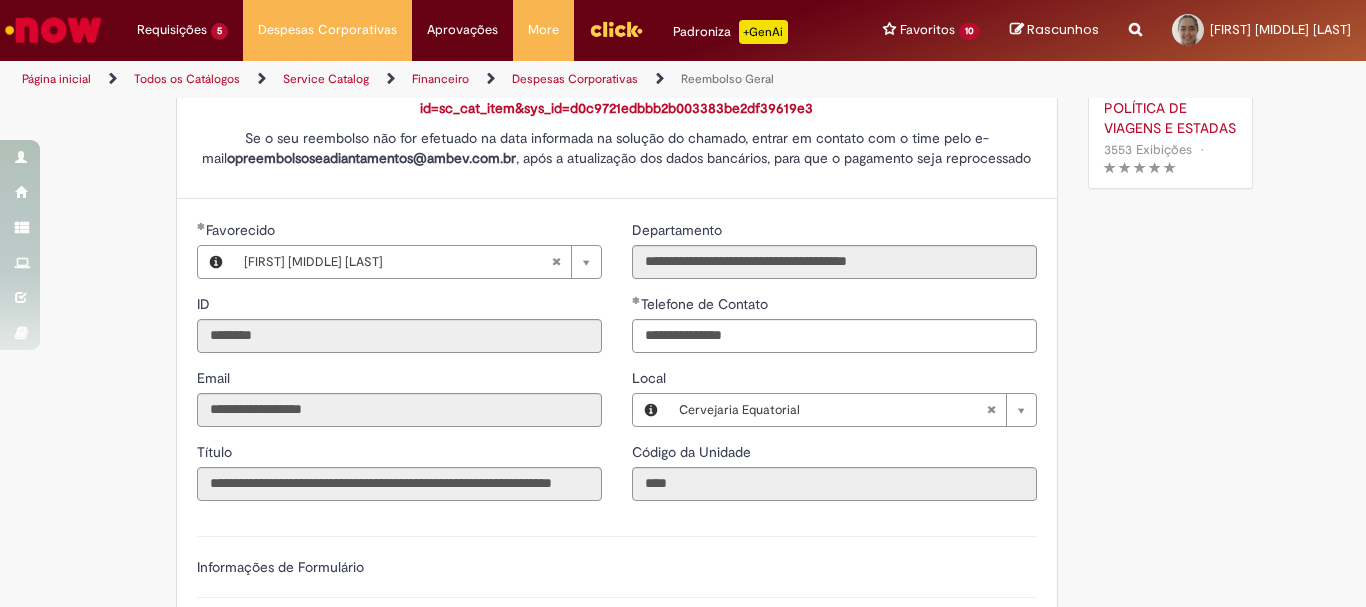 click on "Local" at bounding box center [834, 380] 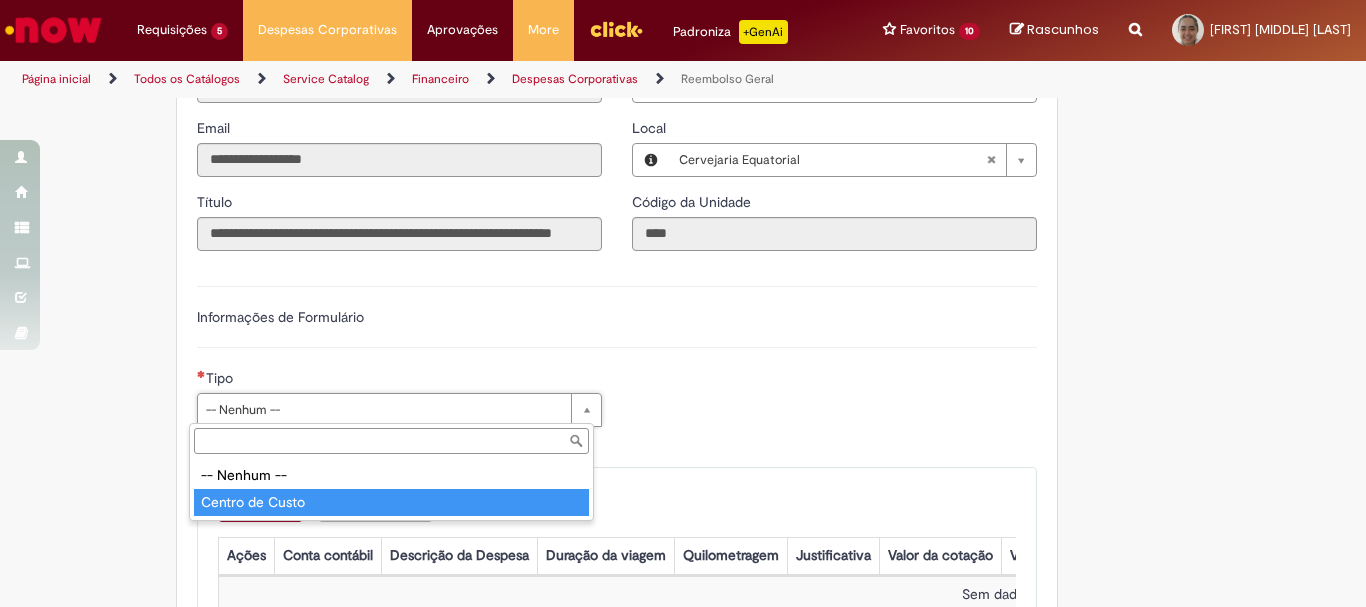 type on "**********" 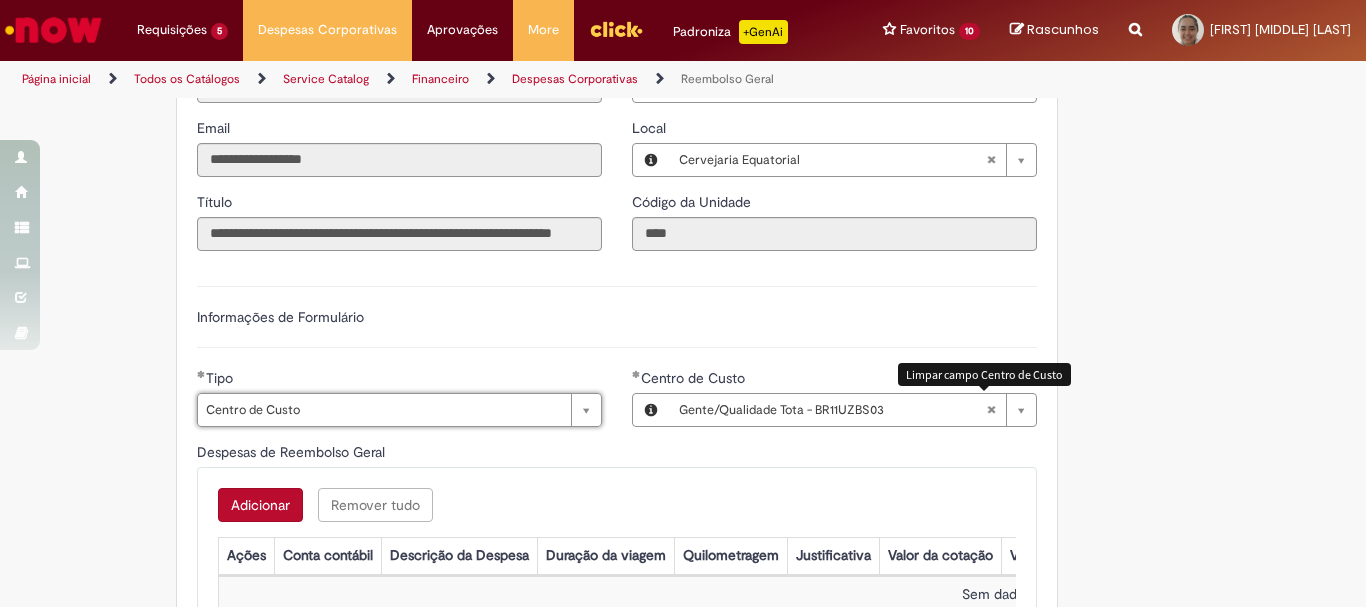 click at bounding box center (991, 410) 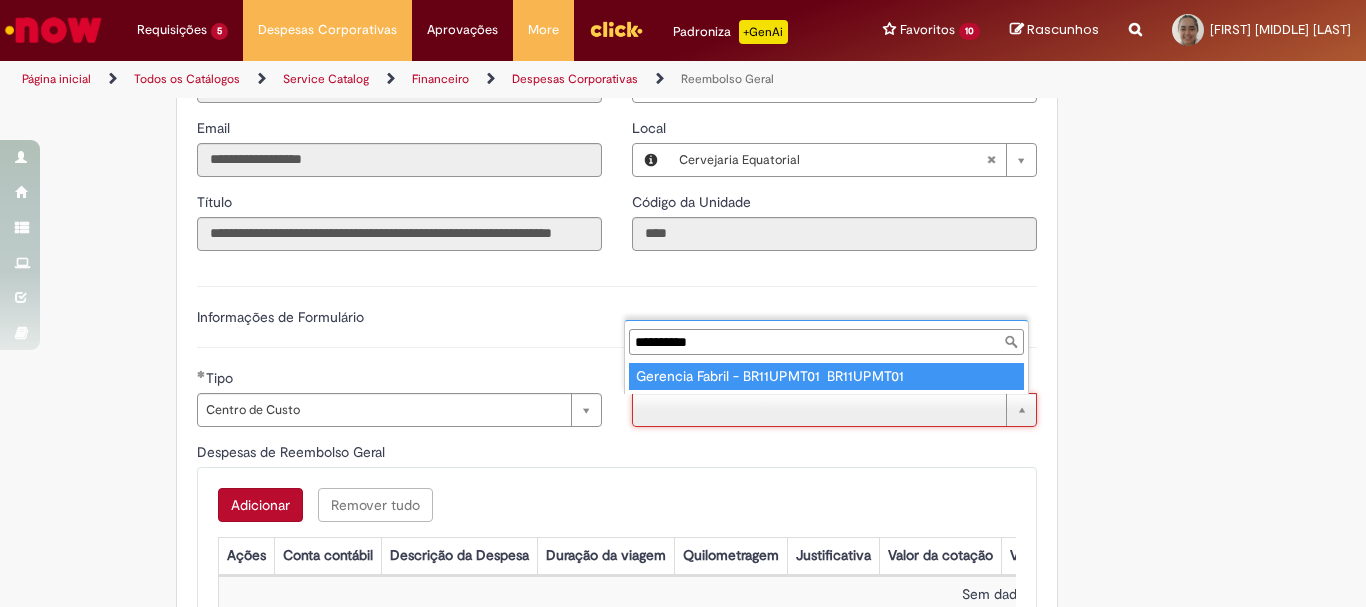 type on "**********" 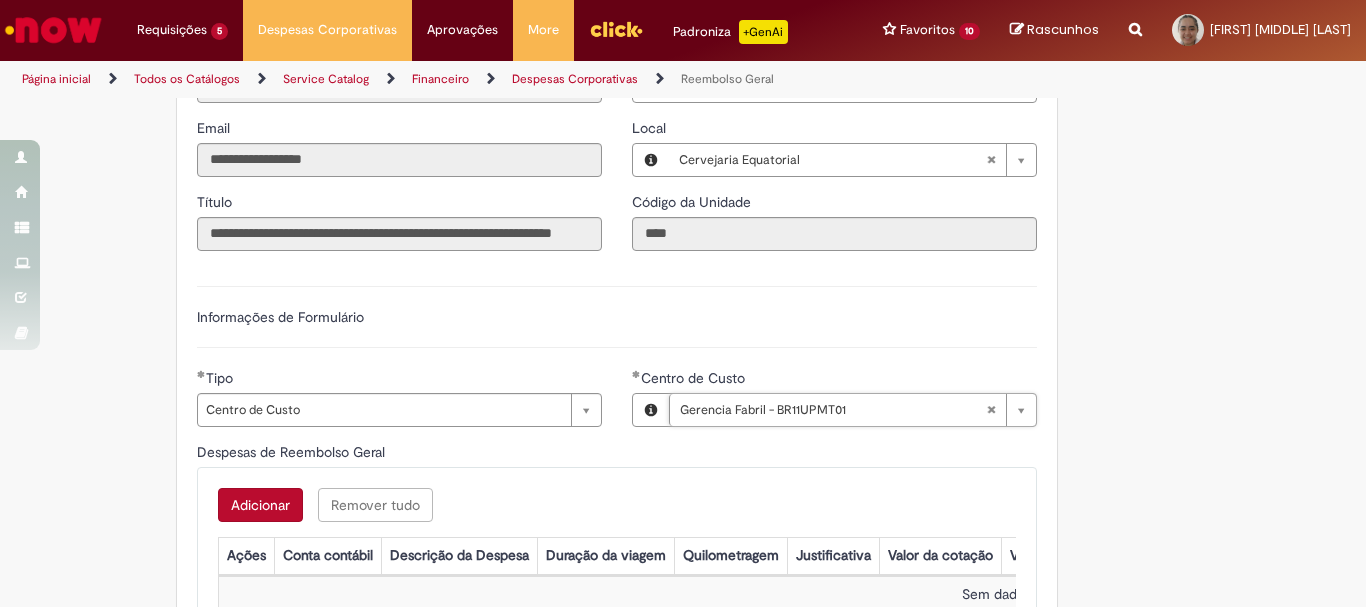 click on "Adicionar Remover tudo Despesas de Reembolso Geral Ações Conta contábil Descrição da Despesa Duração da viagem Quilometragem Justificativa Valor da cotação Valor por Litro Combustível Data da Despesa Moeda Valor Gasto em €/US Valor Total R$ ID Interno CC sap_a_integrar Sem dados para exibir" at bounding box center (617, 553) 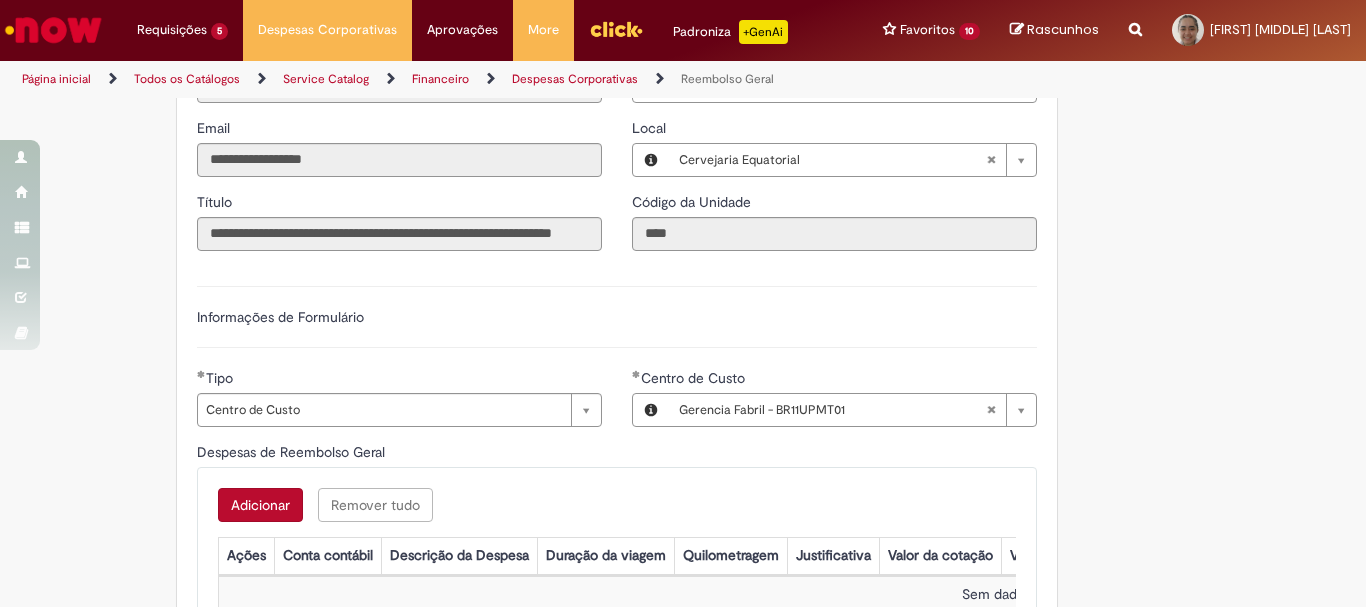 scroll, scrollTop: 667, scrollLeft: 0, axis: vertical 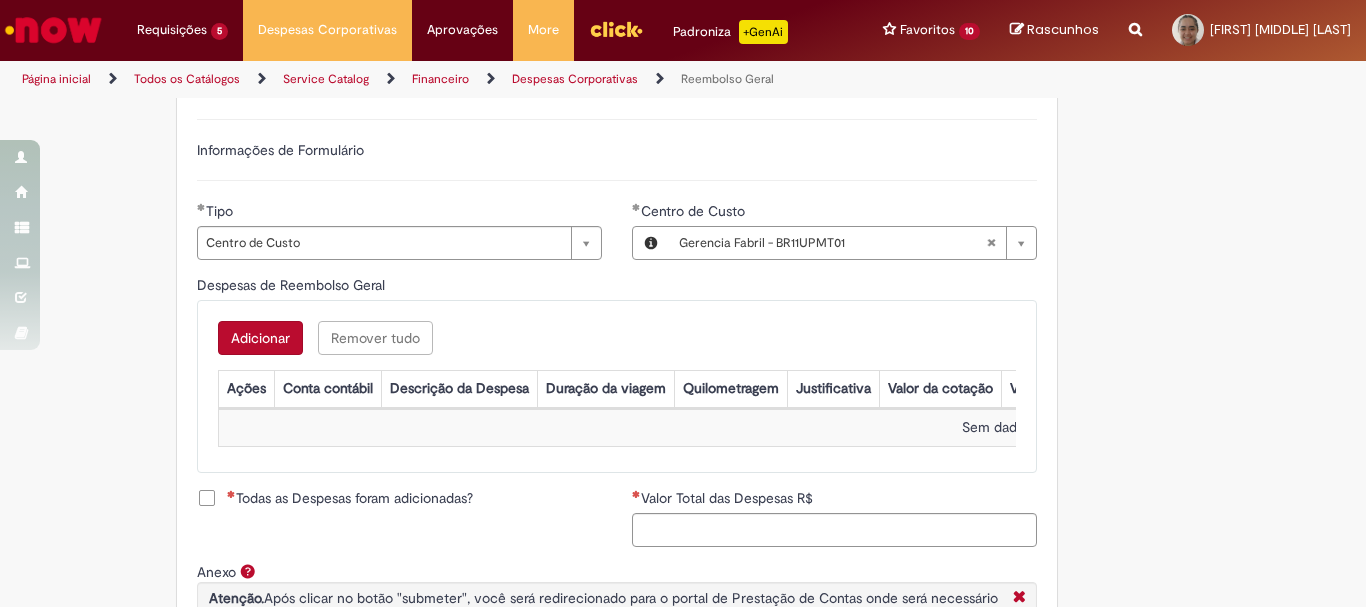 click on "Adicionar" at bounding box center (260, 338) 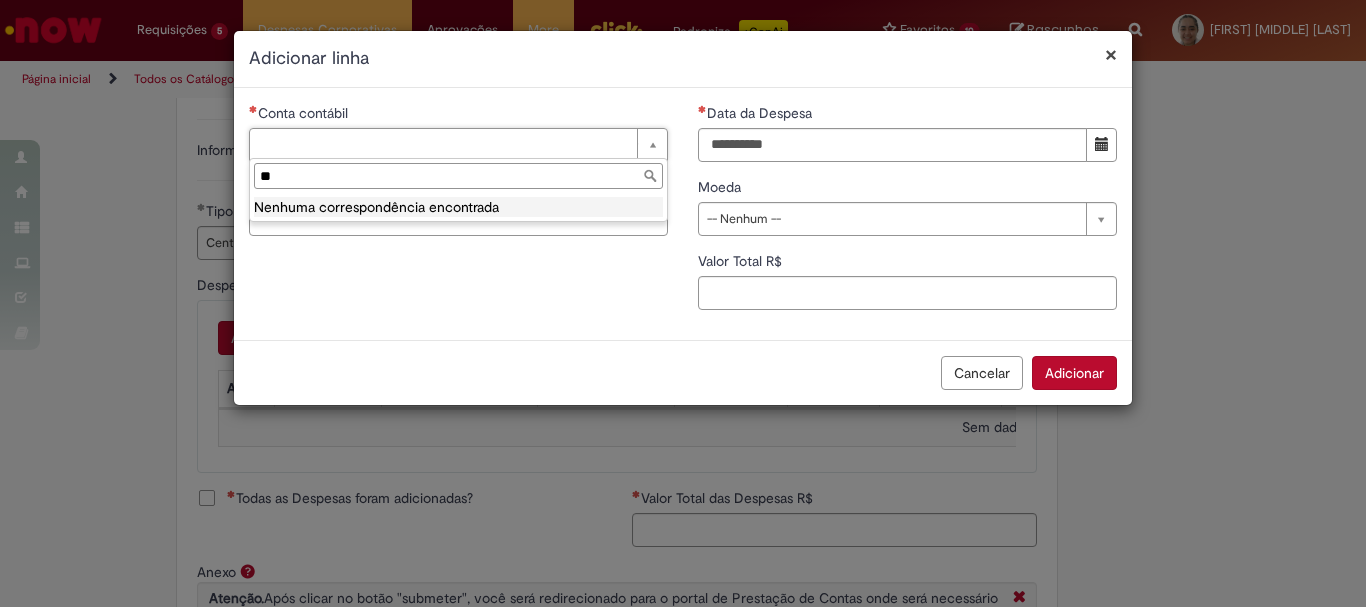 type on "*" 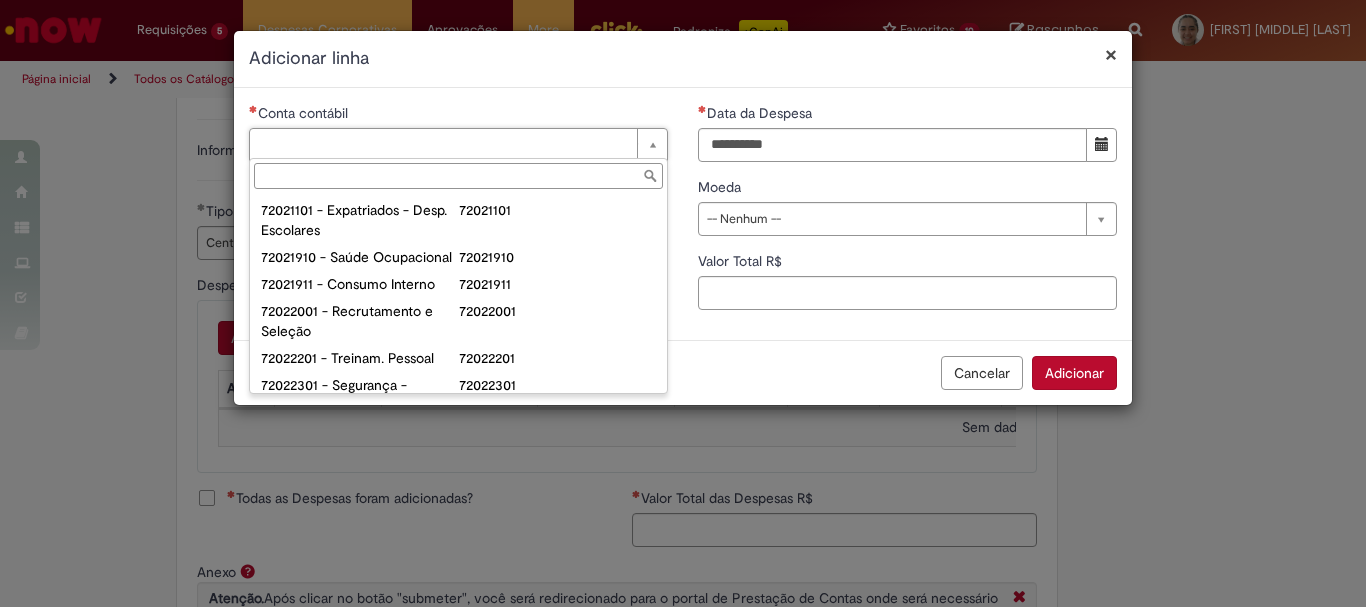 paste on "********" 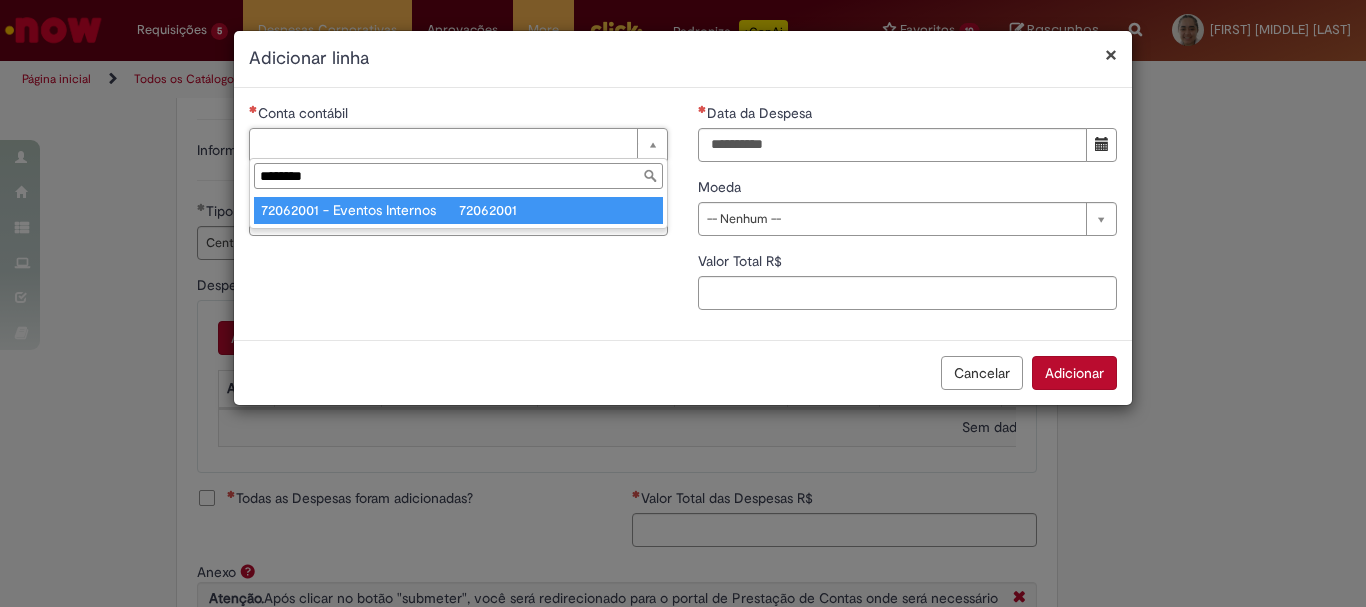 type on "********" 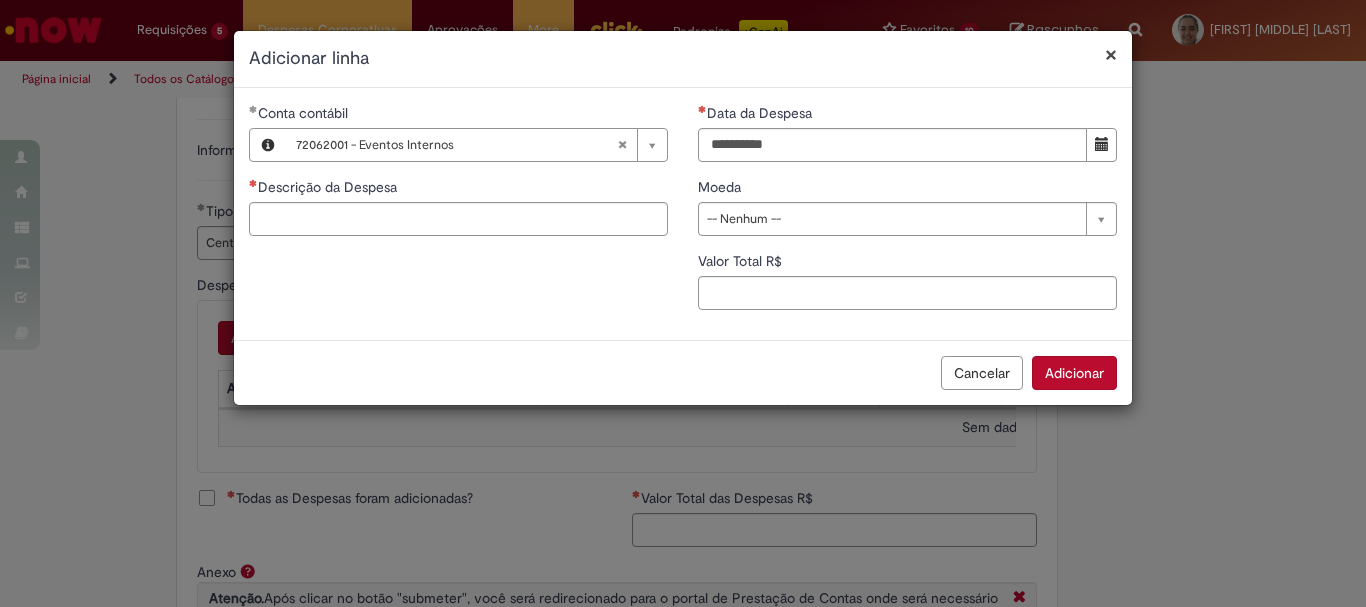 click on "**********" at bounding box center (683, 303) 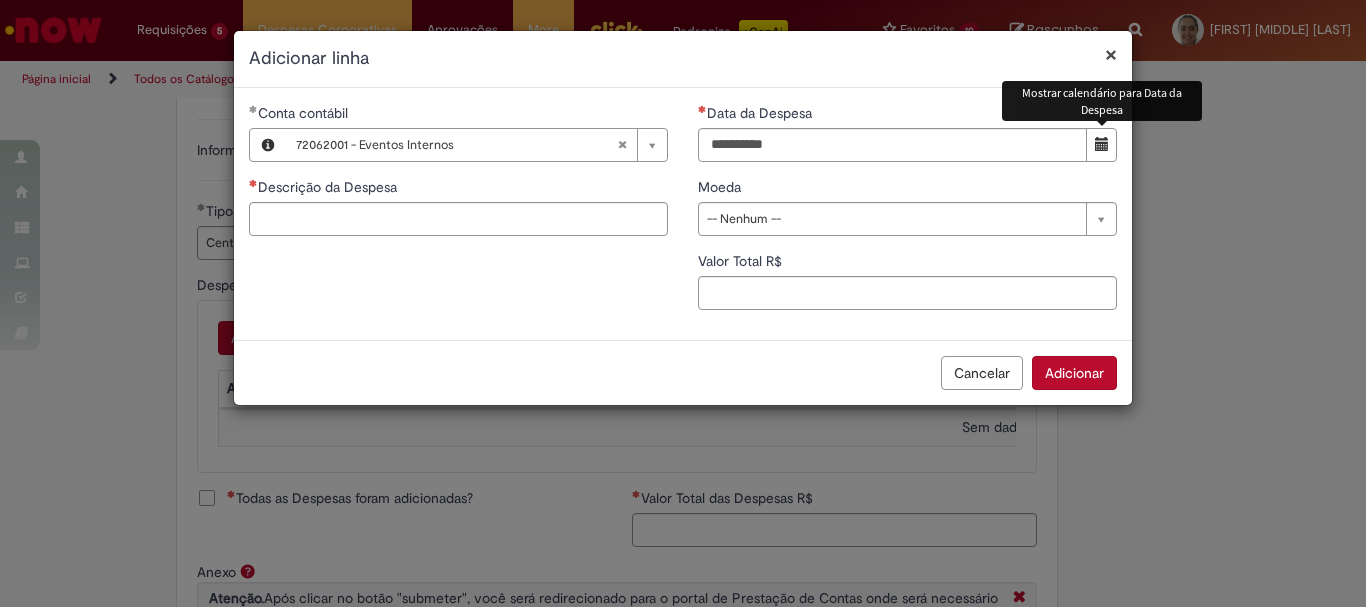 click at bounding box center (1102, 144) 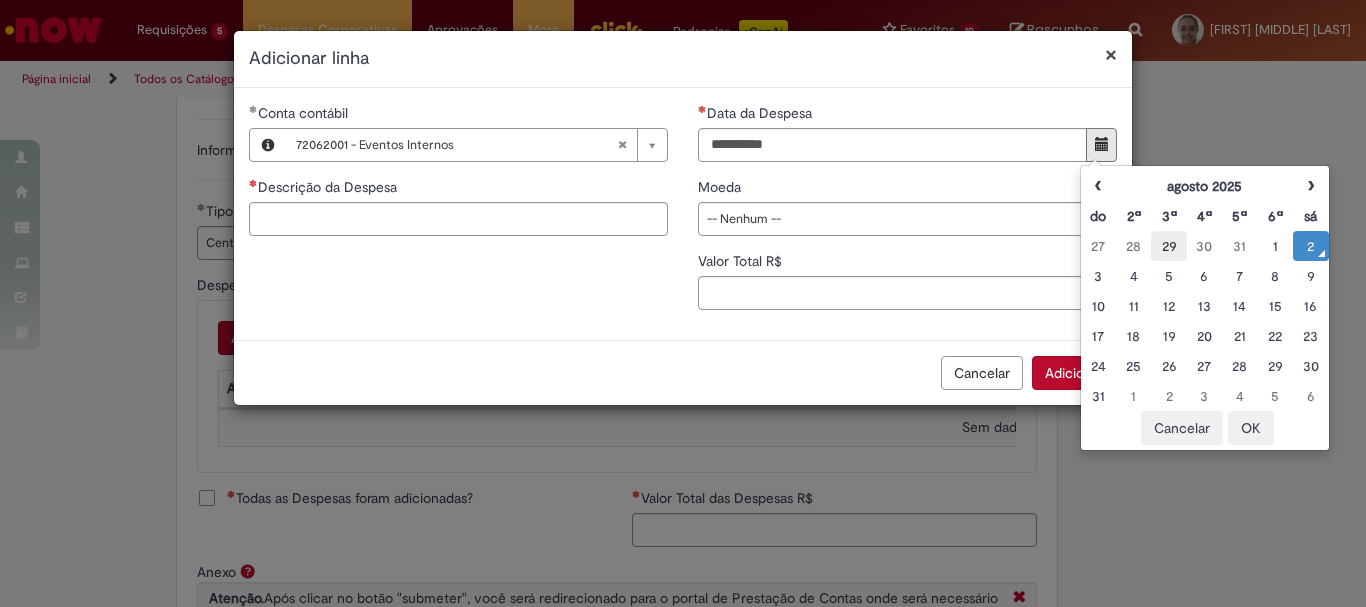 click on "29" at bounding box center [1168, 246] 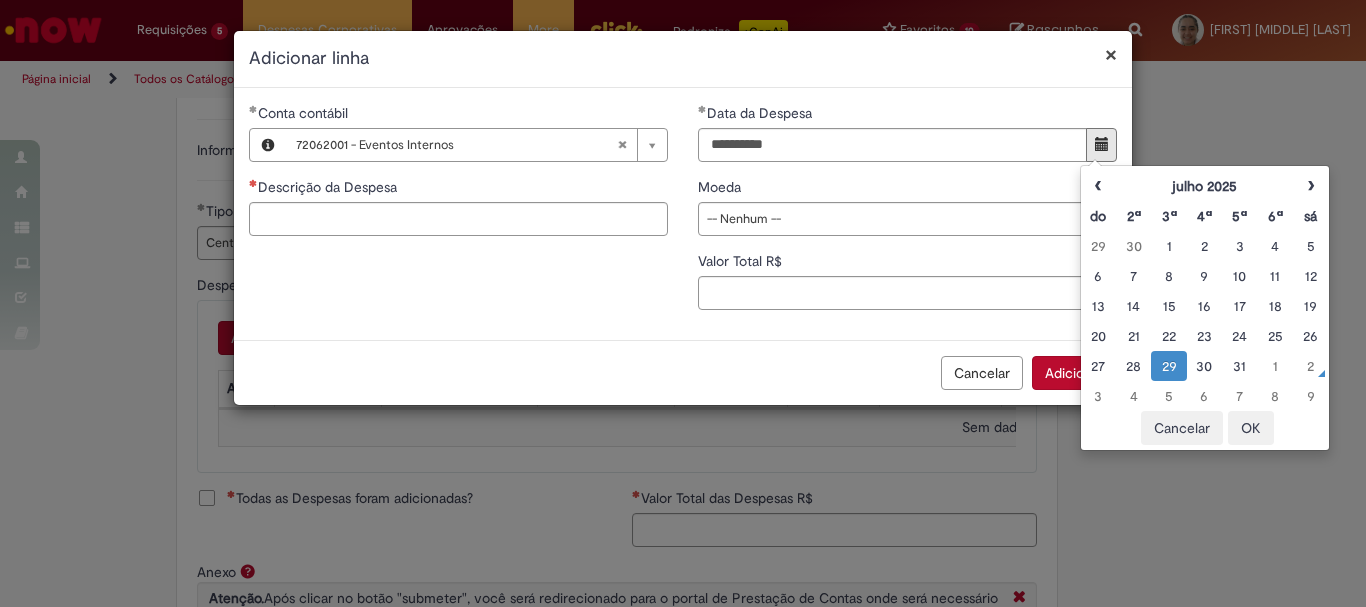 click on "OK" at bounding box center [1251, 428] 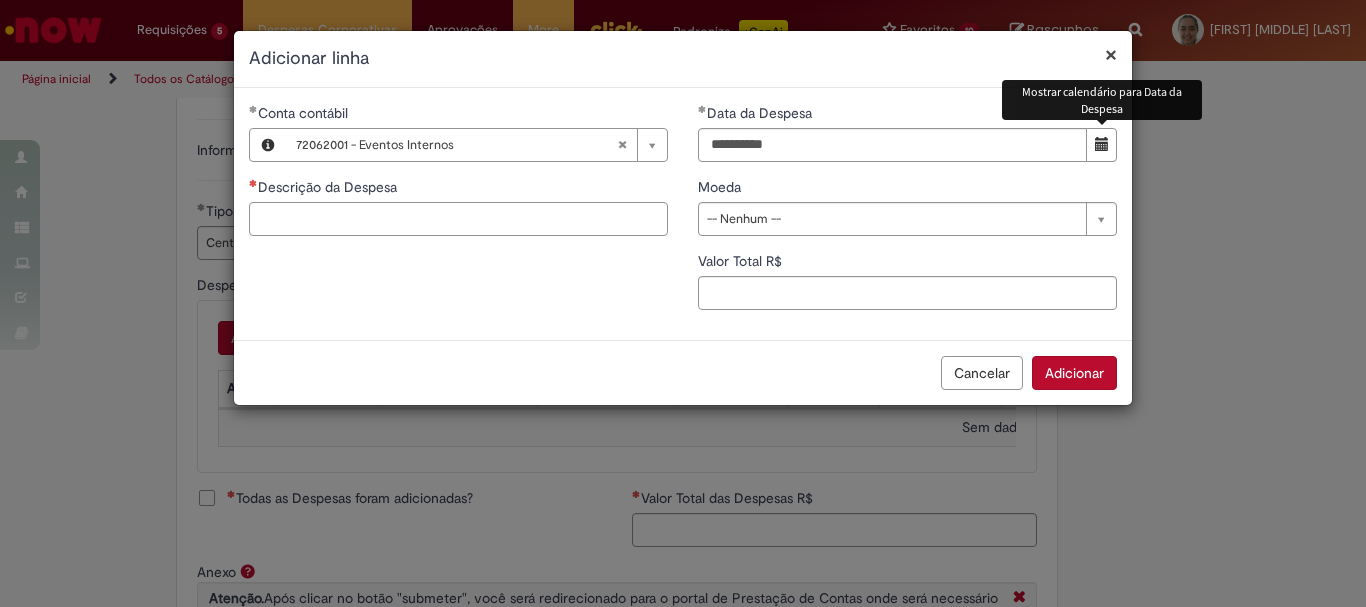 click on "Descrição da Despesa" at bounding box center (458, 219) 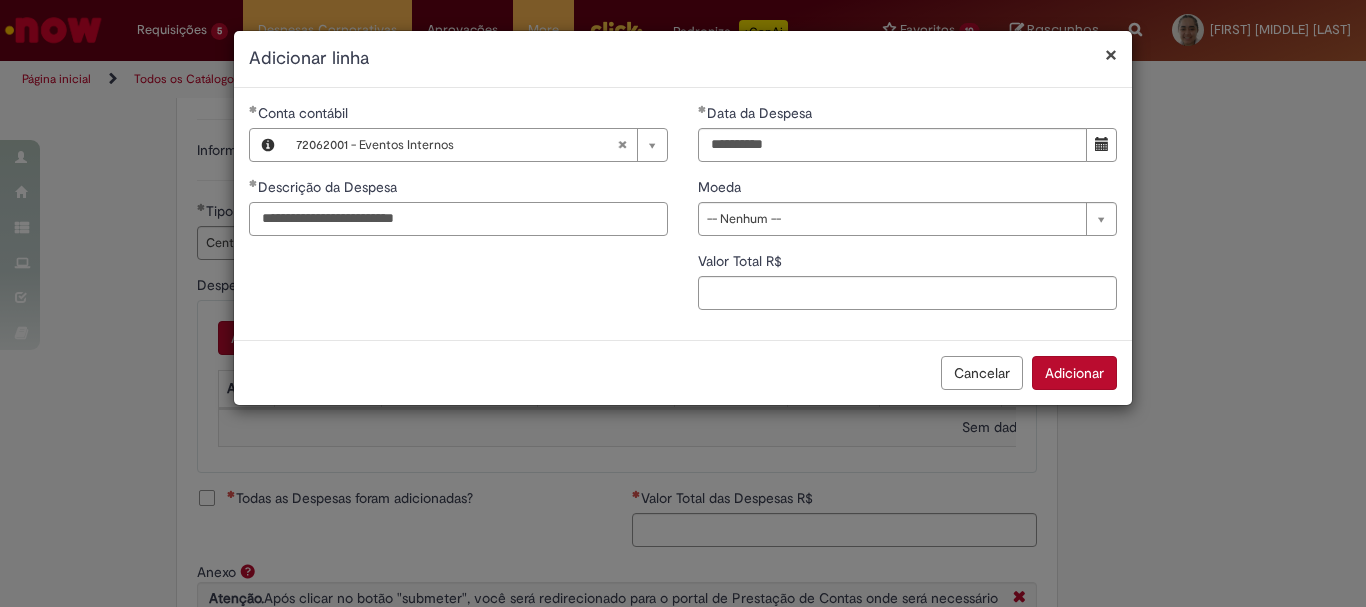 type on "**********" 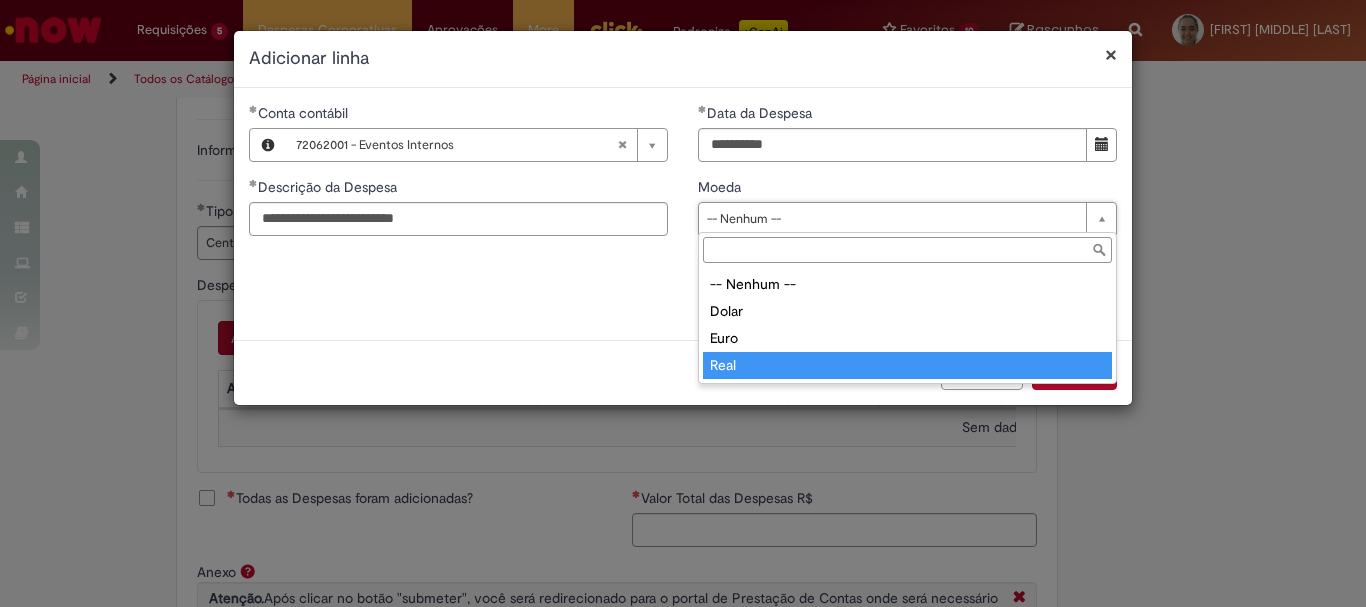 type on "****" 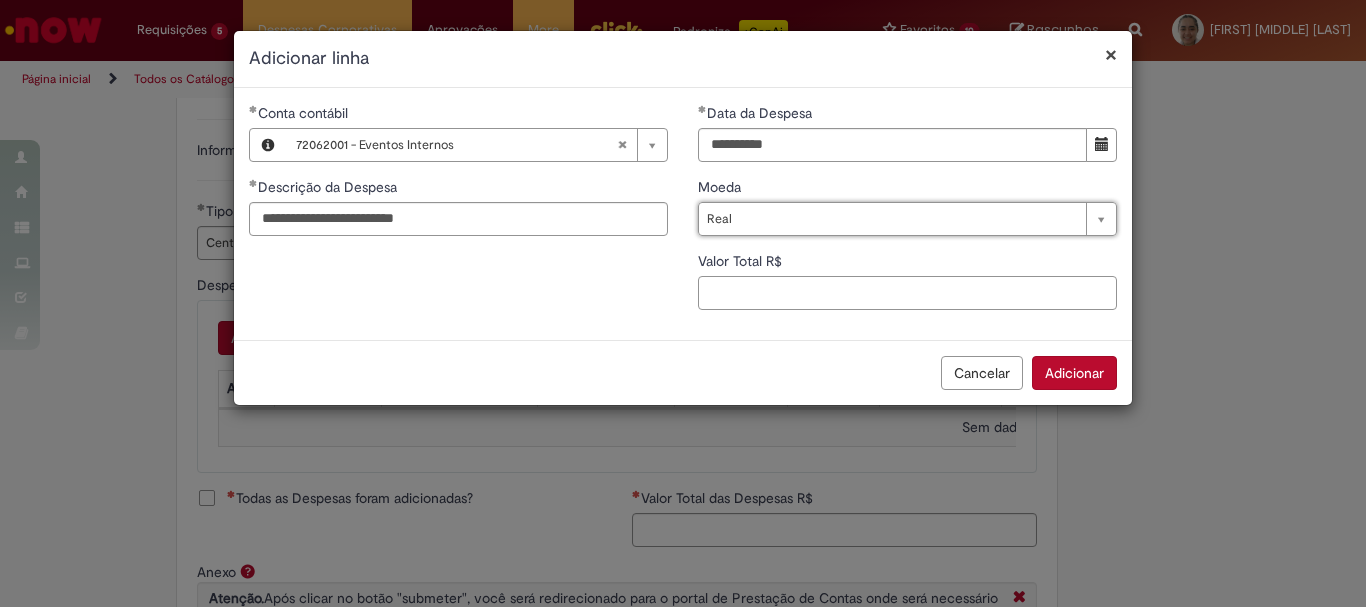 click on "Valor Total R$" at bounding box center (907, 293) 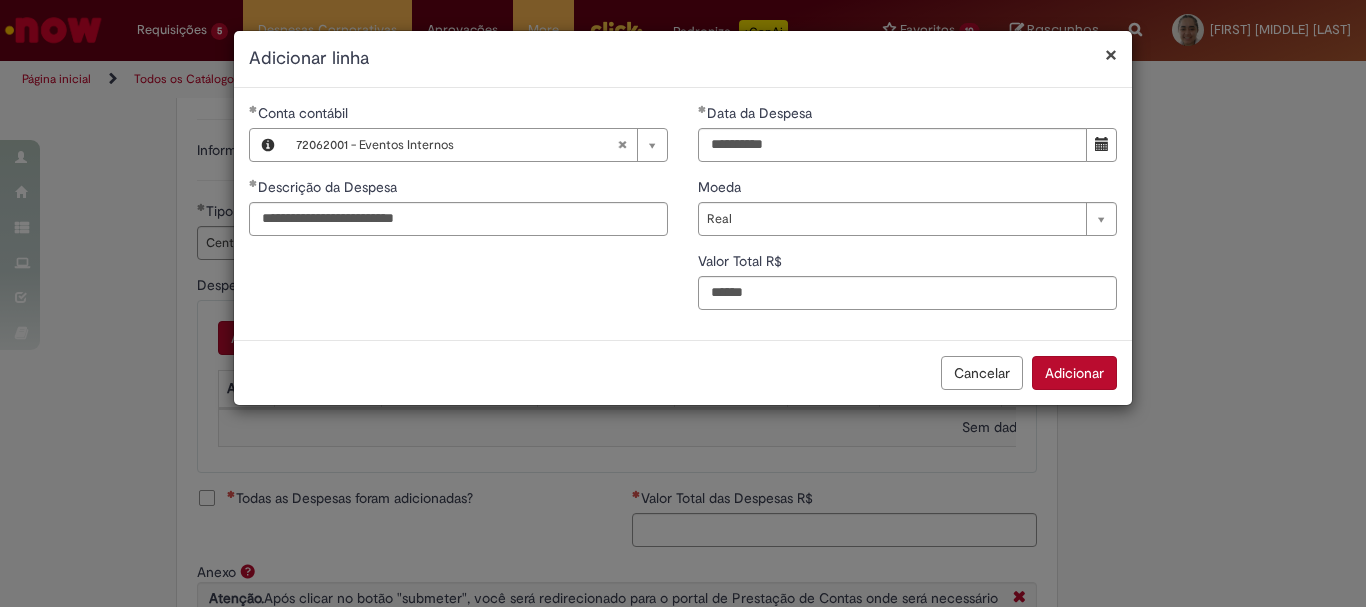 type on "***" 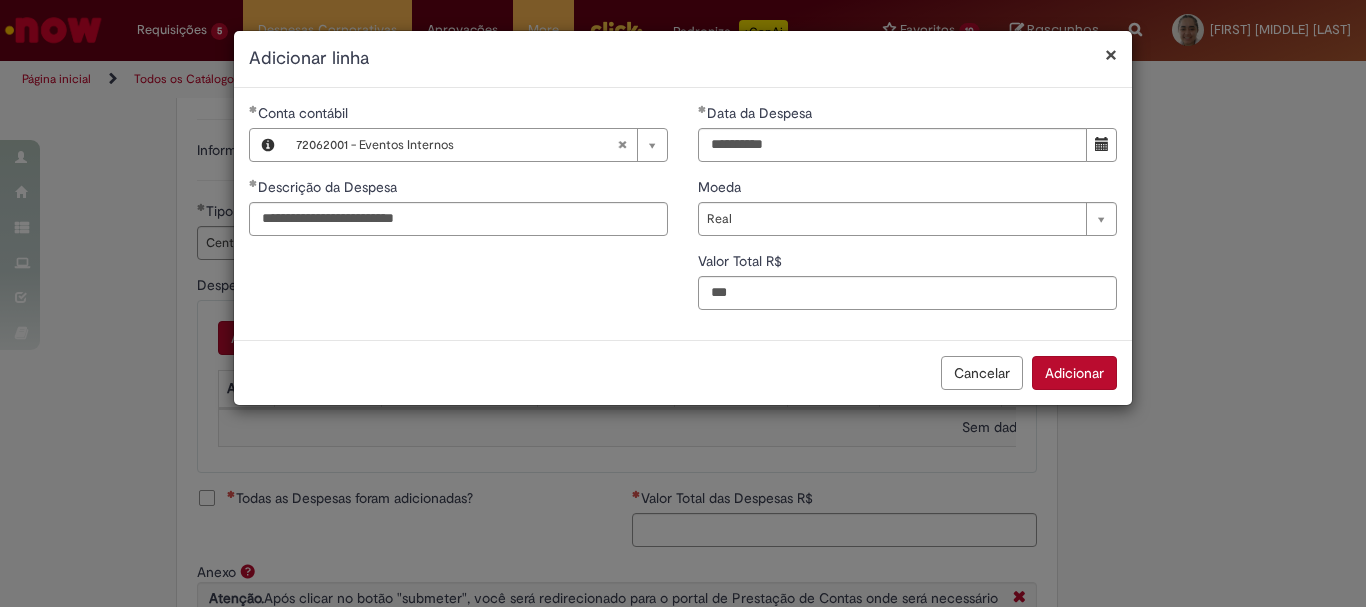 click on "Adicionar" at bounding box center [1074, 373] 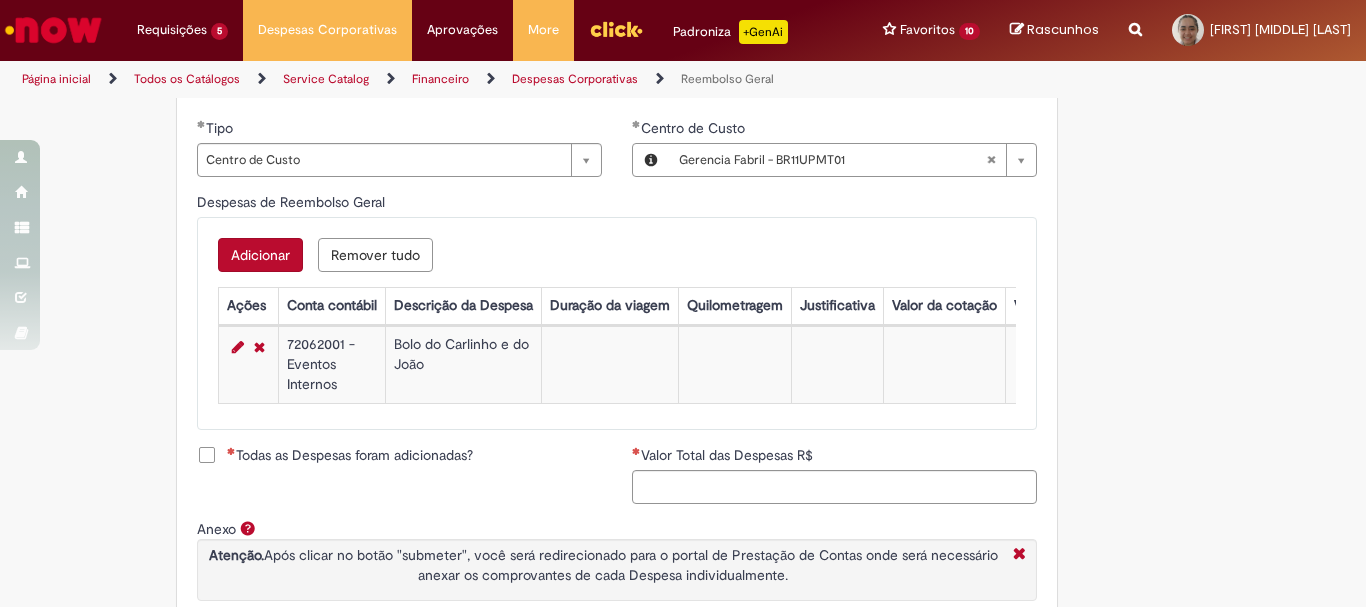 scroll, scrollTop: 833, scrollLeft: 0, axis: vertical 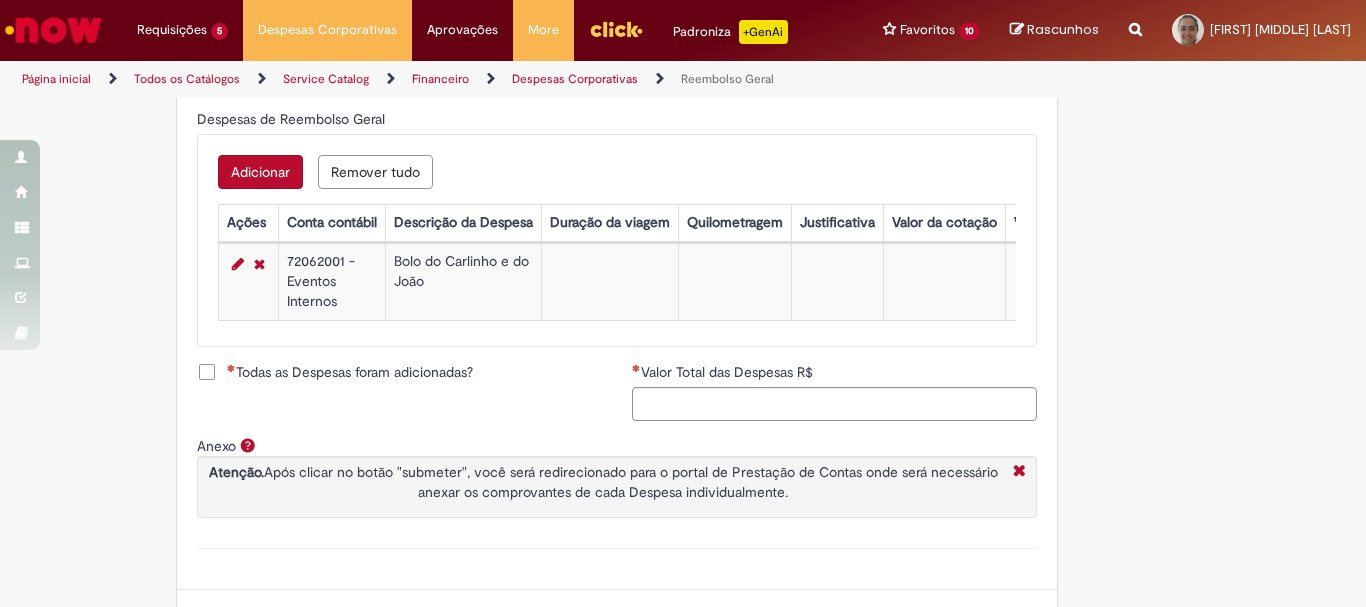 click on "Todas as Despesas foram adicionadas?" at bounding box center [350, 372] 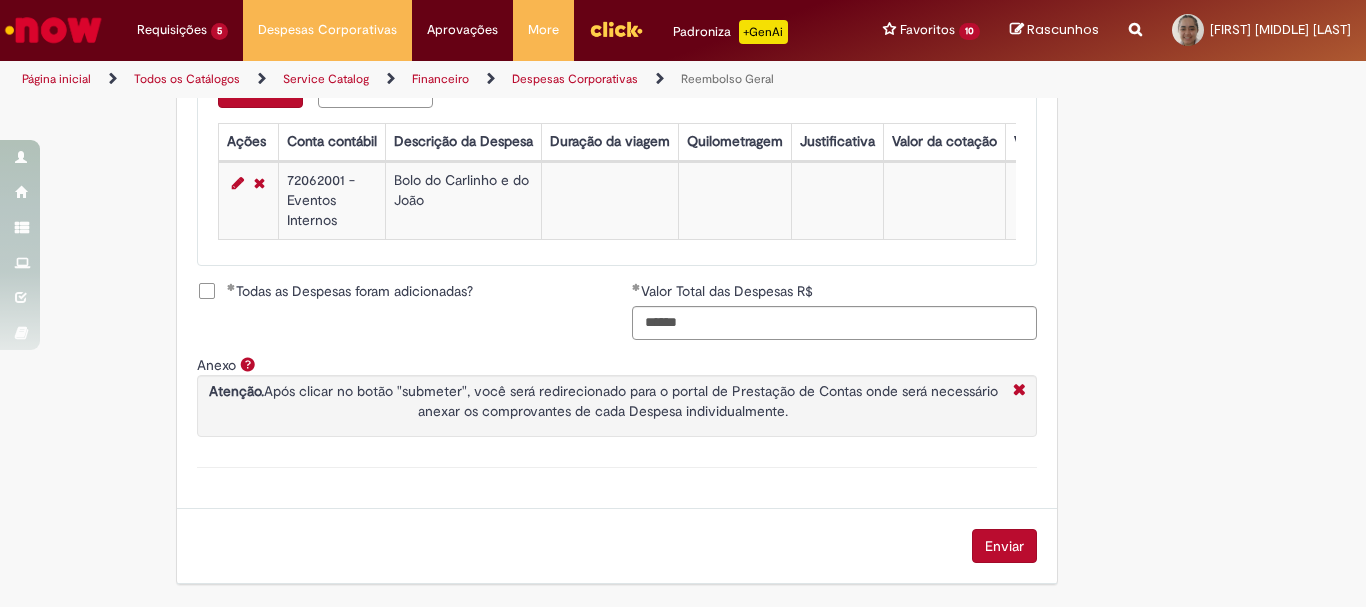 scroll, scrollTop: 929, scrollLeft: 0, axis: vertical 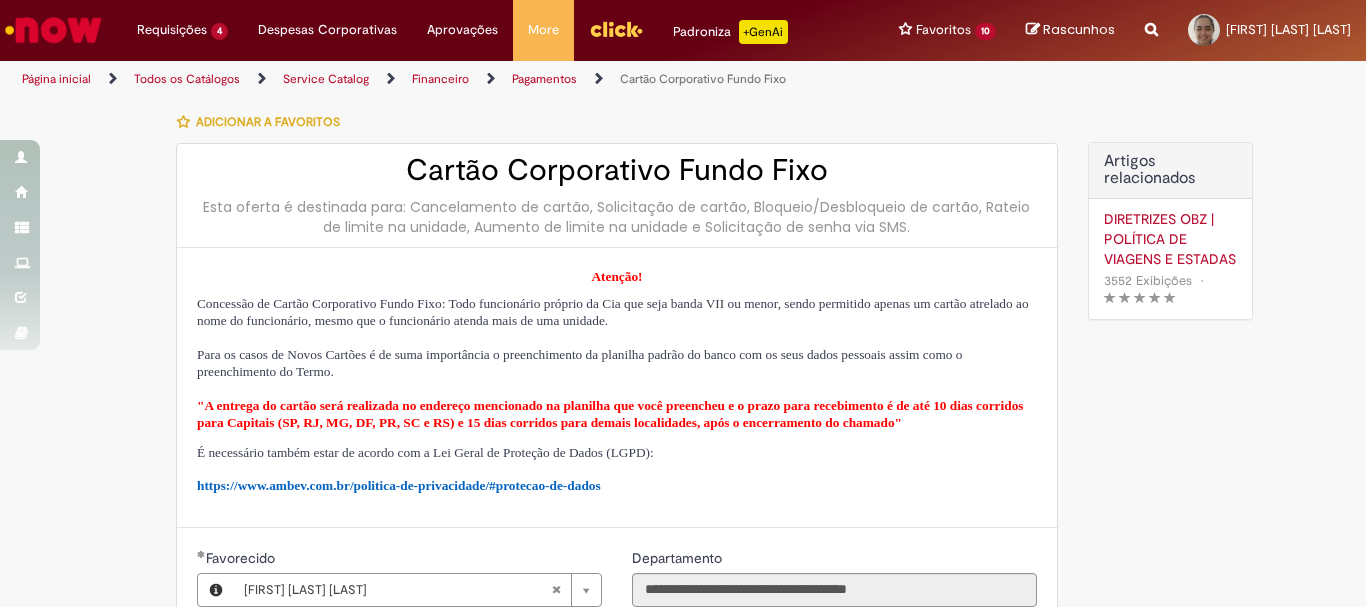 select on "*" 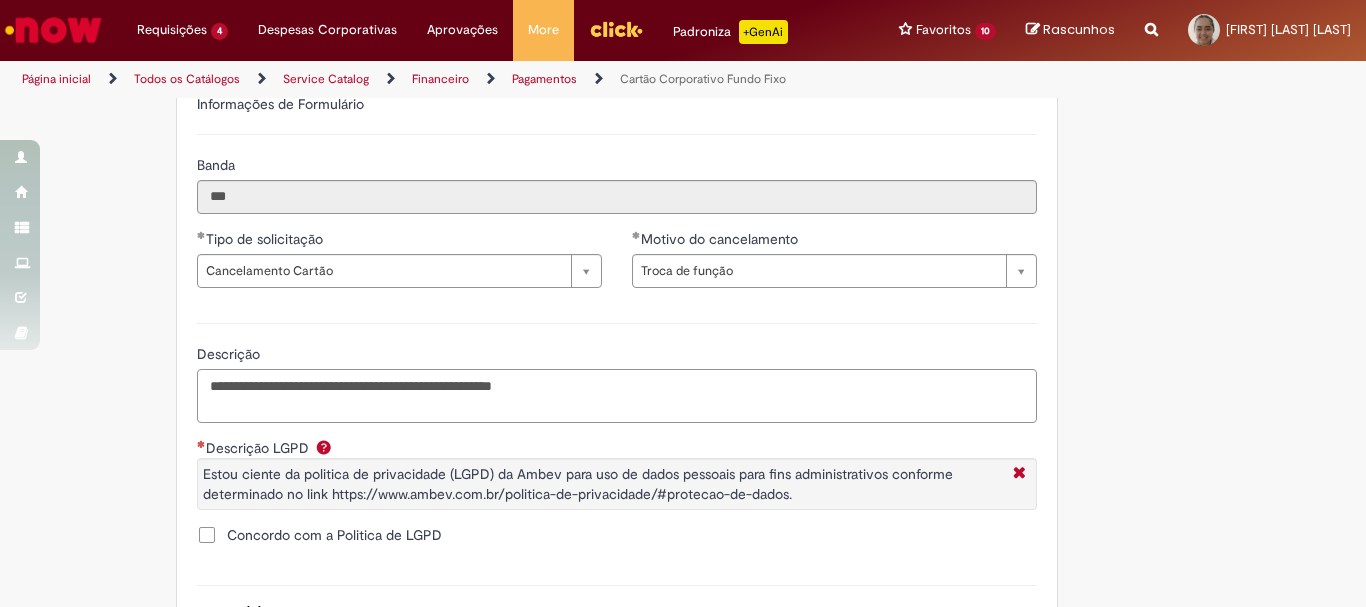 click on "**********" at bounding box center (617, 396) 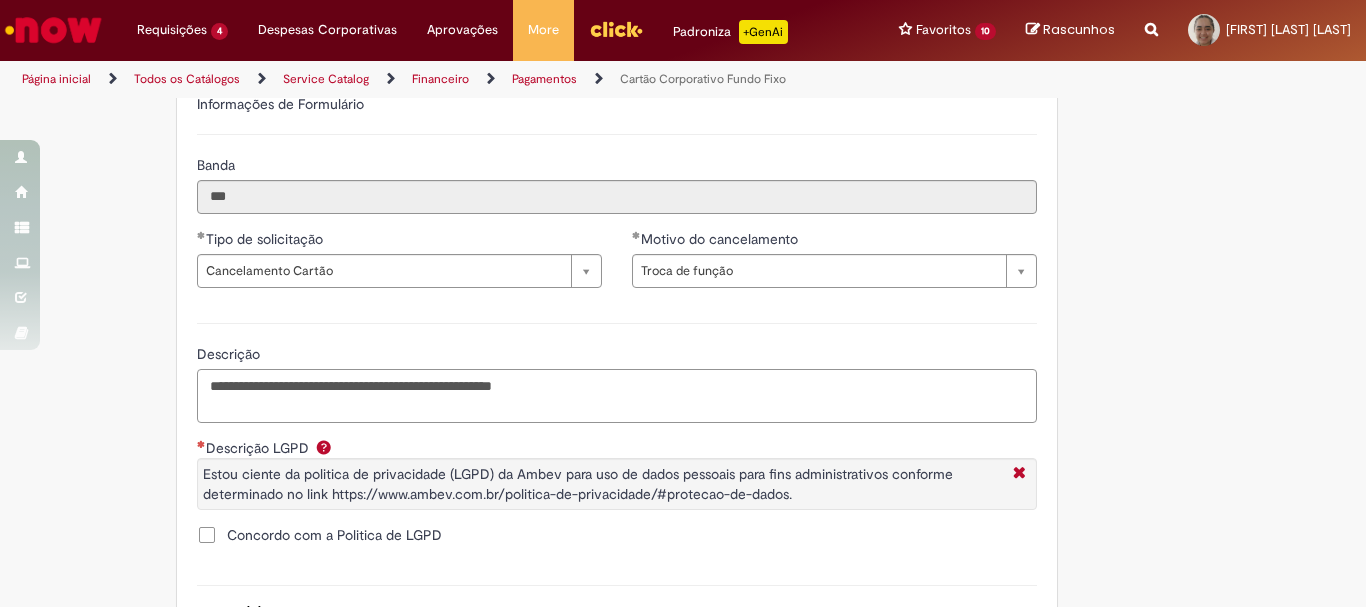 scroll, scrollTop: 667, scrollLeft: 0, axis: vertical 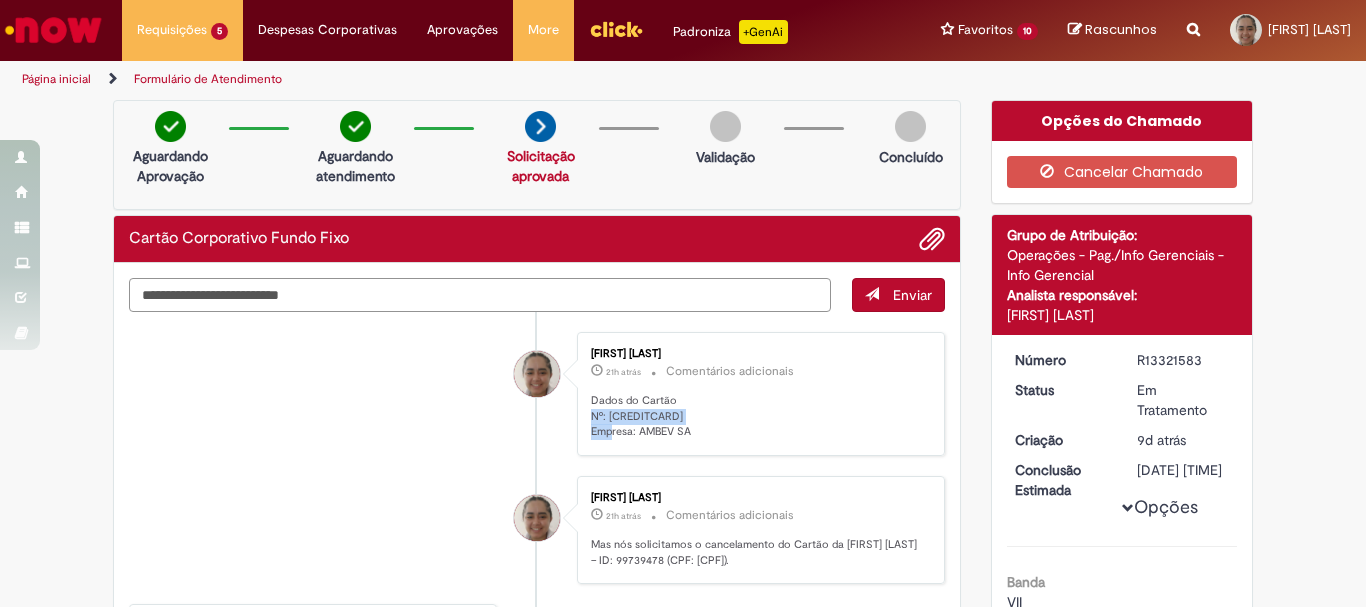click at bounding box center (480, 295) 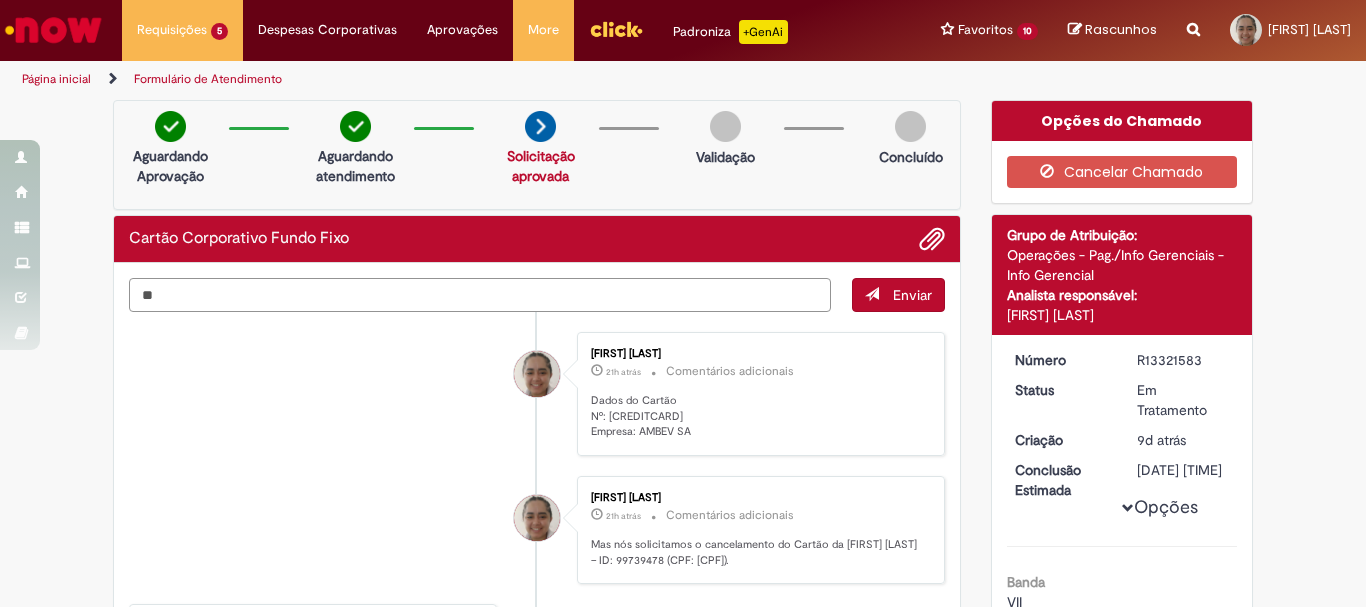 type on "*" 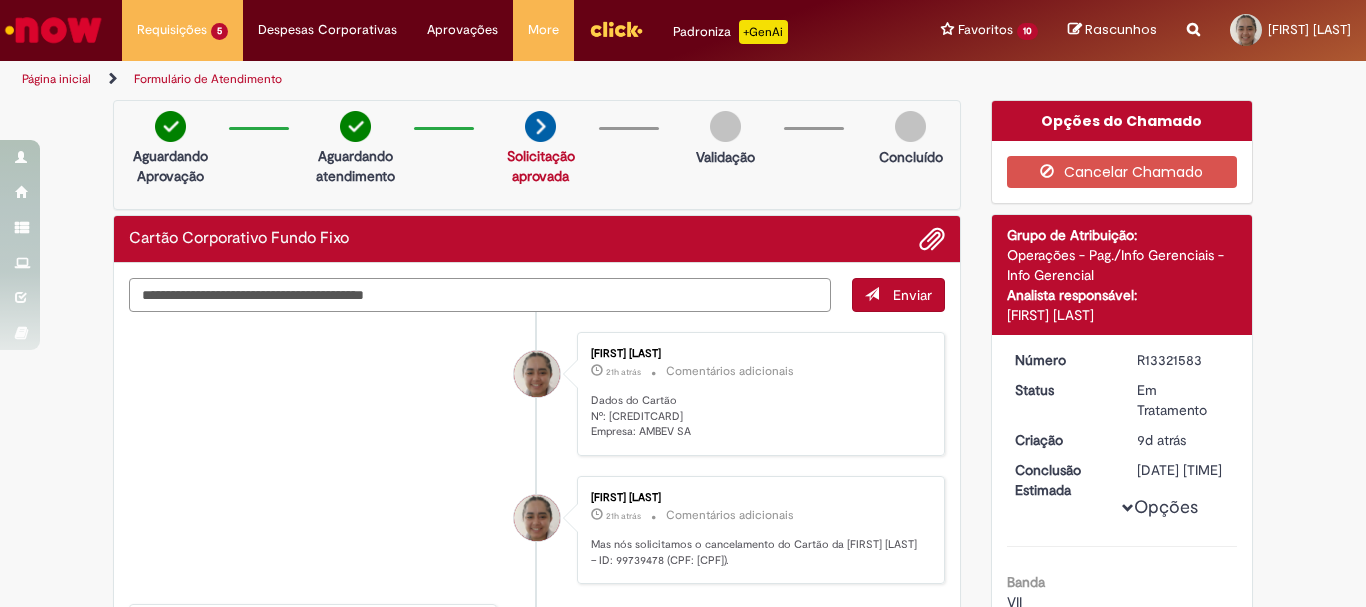 paste on "**********" 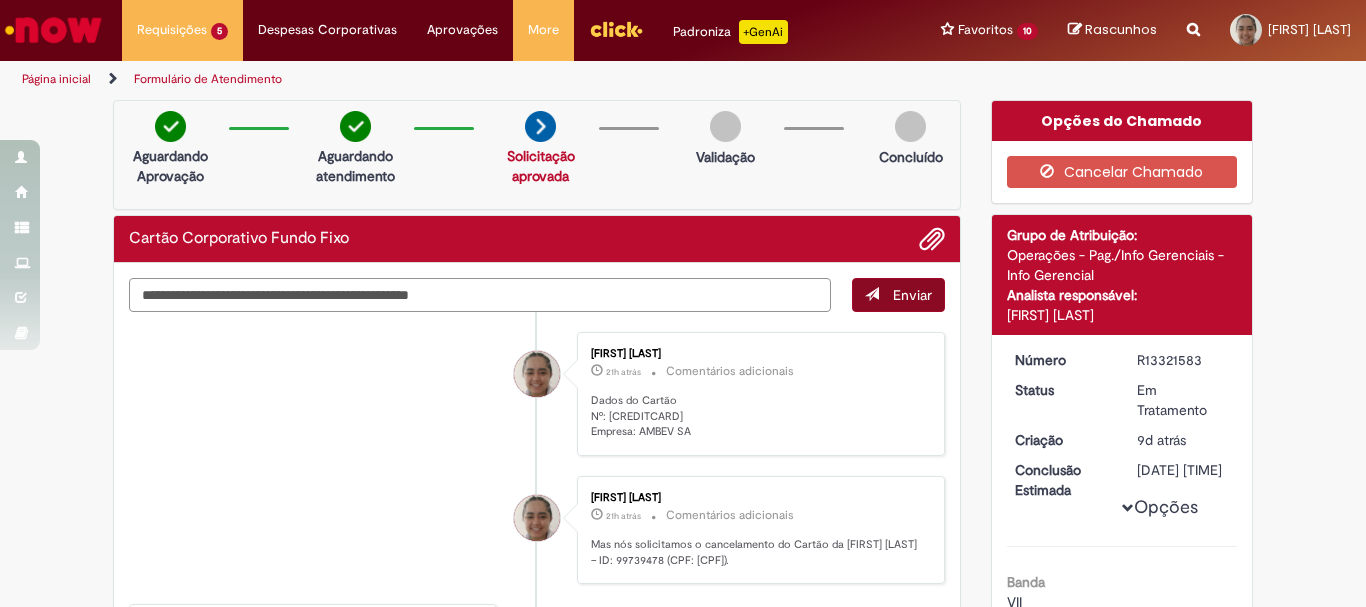 type on "**********" 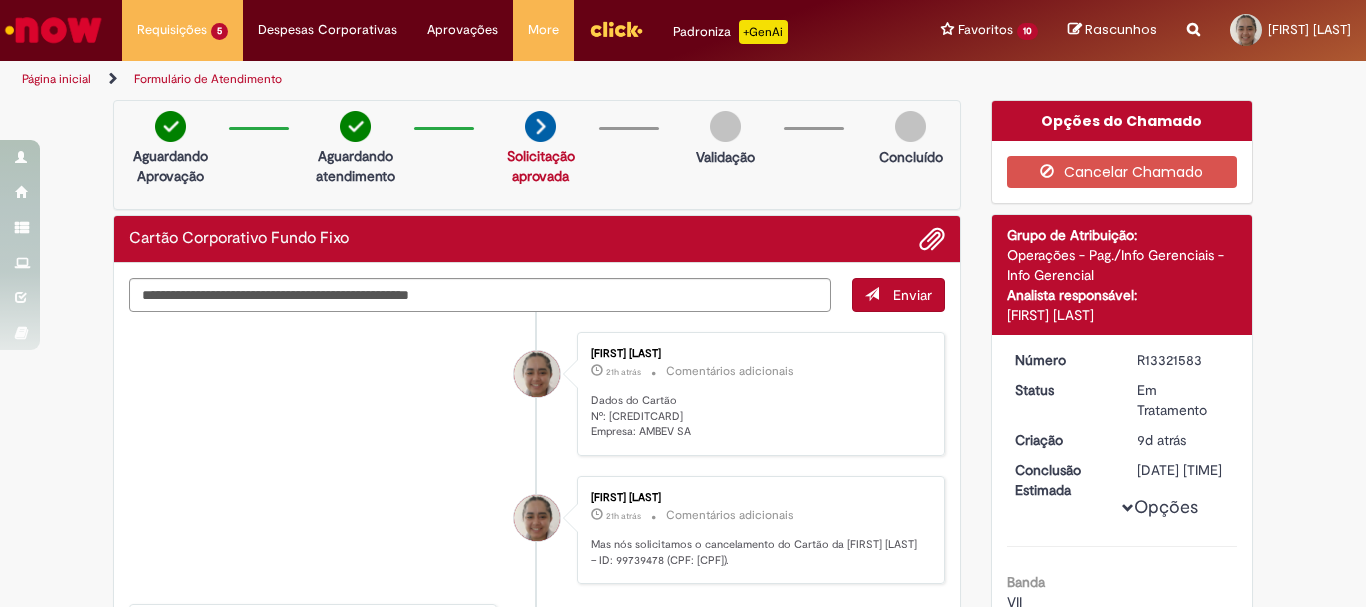 click on "Enviar" at bounding box center [898, 295] 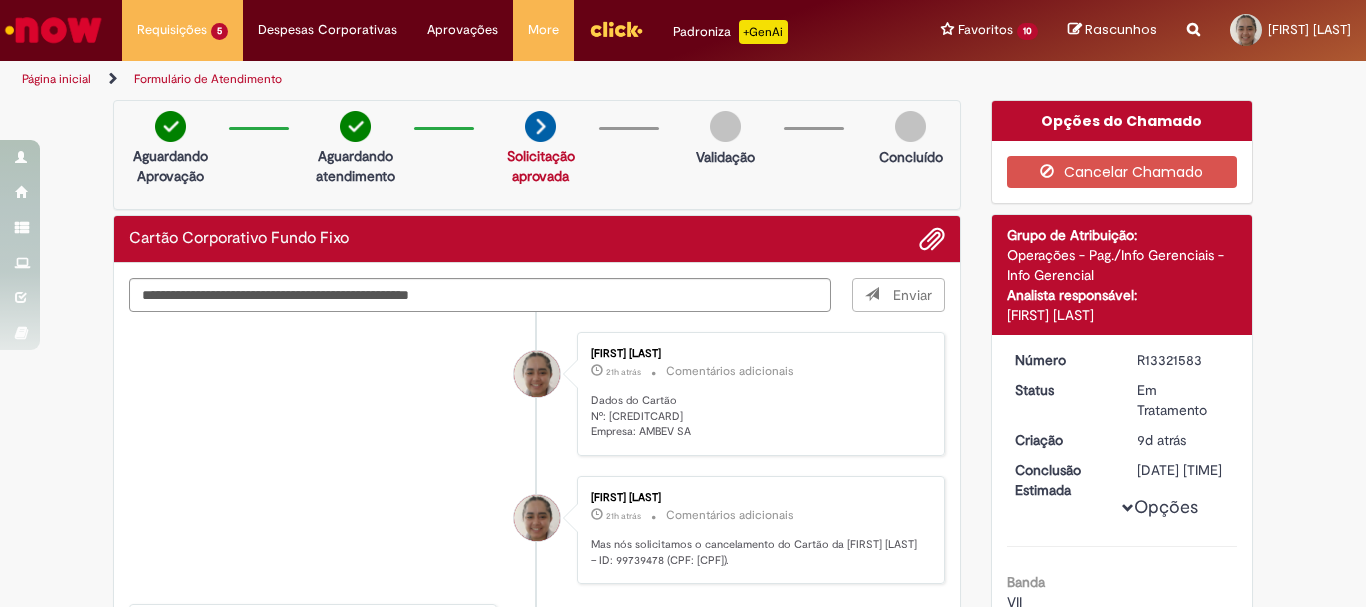 type 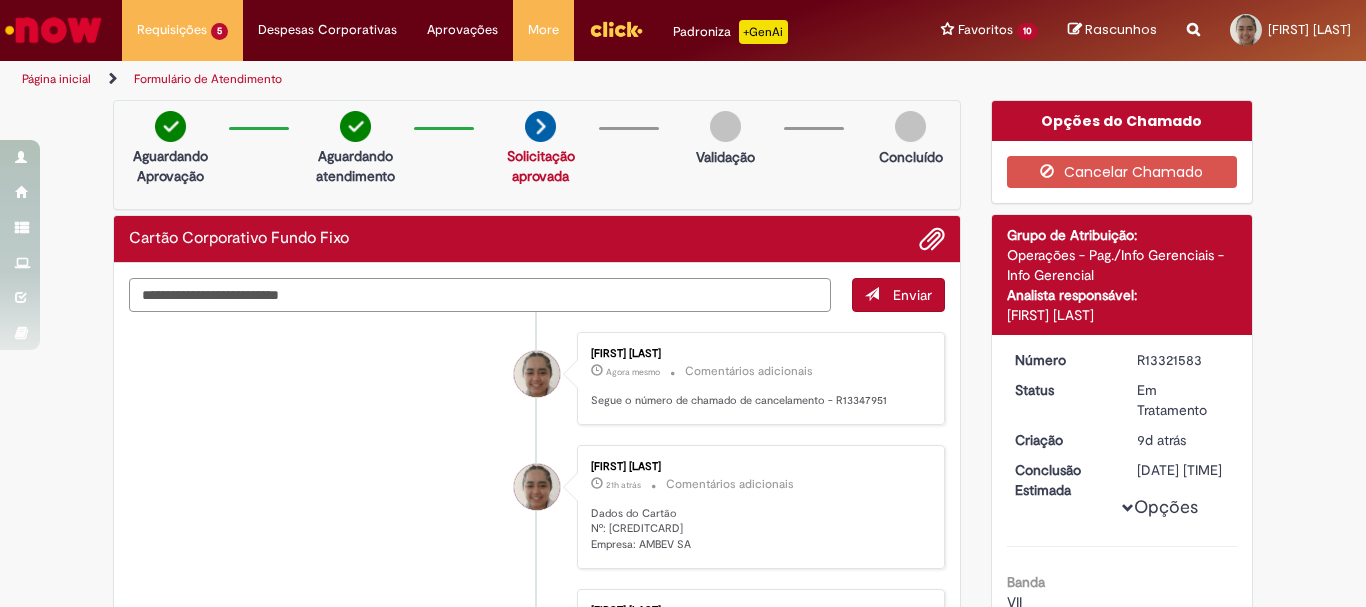 click at bounding box center (480, 295) 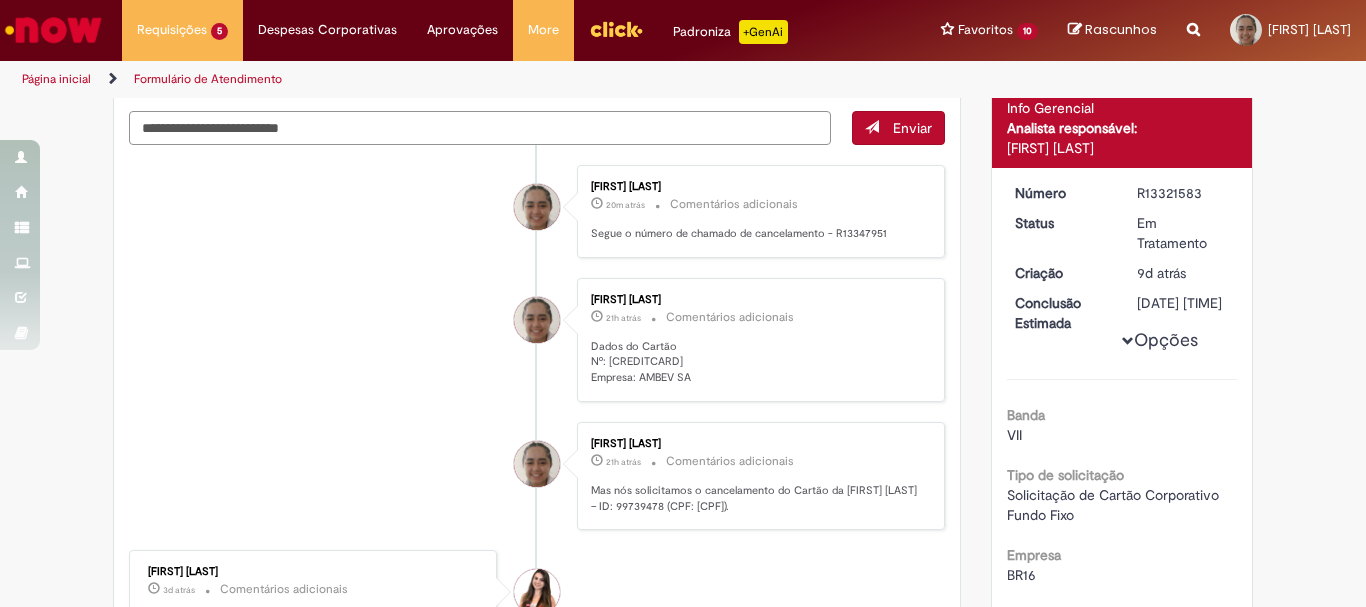 scroll, scrollTop: 0, scrollLeft: 0, axis: both 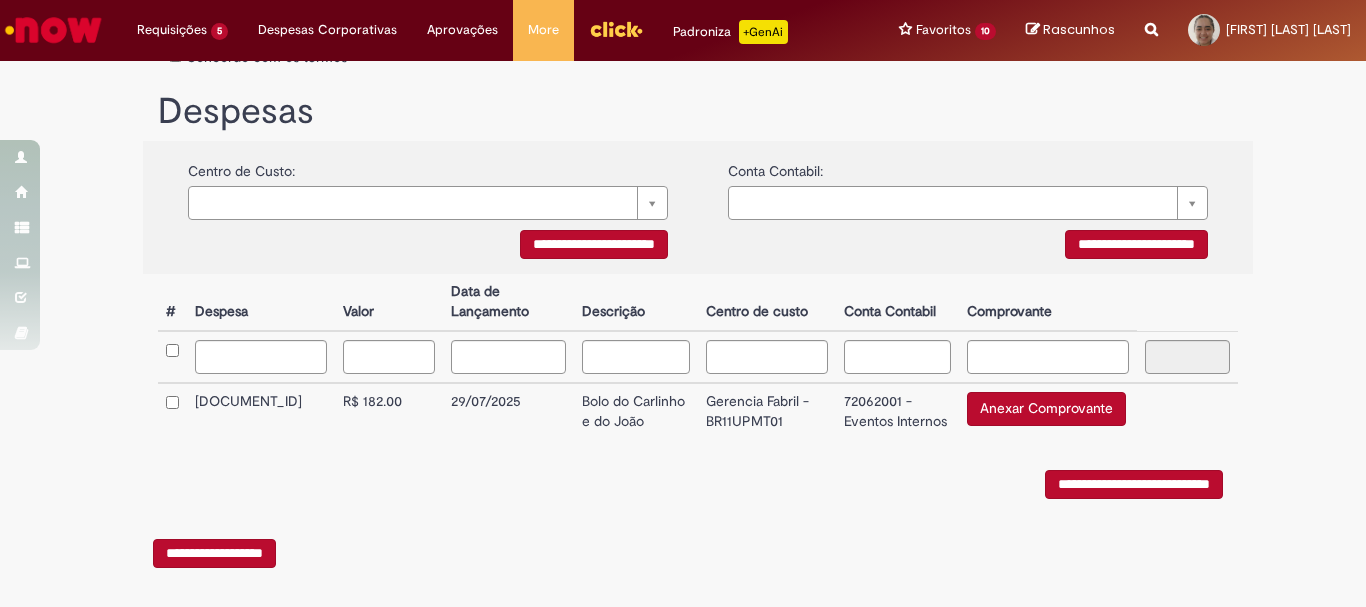 click on "Anexar Comprovante" at bounding box center [1046, 409] 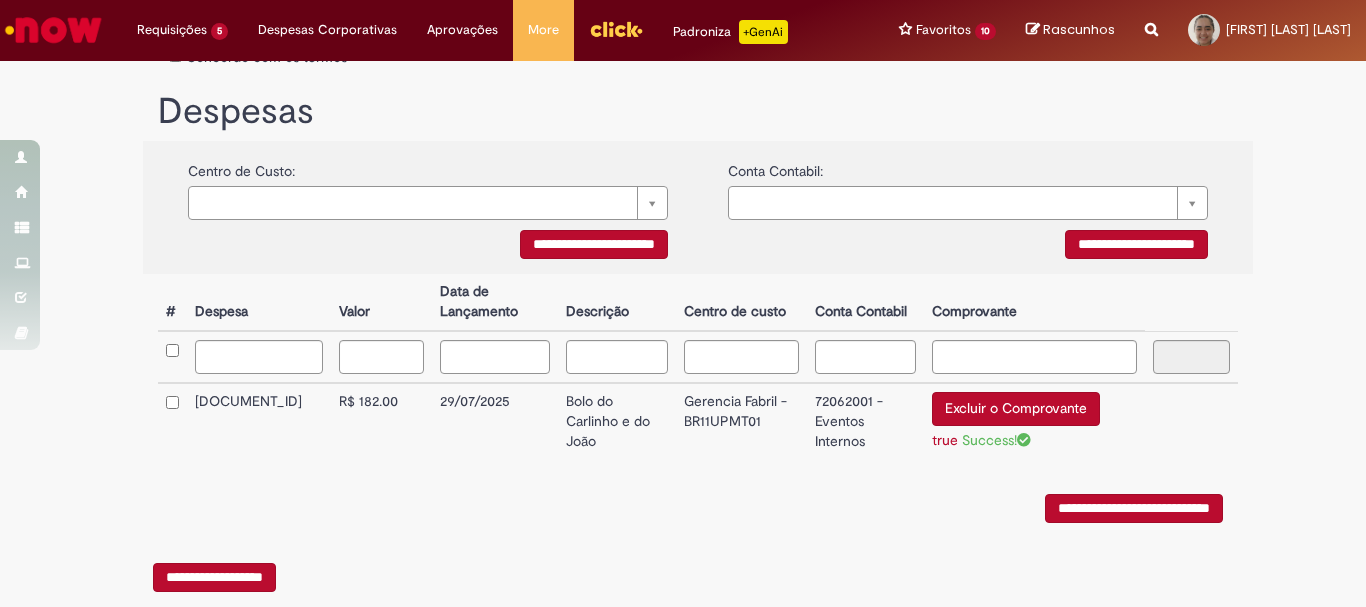 click on "**********" at bounding box center [1134, 508] 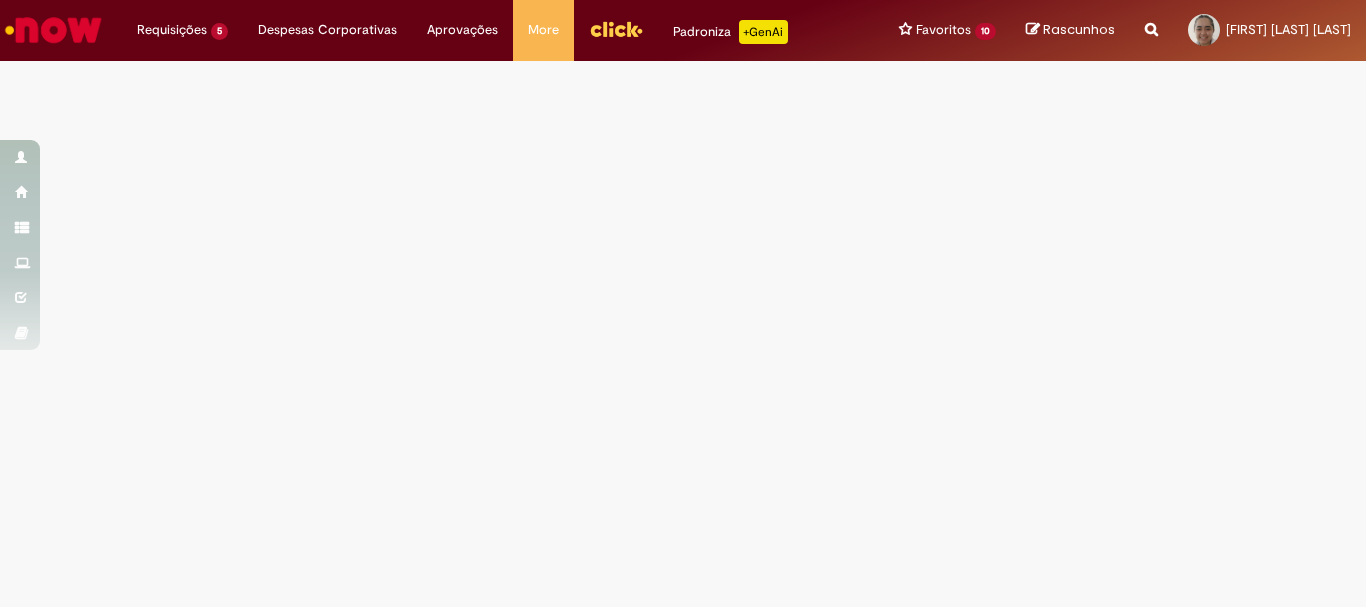 scroll, scrollTop: 0, scrollLeft: 0, axis: both 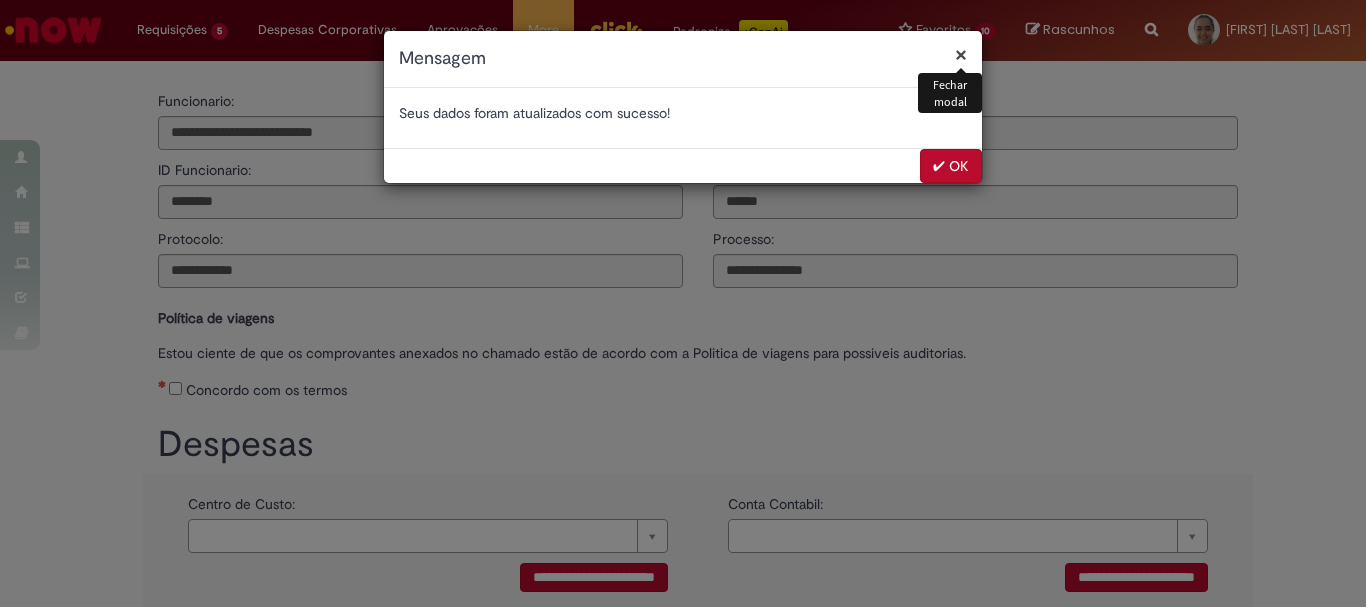 click on "✔ OK" at bounding box center (951, 166) 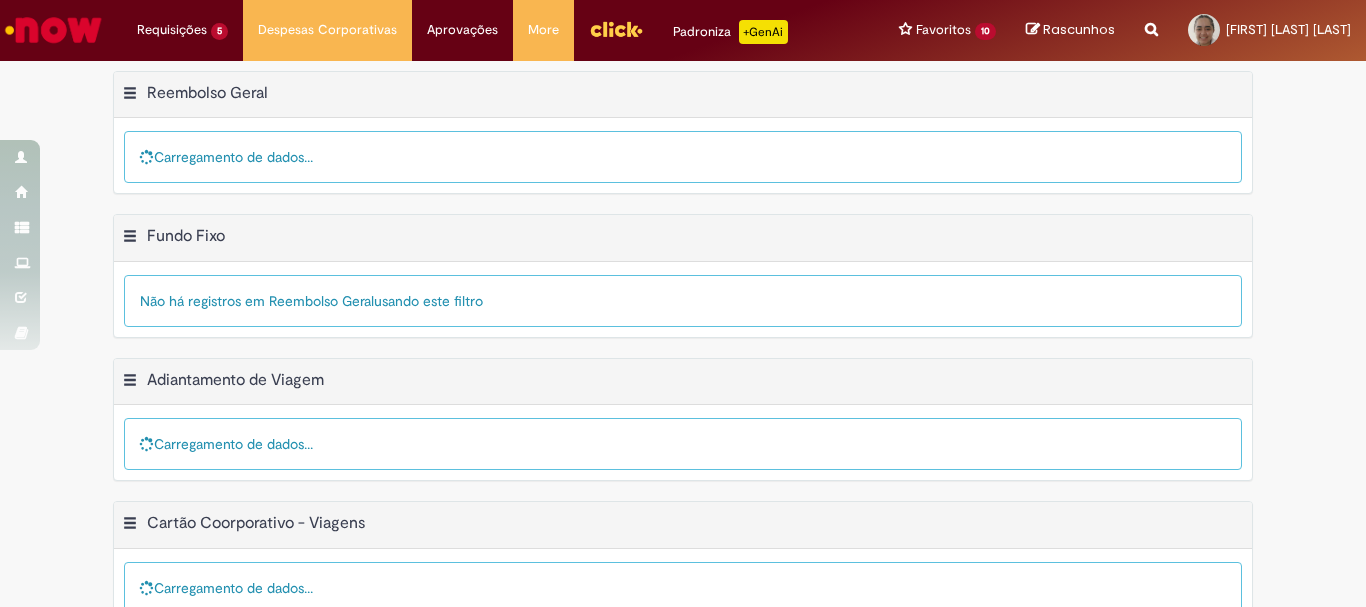 scroll, scrollTop: 0, scrollLeft: 0, axis: both 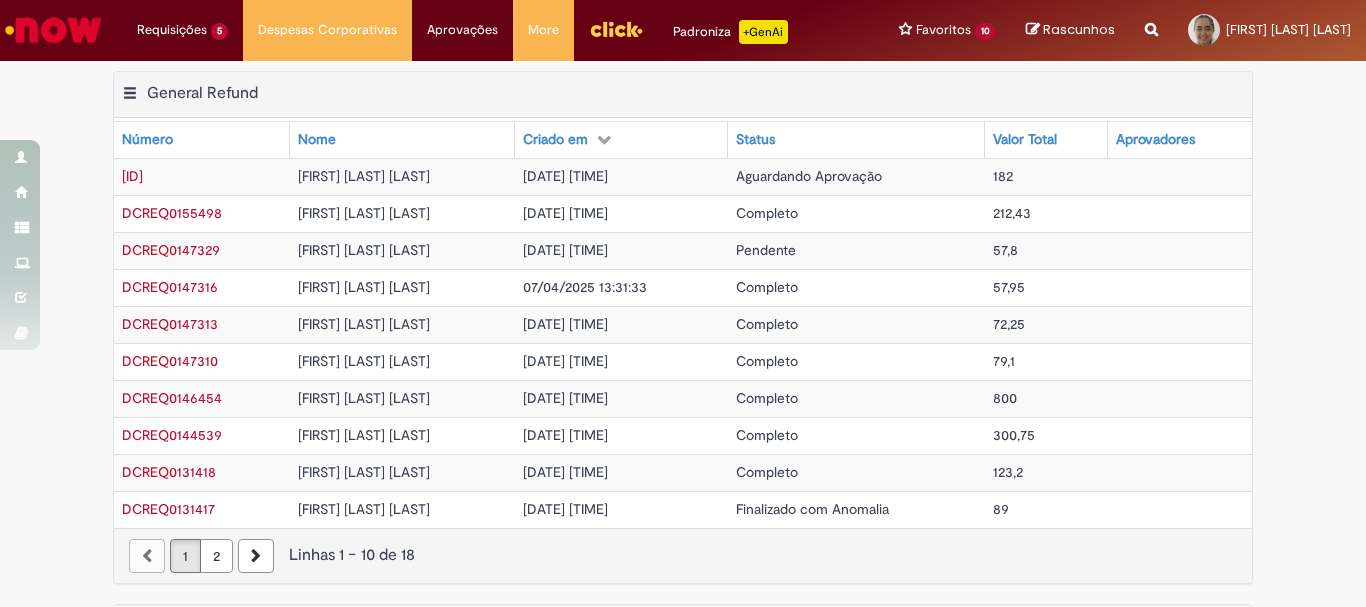 click on "Aguardando Aprovação" at bounding box center [809, 176] 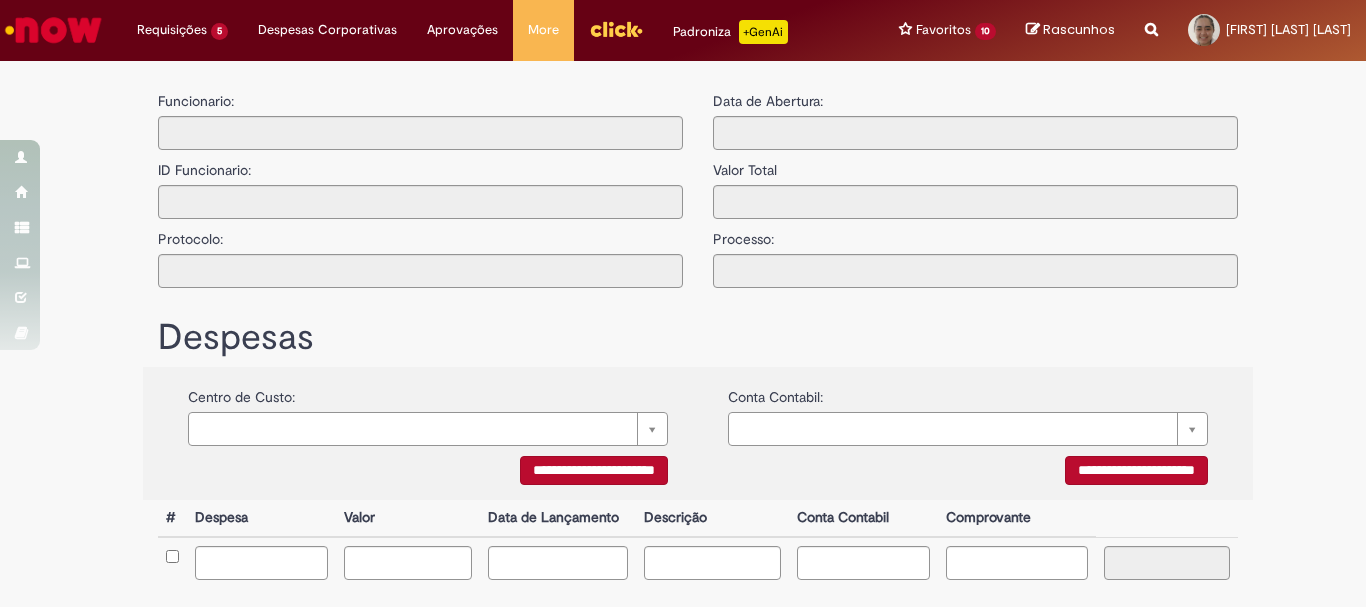 type on "**********" 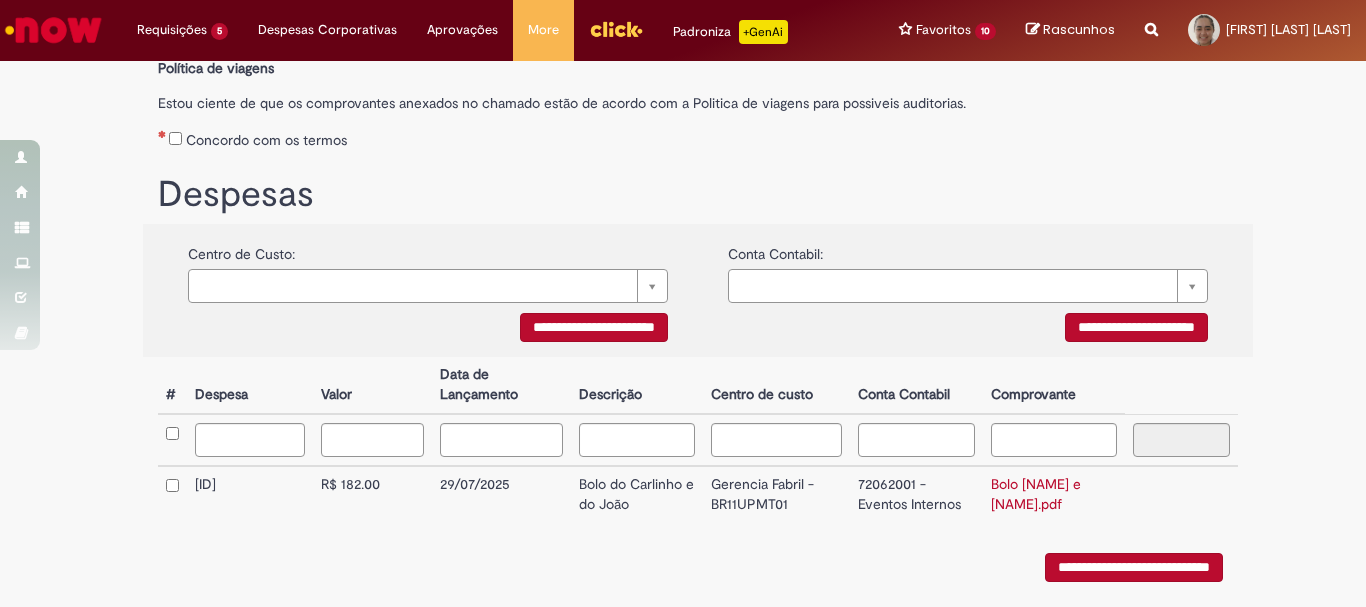 scroll, scrollTop: 321, scrollLeft: 0, axis: vertical 